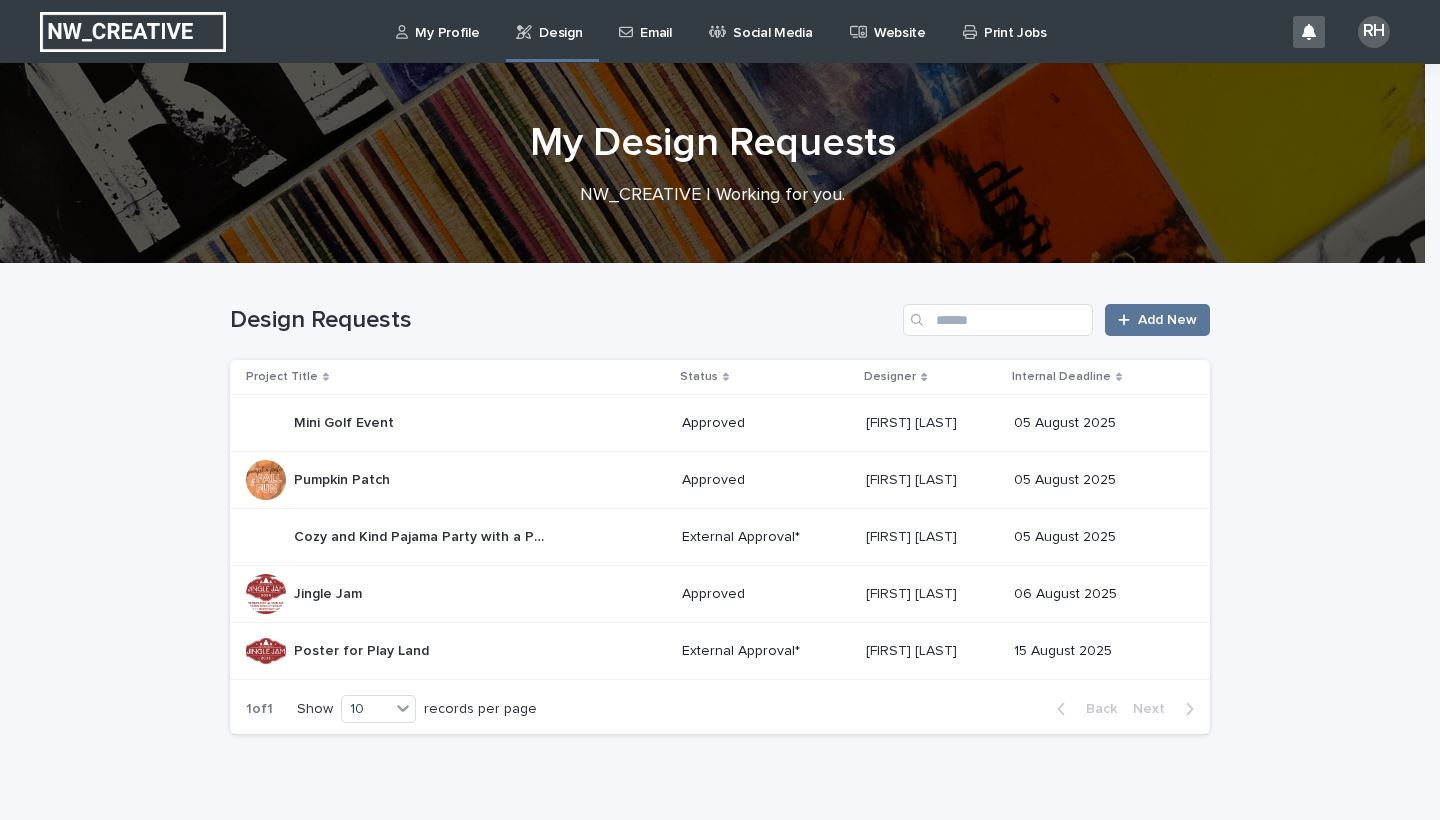 scroll, scrollTop: 0, scrollLeft: 0, axis: both 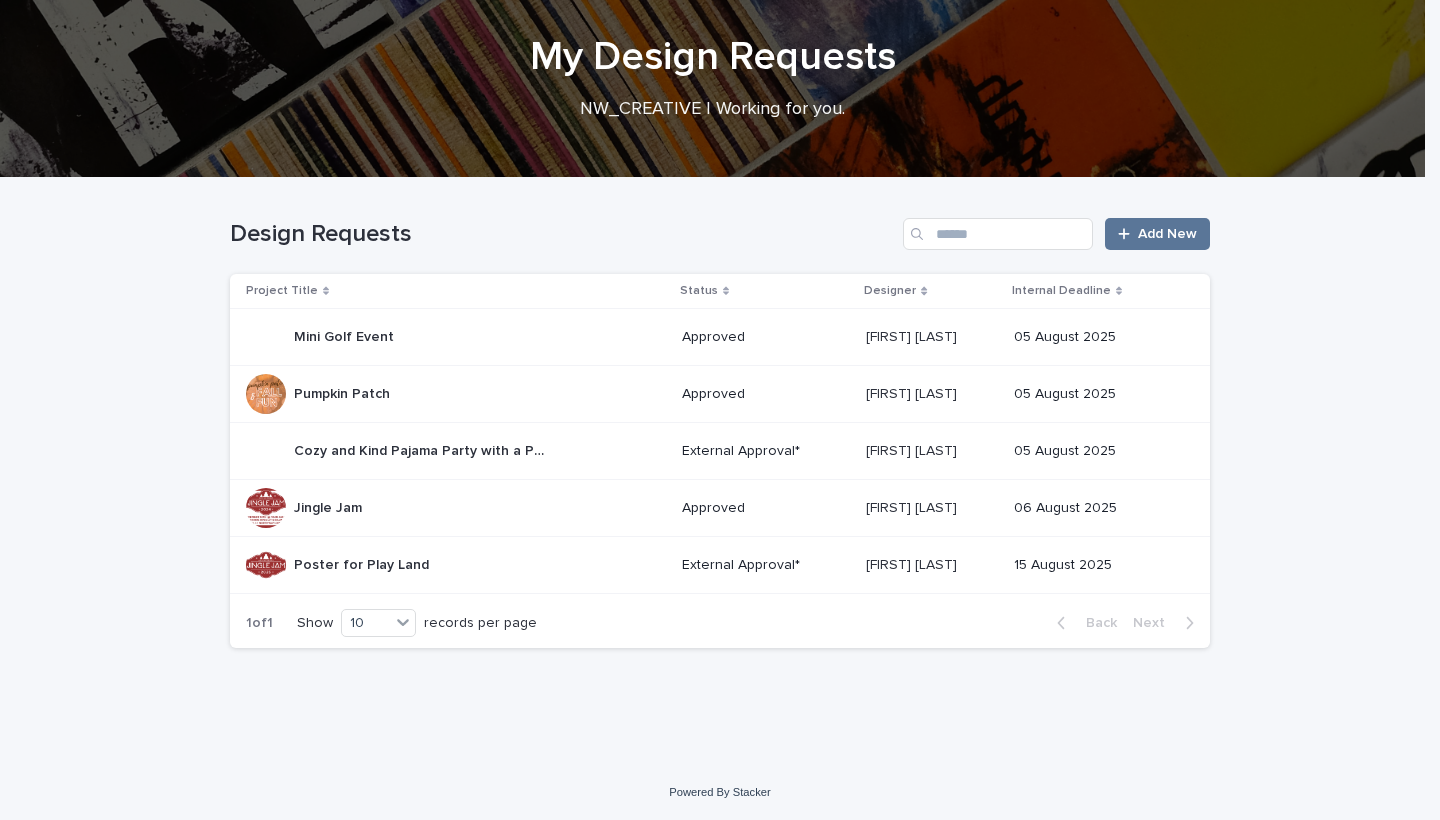 click on "Cozy and Kind Pajama Party with a Purpose" at bounding box center [421, 449] 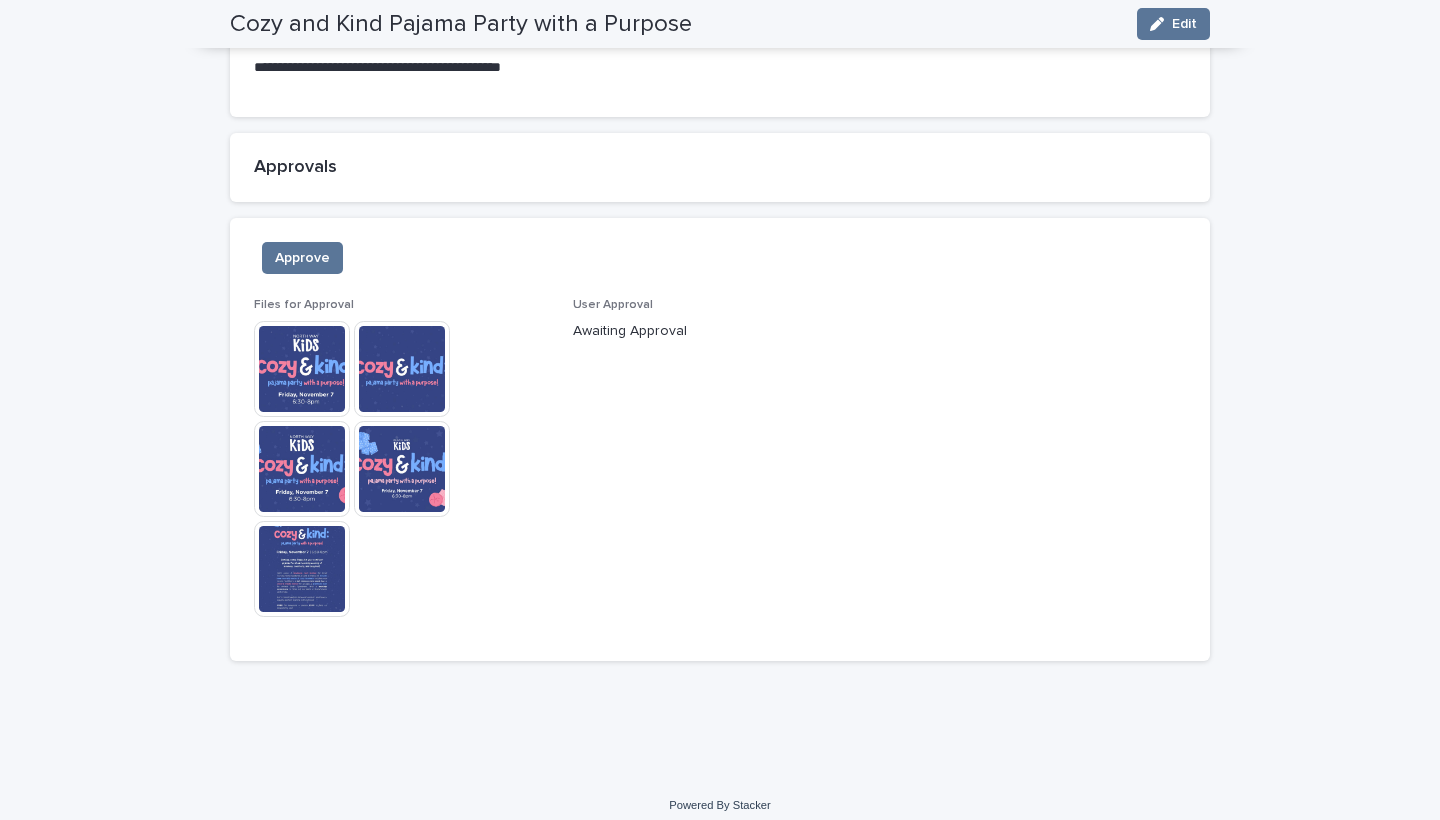 scroll, scrollTop: 1586, scrollLeft: 0, axis: vertical 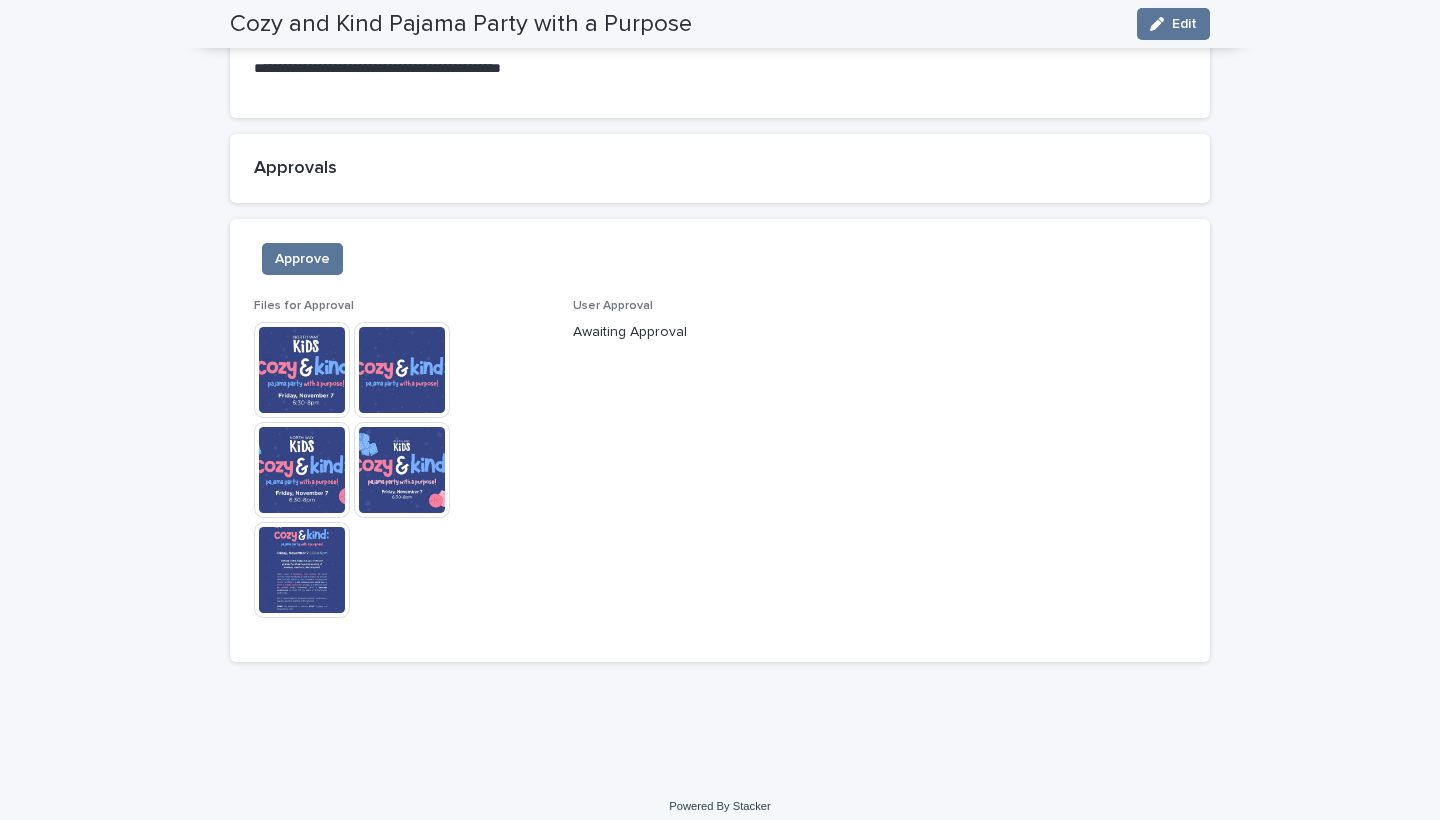 click at bounding box center [302, 370] 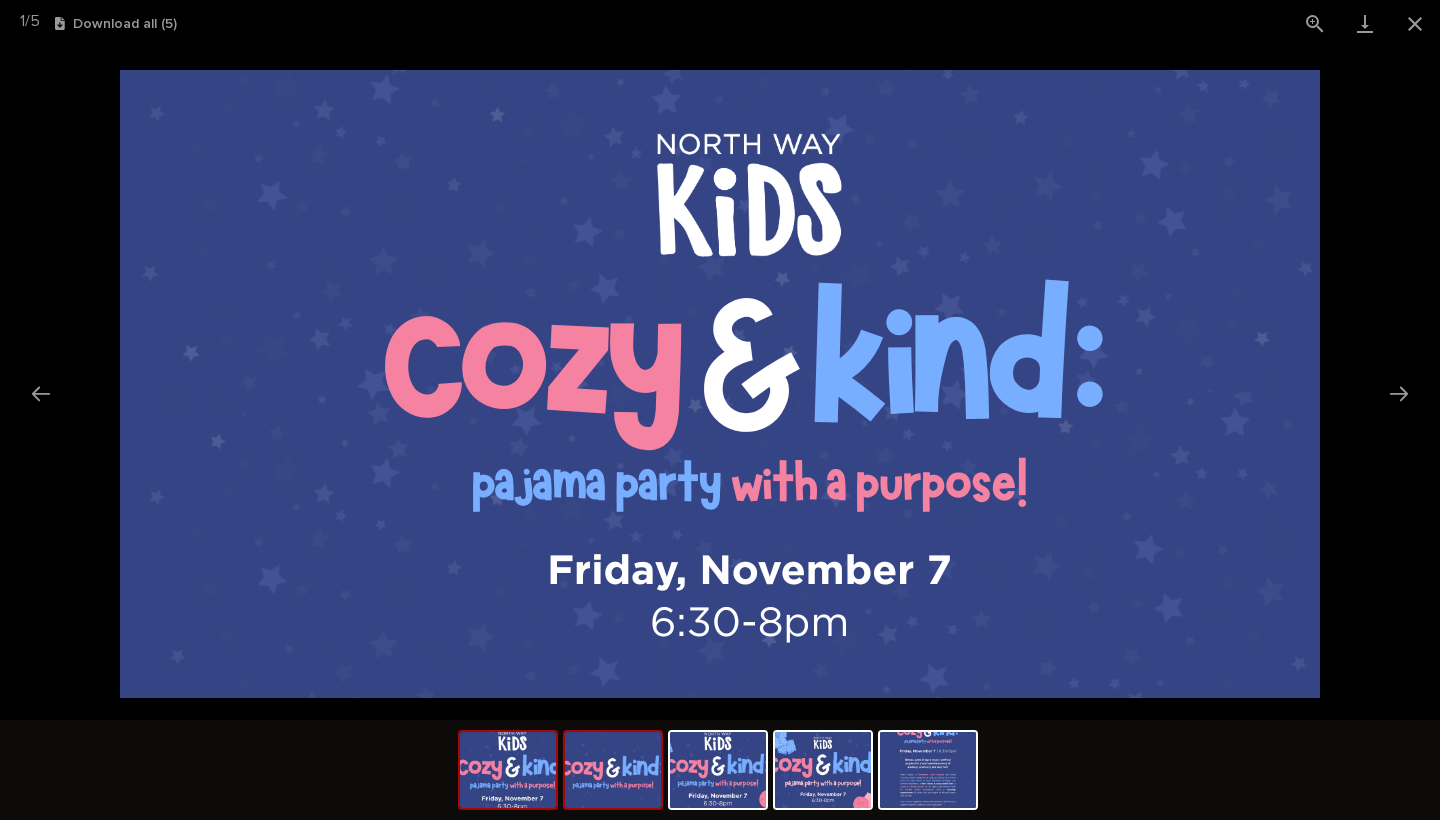 click at bounding box center [613, 770] 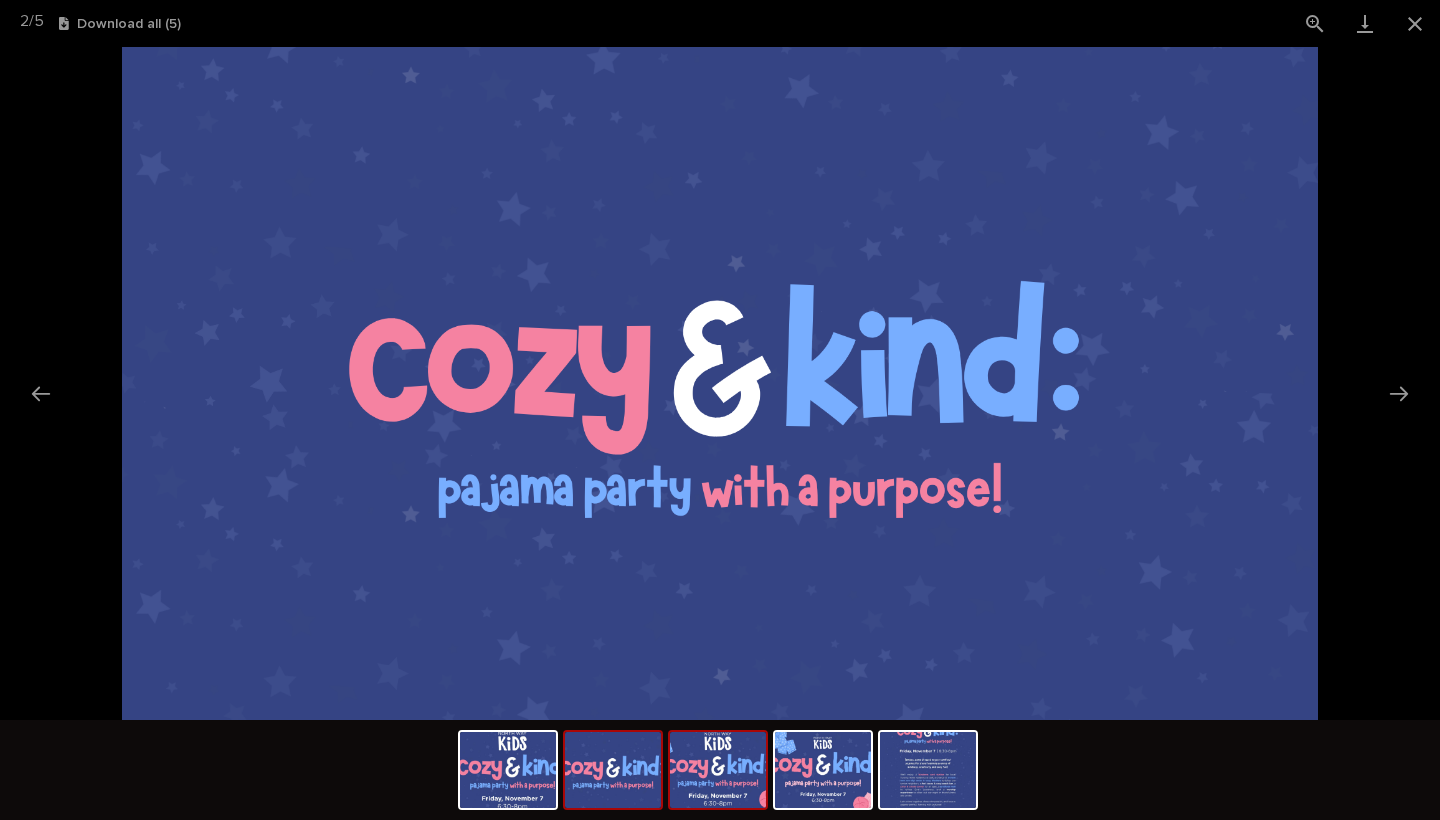 click at bounding box center (718, 770) 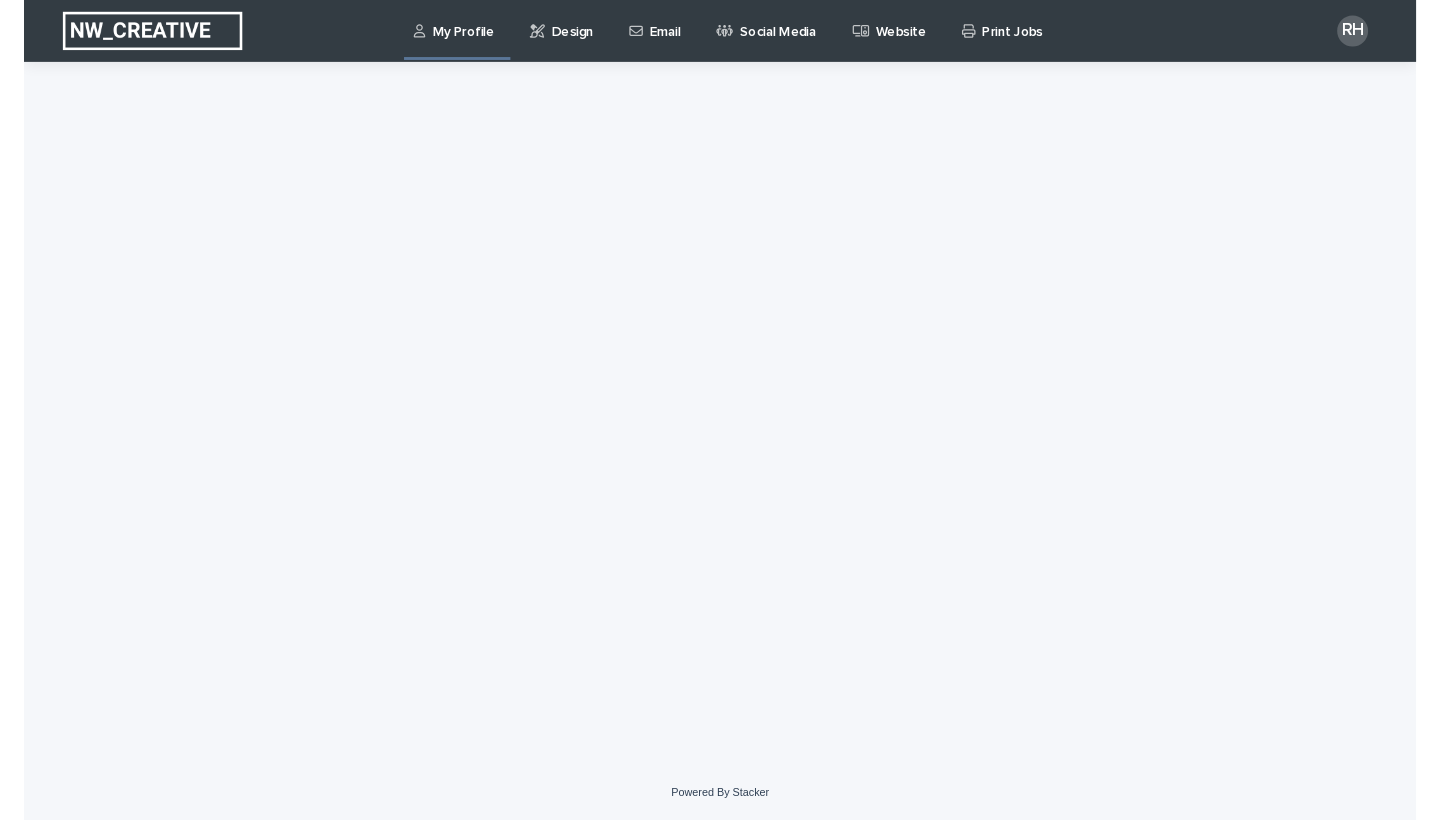 scroll, scrollTop: 0, scrollLeft: 0, axis: both 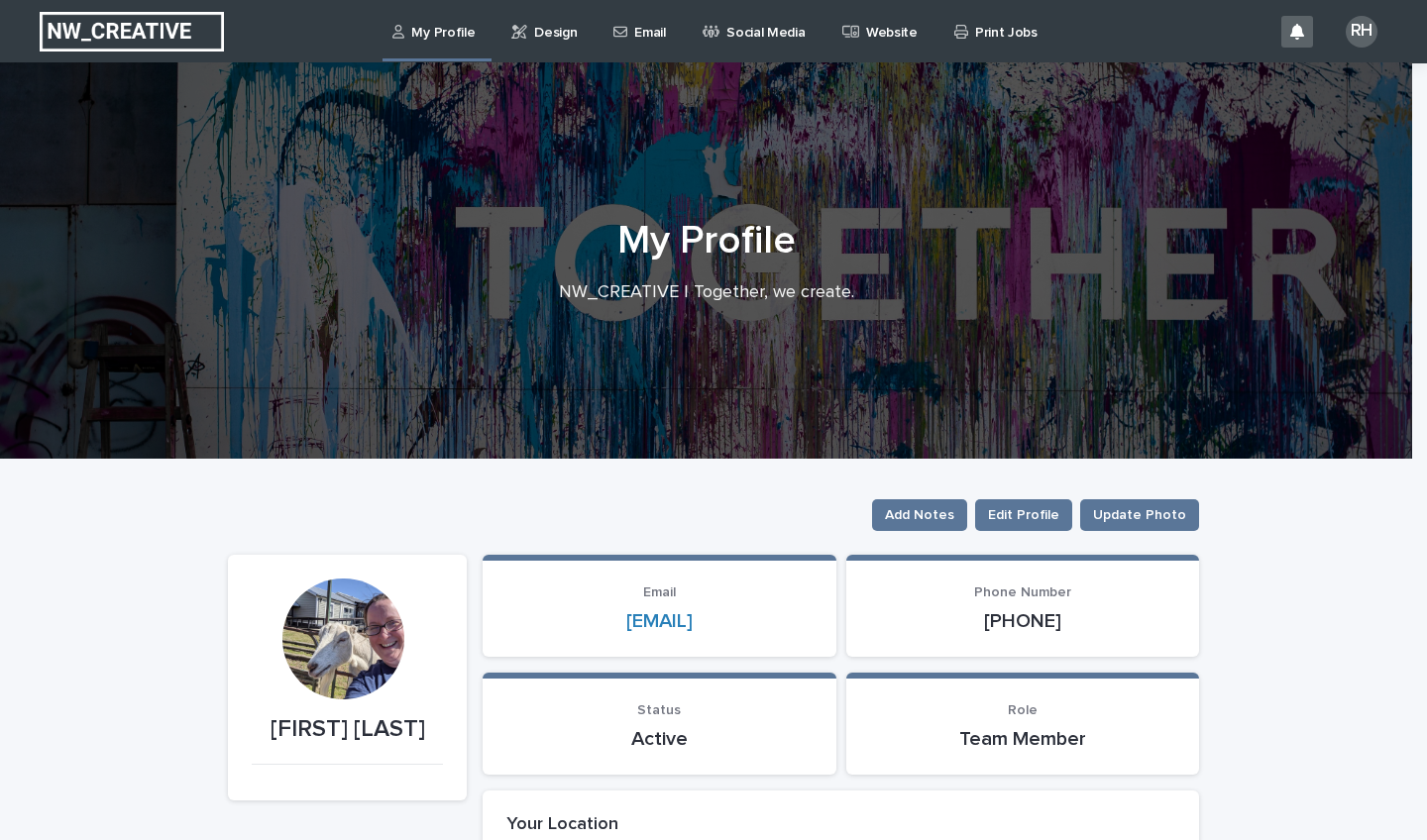 click on "Design" at bounding box center (555, 21) 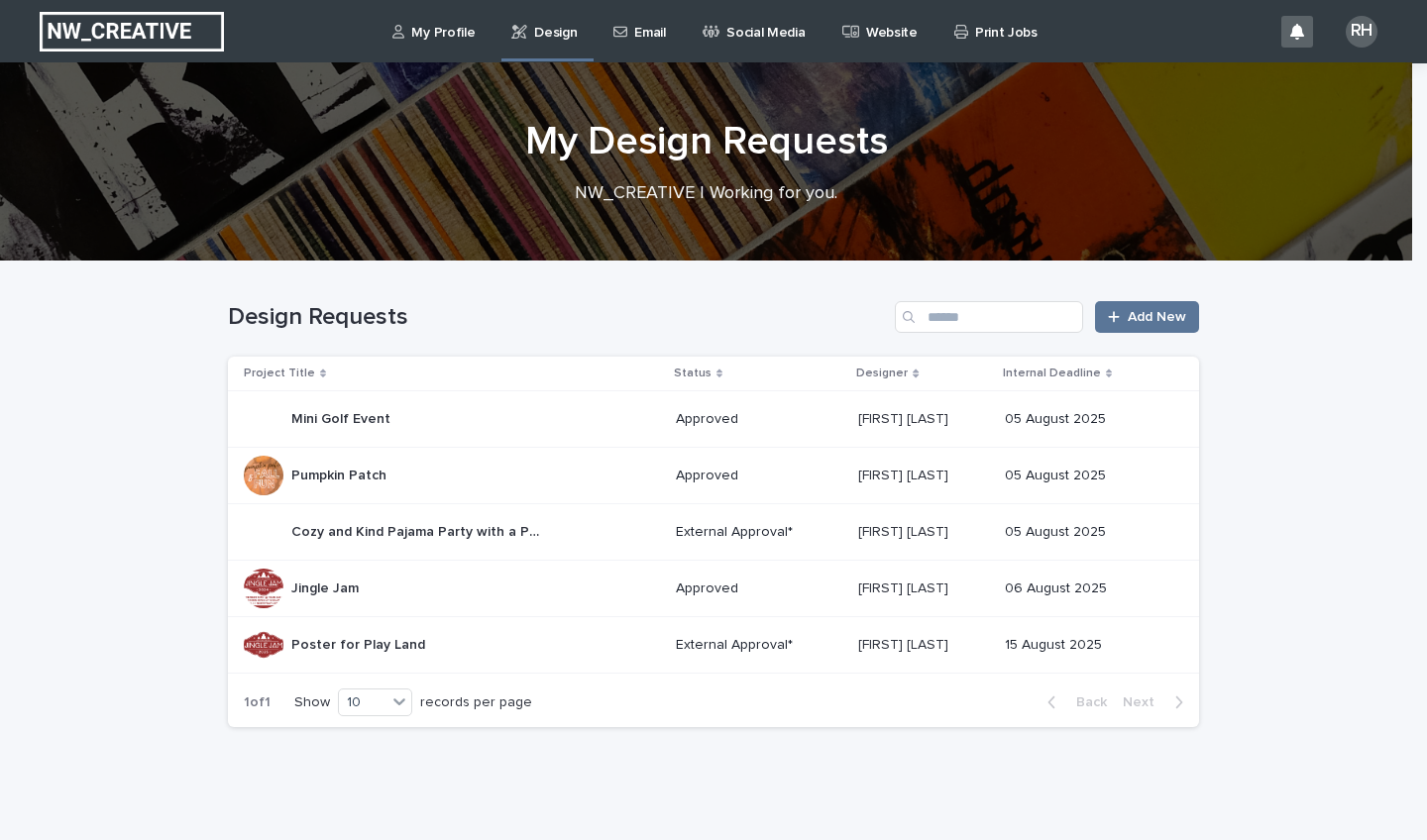 click on "Cozy and Kind Pajama Party with a Purpose" at bounding box center [417, 530] 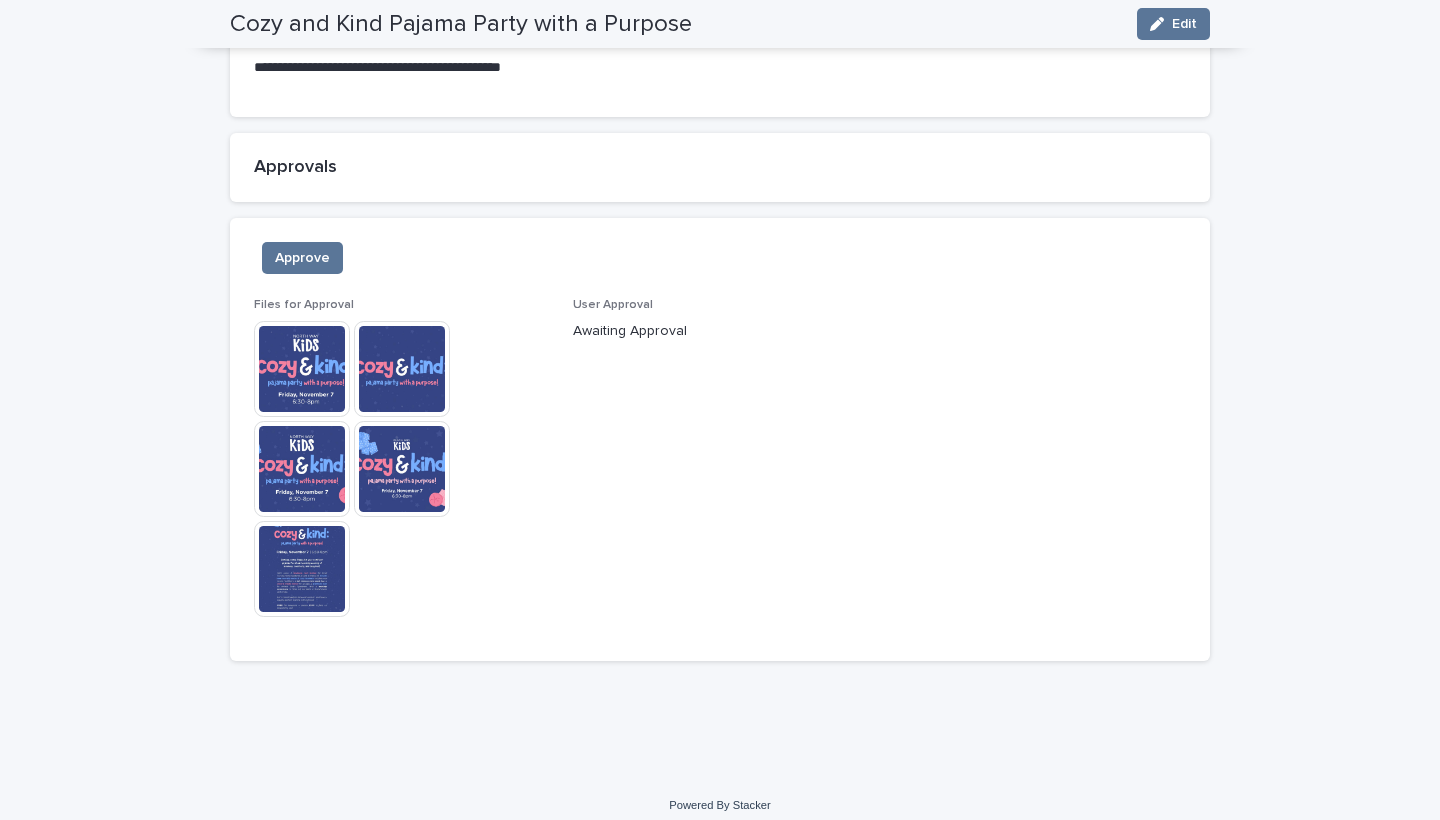 scroll, scrollTop: 1586, scrollLeft: 0, axis: vertical 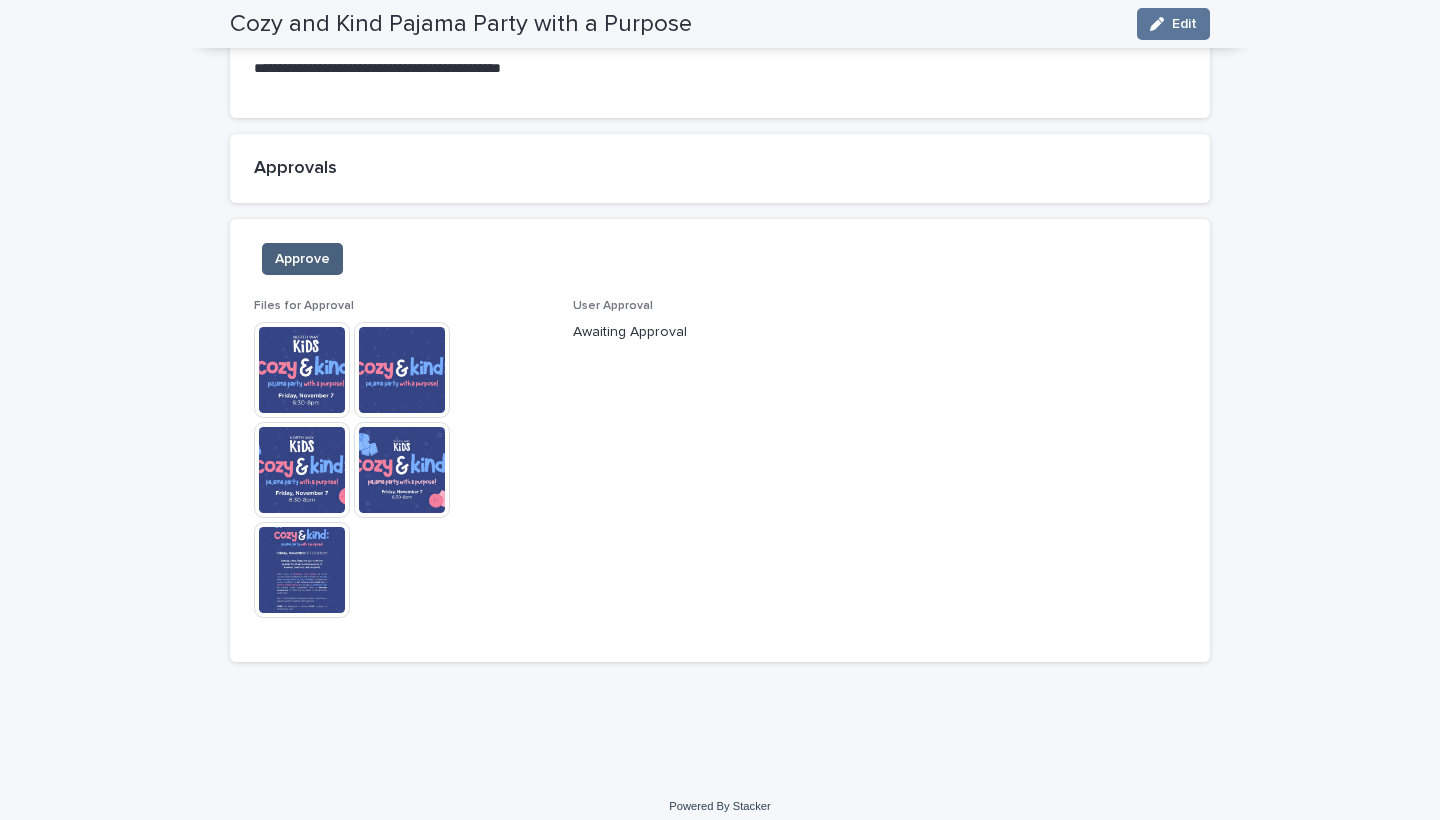 click on "Approve" at bounding box center [302, 259] 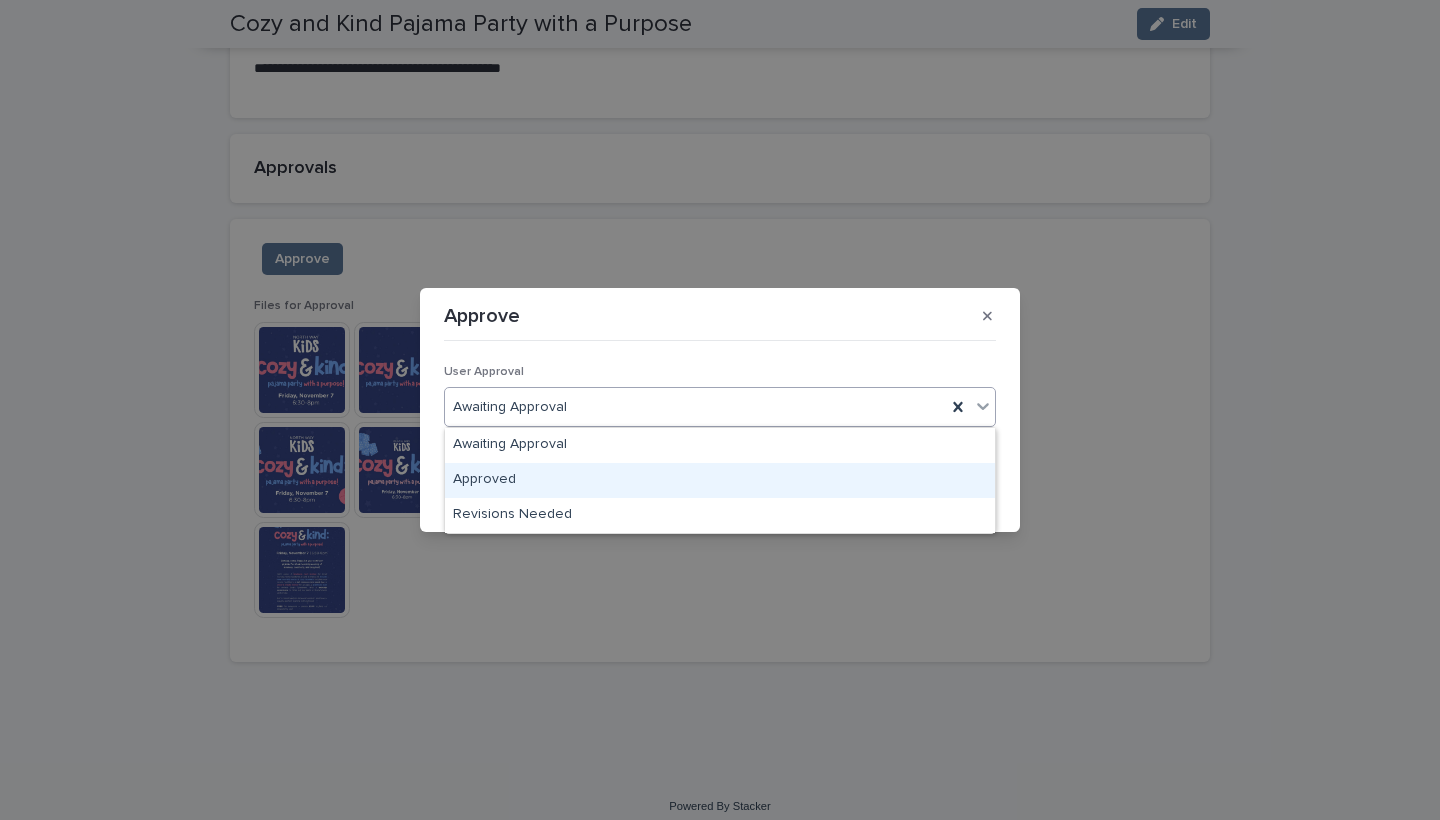 click on "Approved" at bounding box center [720, 480] 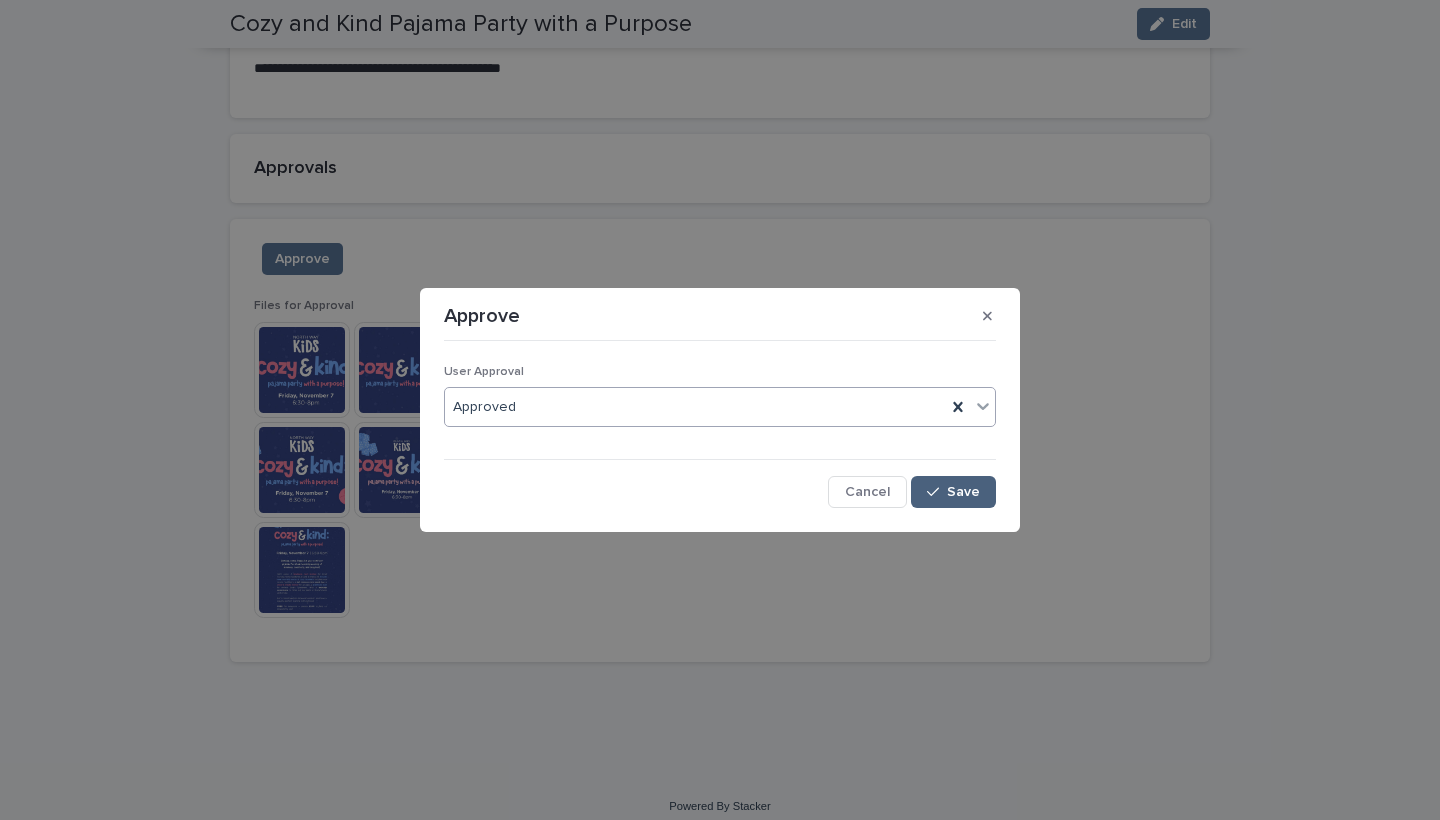 click on "Save" at bounding box center (953, 492) 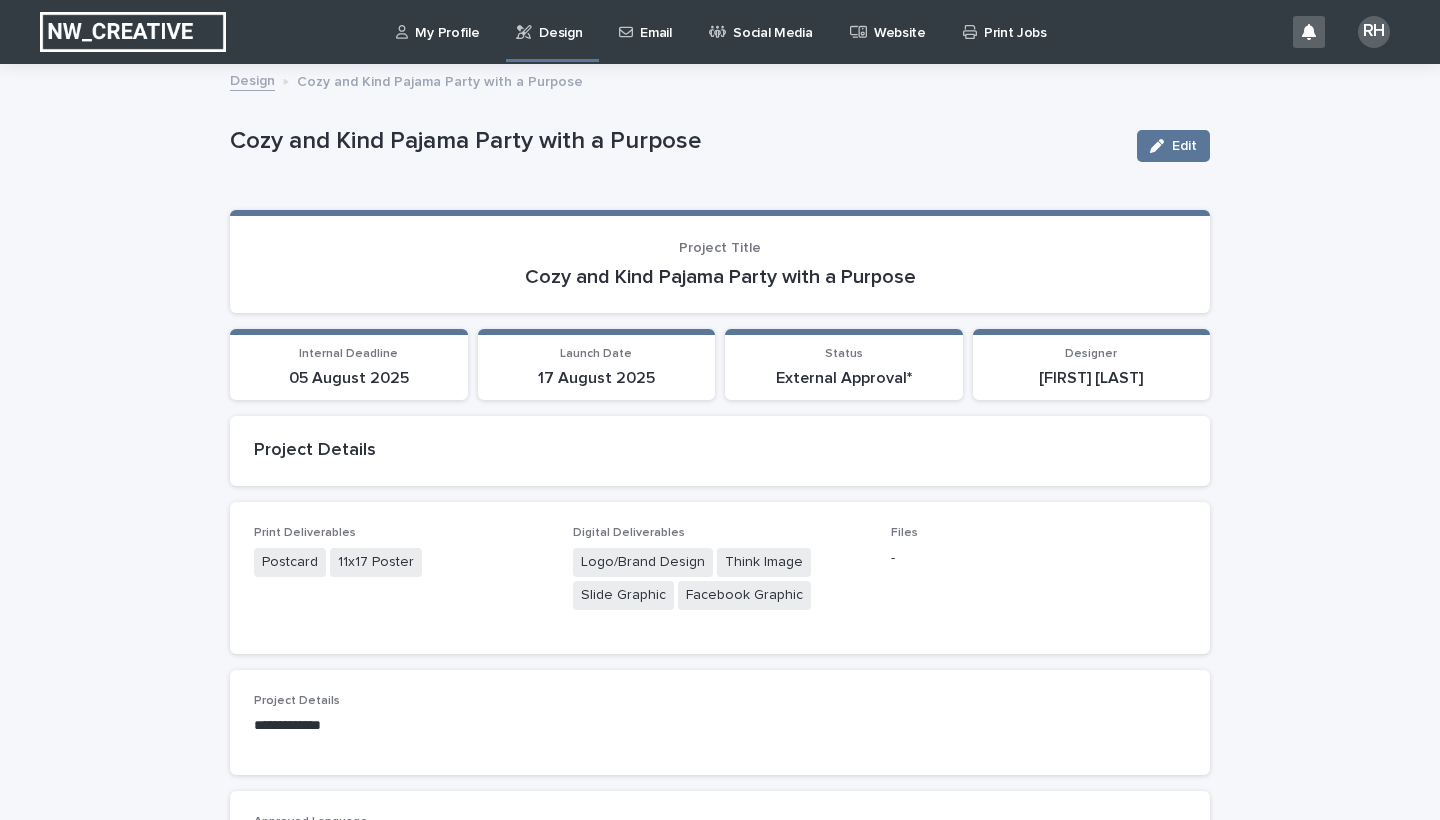 scroll, scrollTop: 0, scrollLeft: 0, axis: both 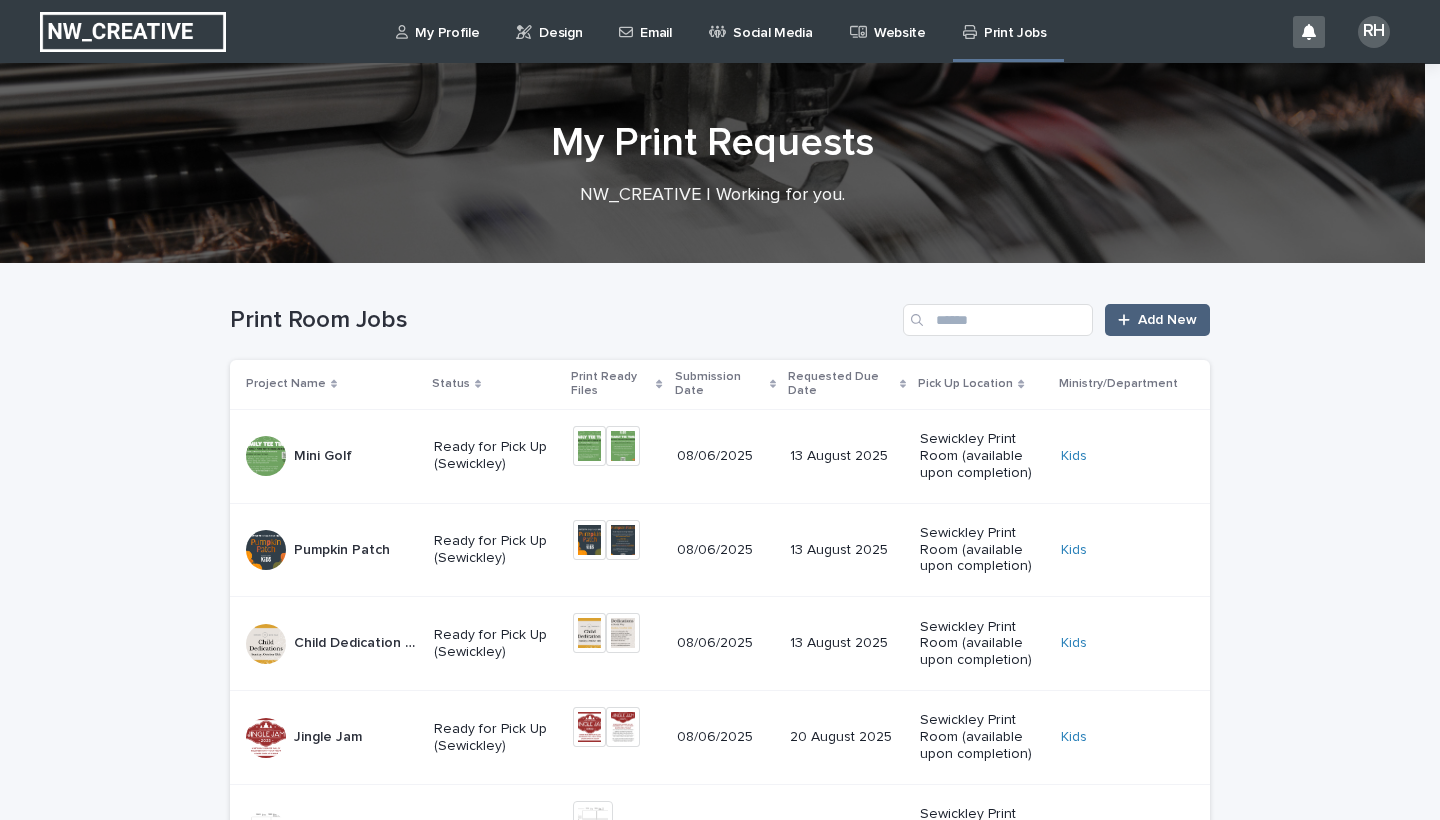 click on "Add New" at bounding box center [1157, 320] 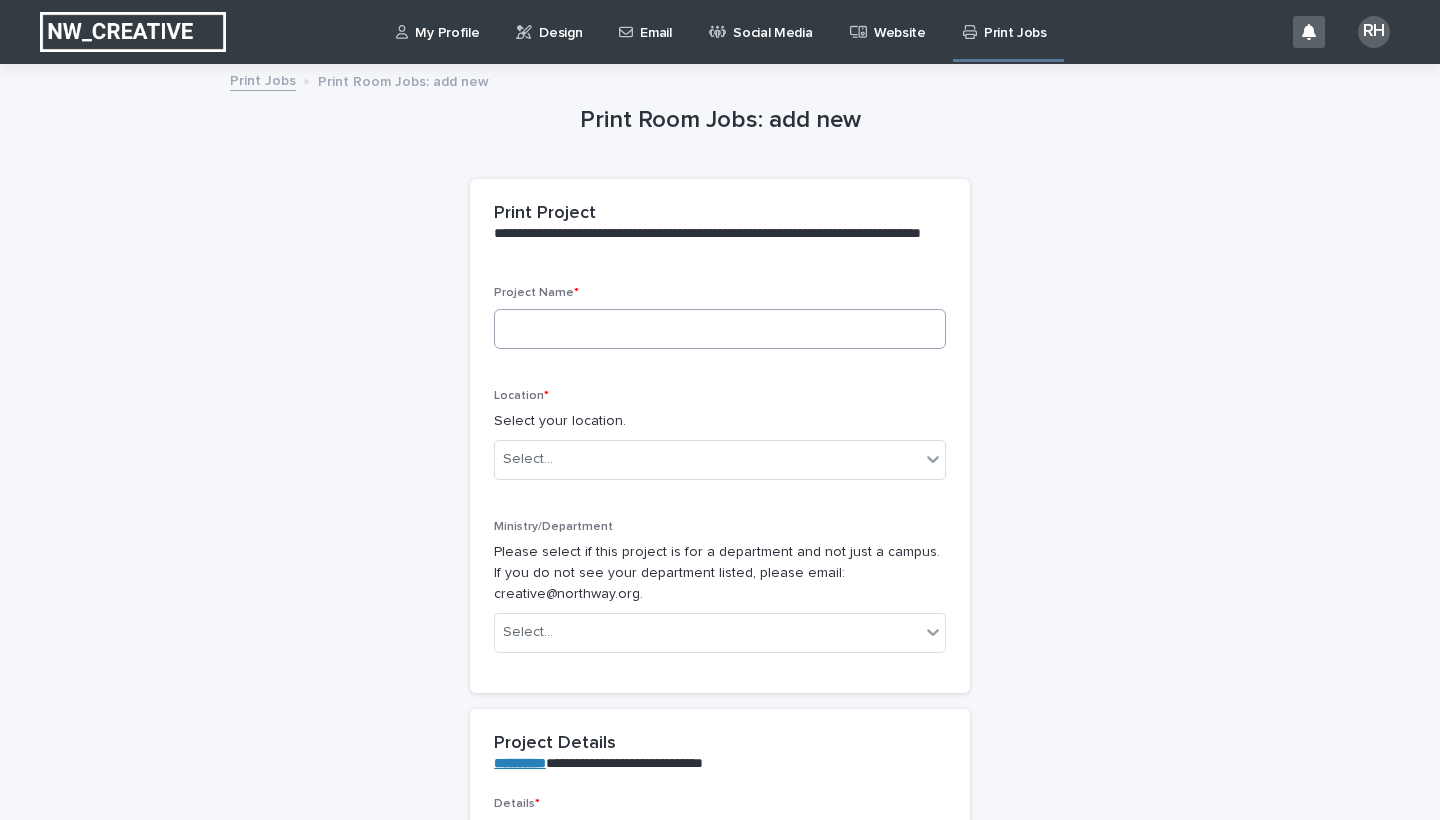drag, startPoint x: 1084, startPoint y: 389, endPoint x: 773, endPoint y: 344, distance: 314.23877 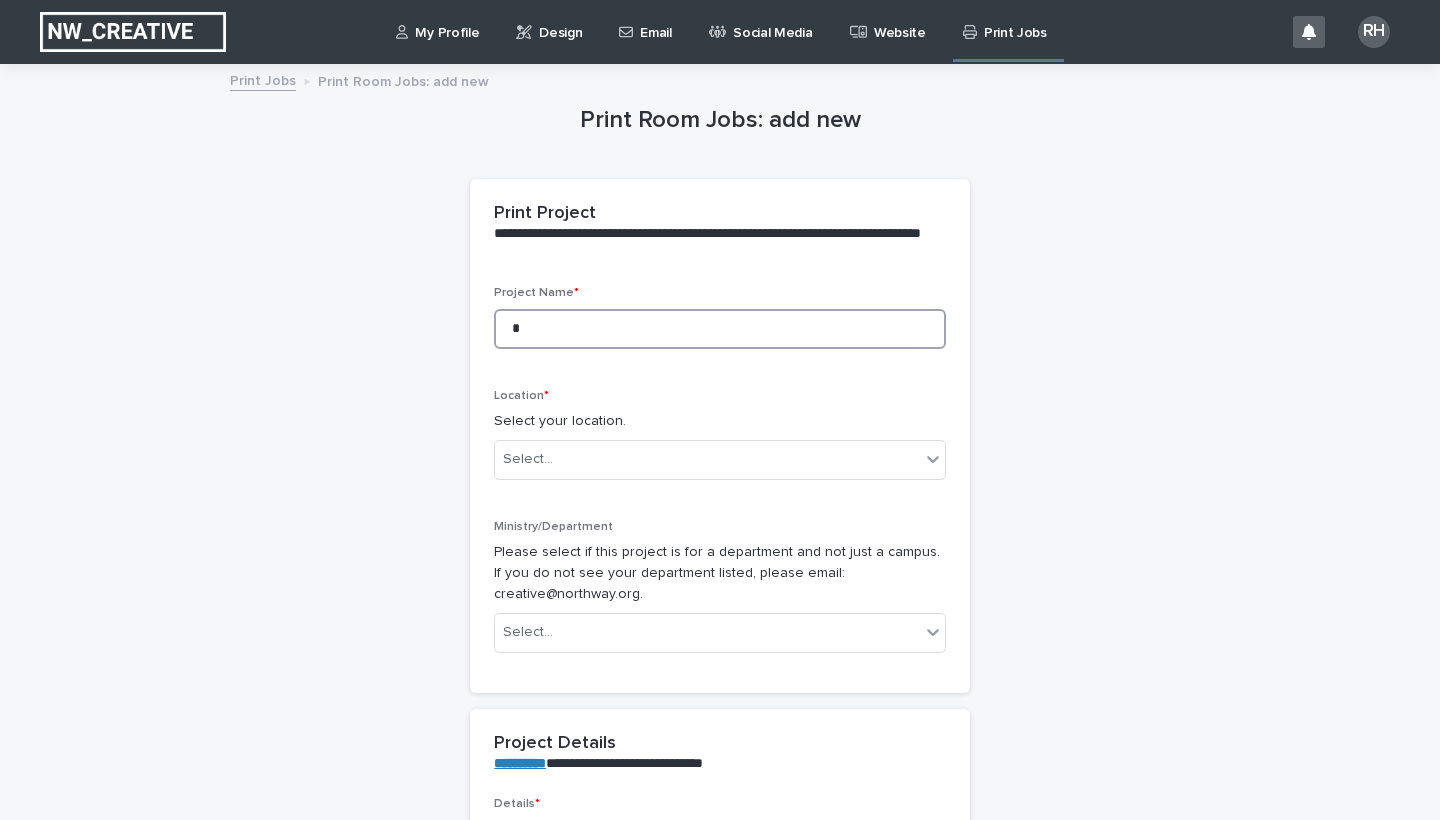 type on "**" 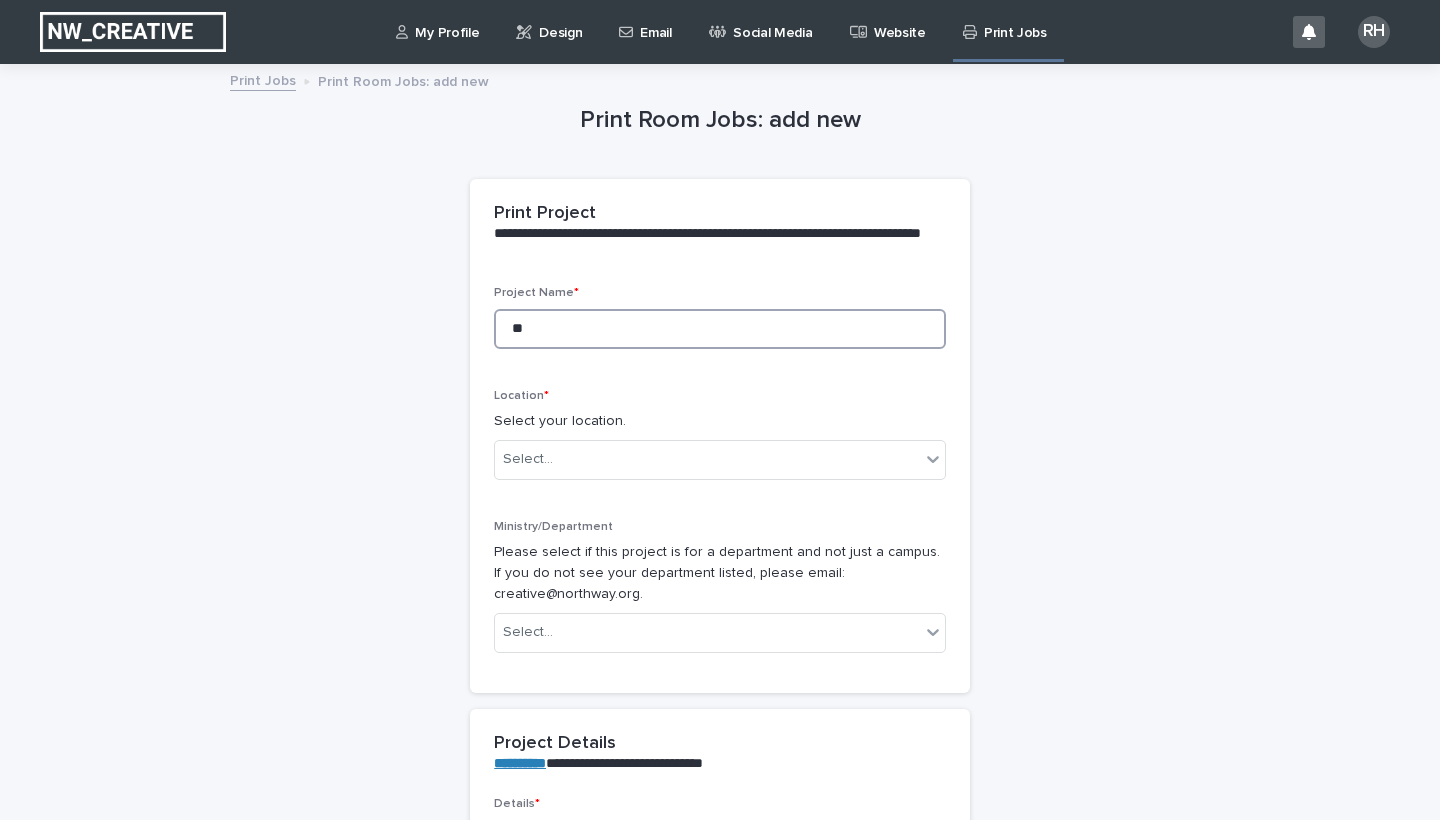 type on "***" 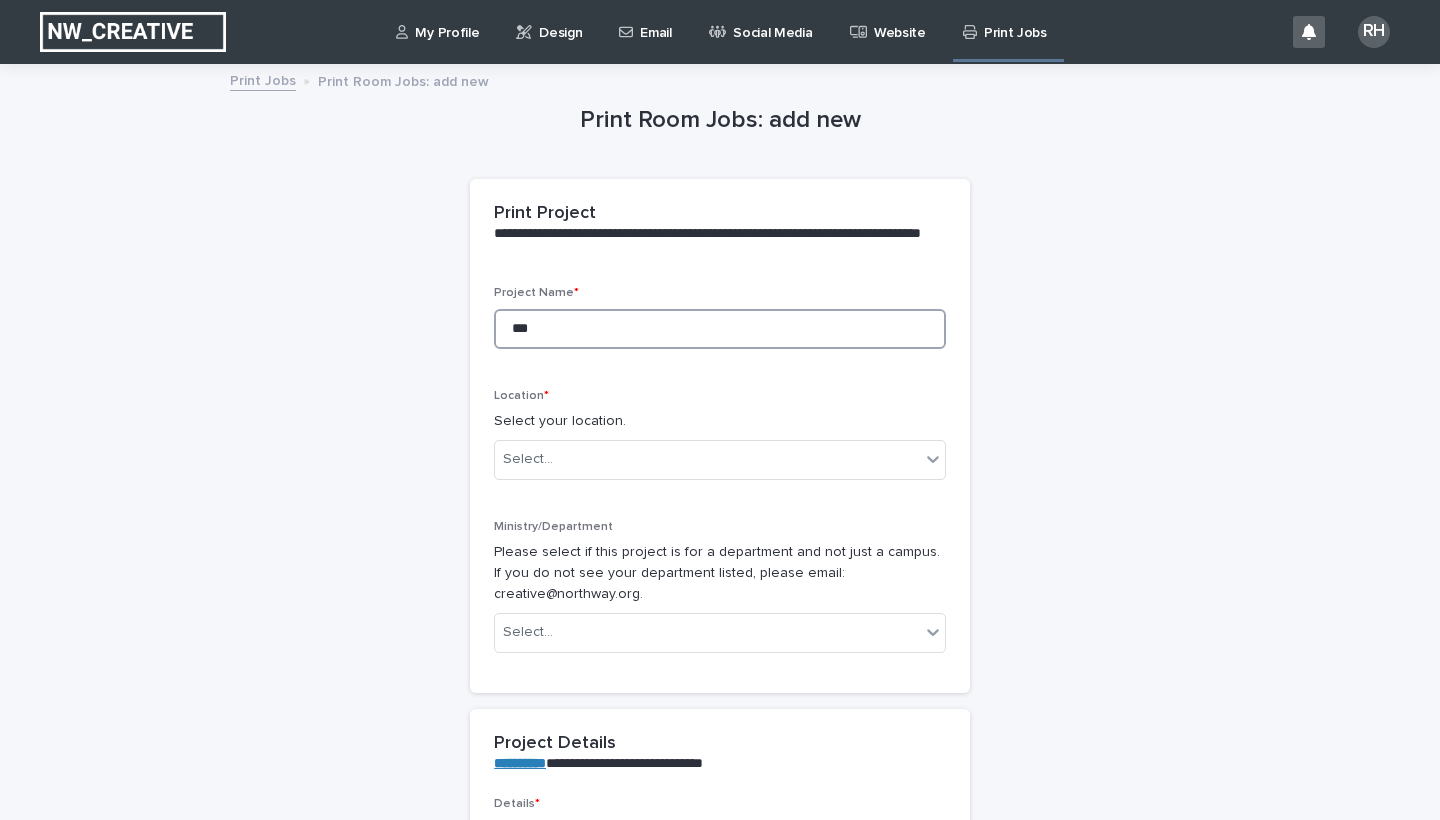 type on "***" 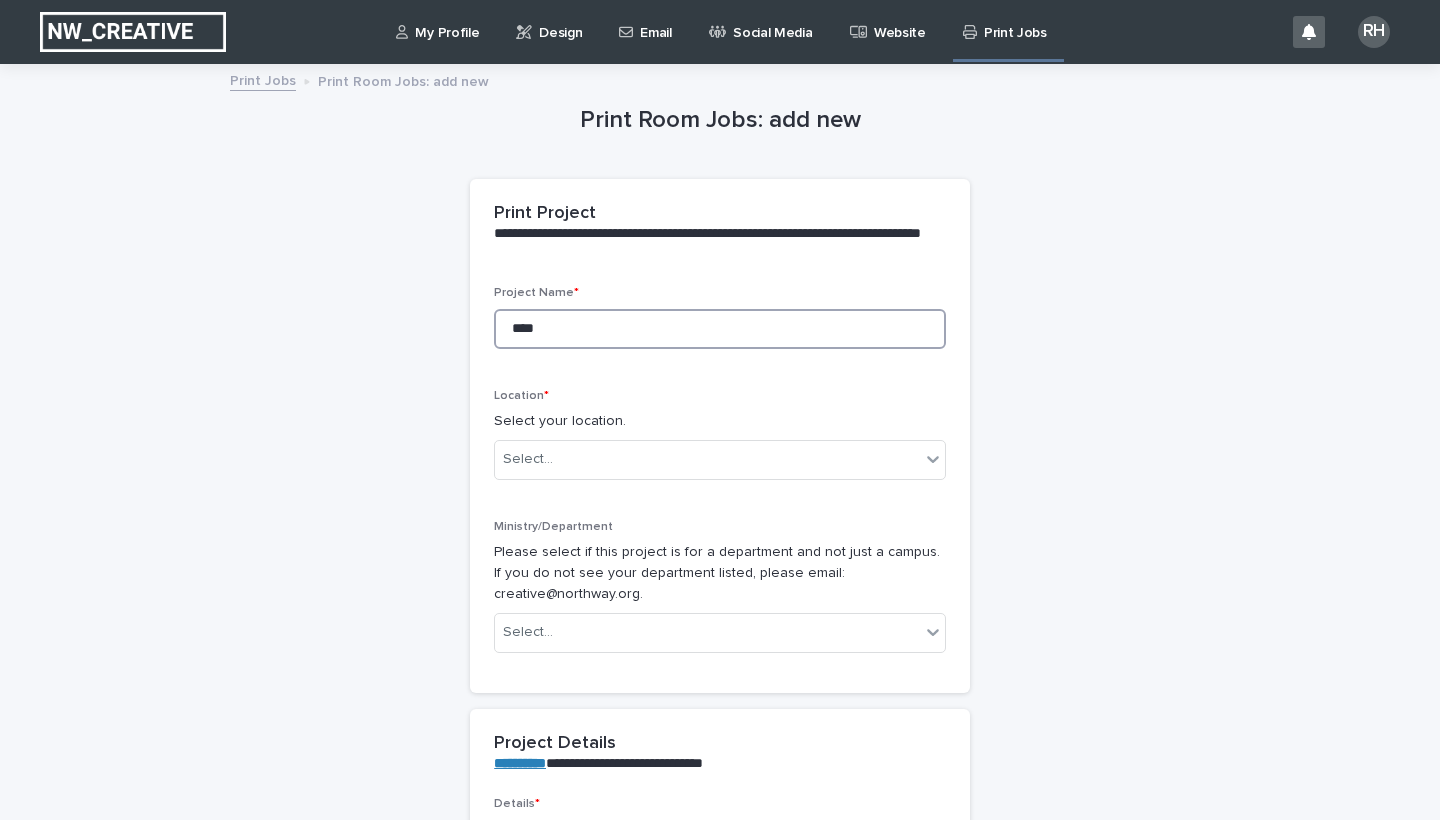 type on "****" 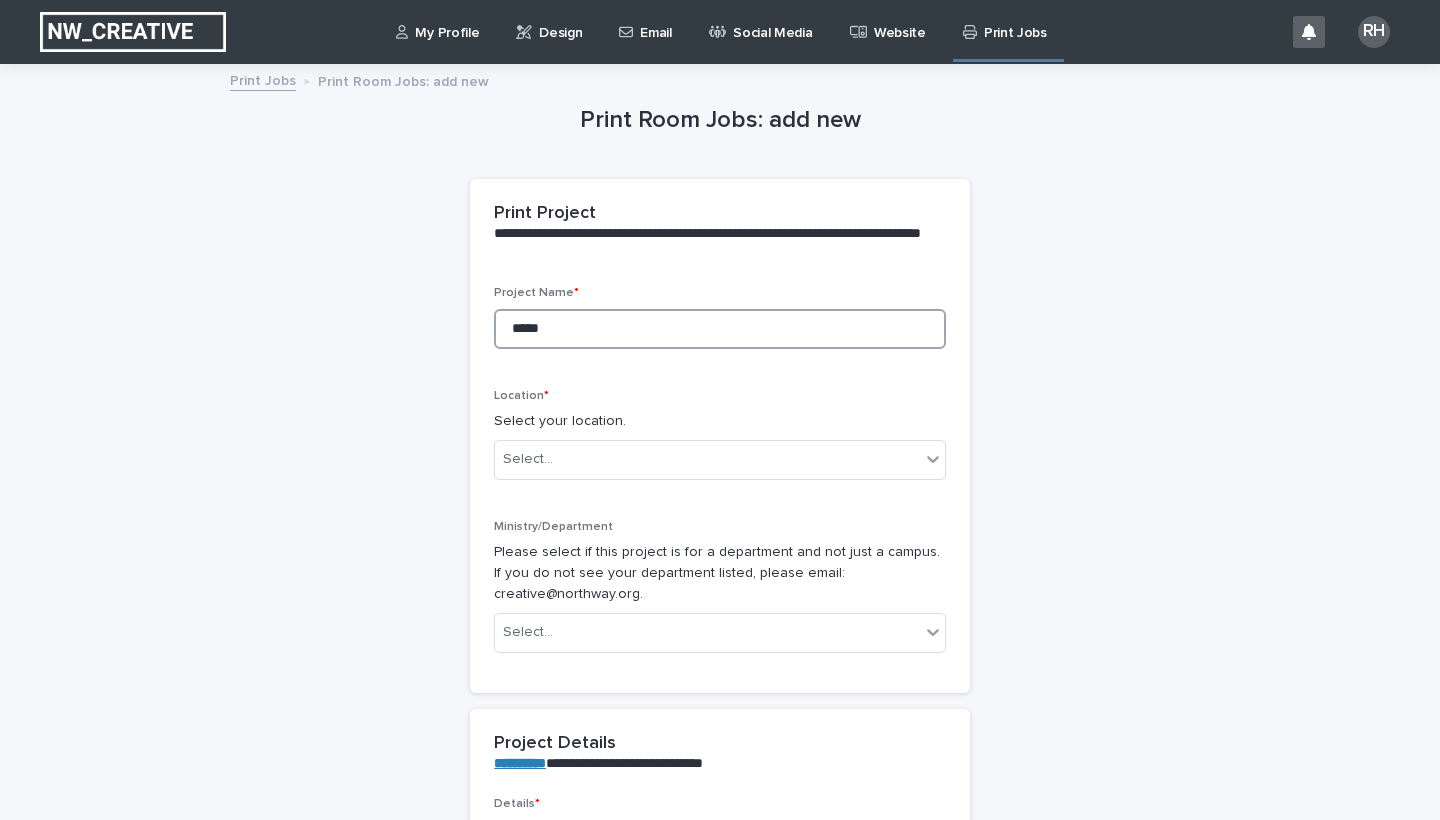 type on "****" 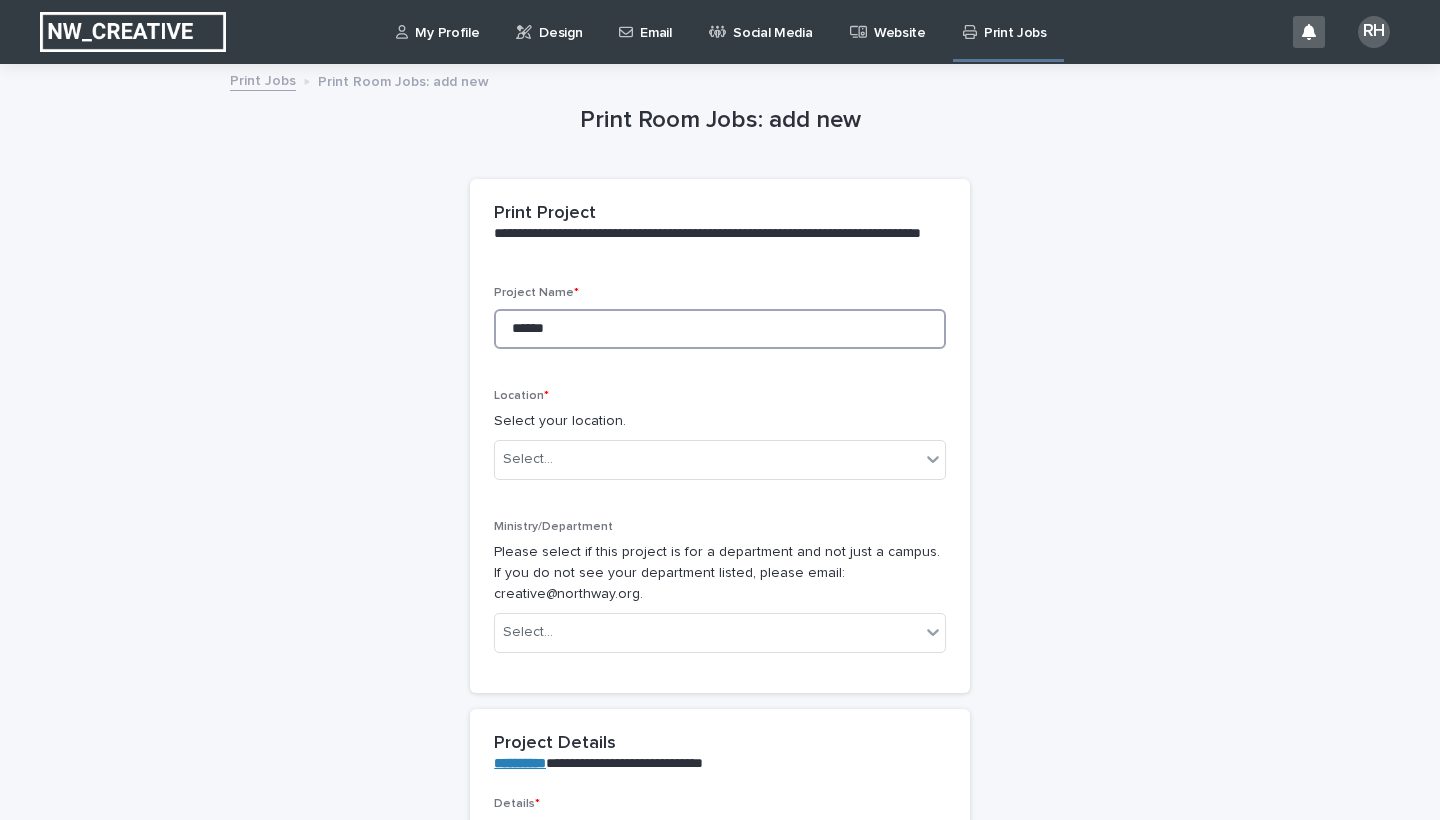 type on "******" 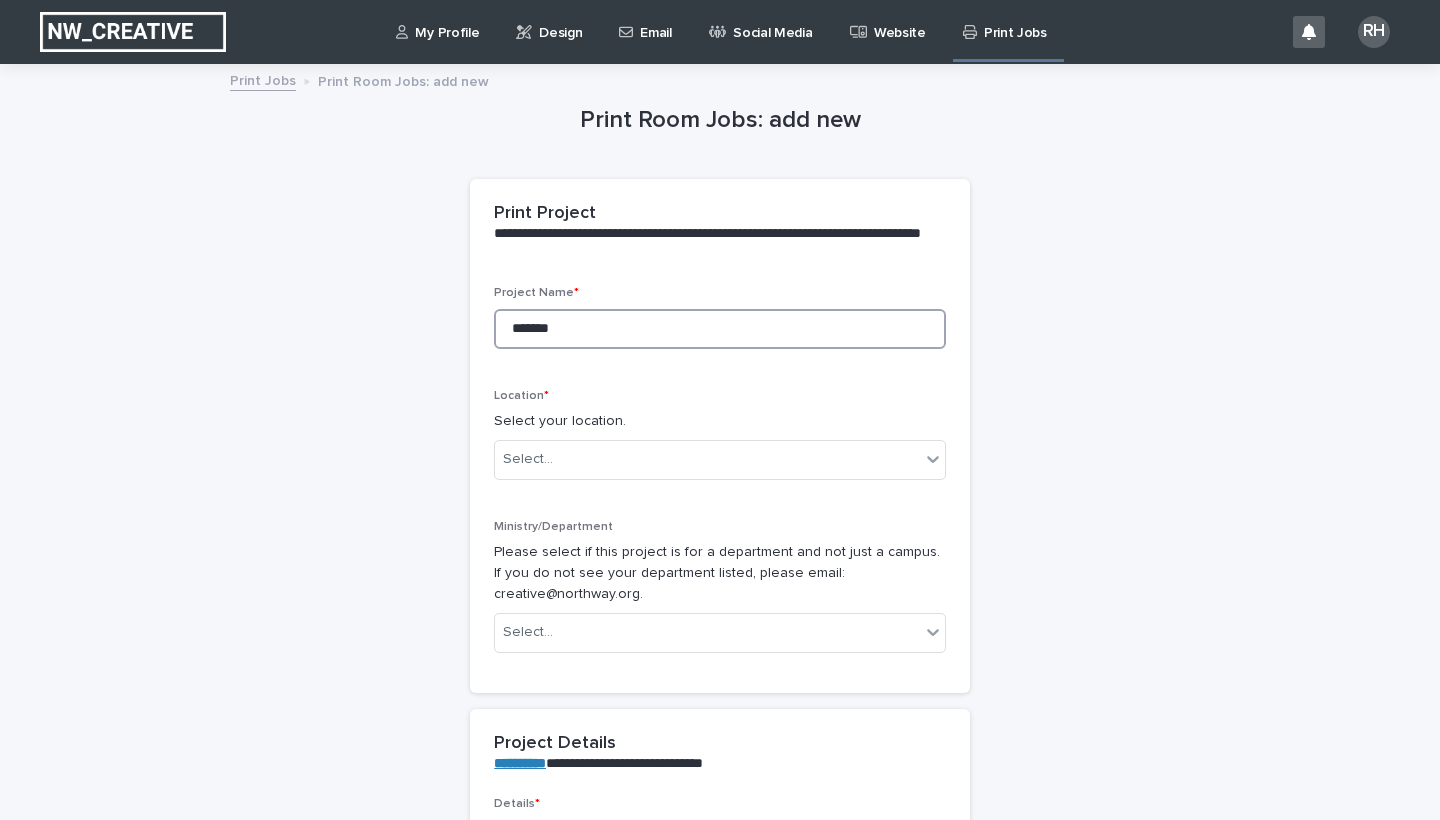 type on "******" 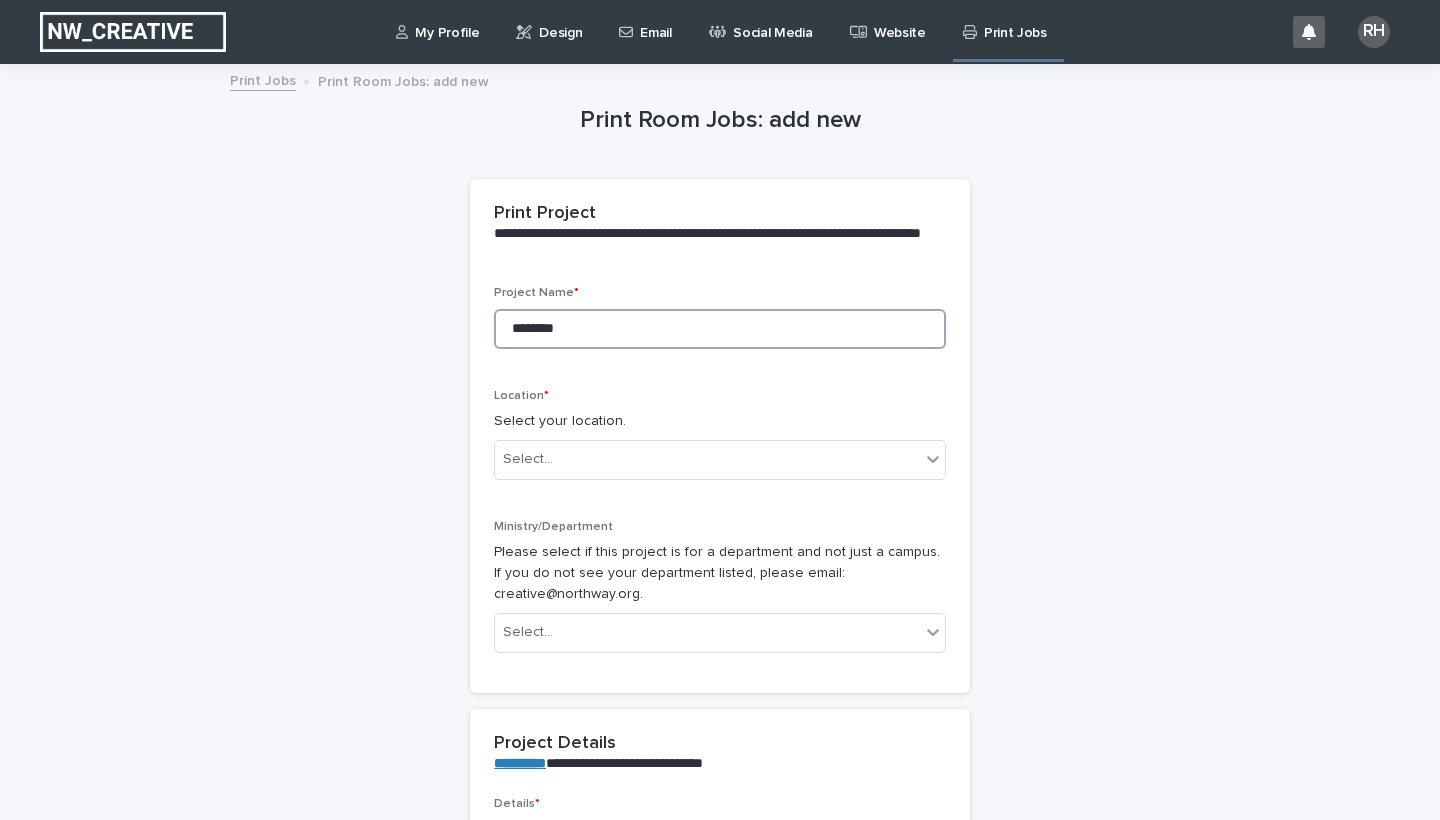 type on "*********" 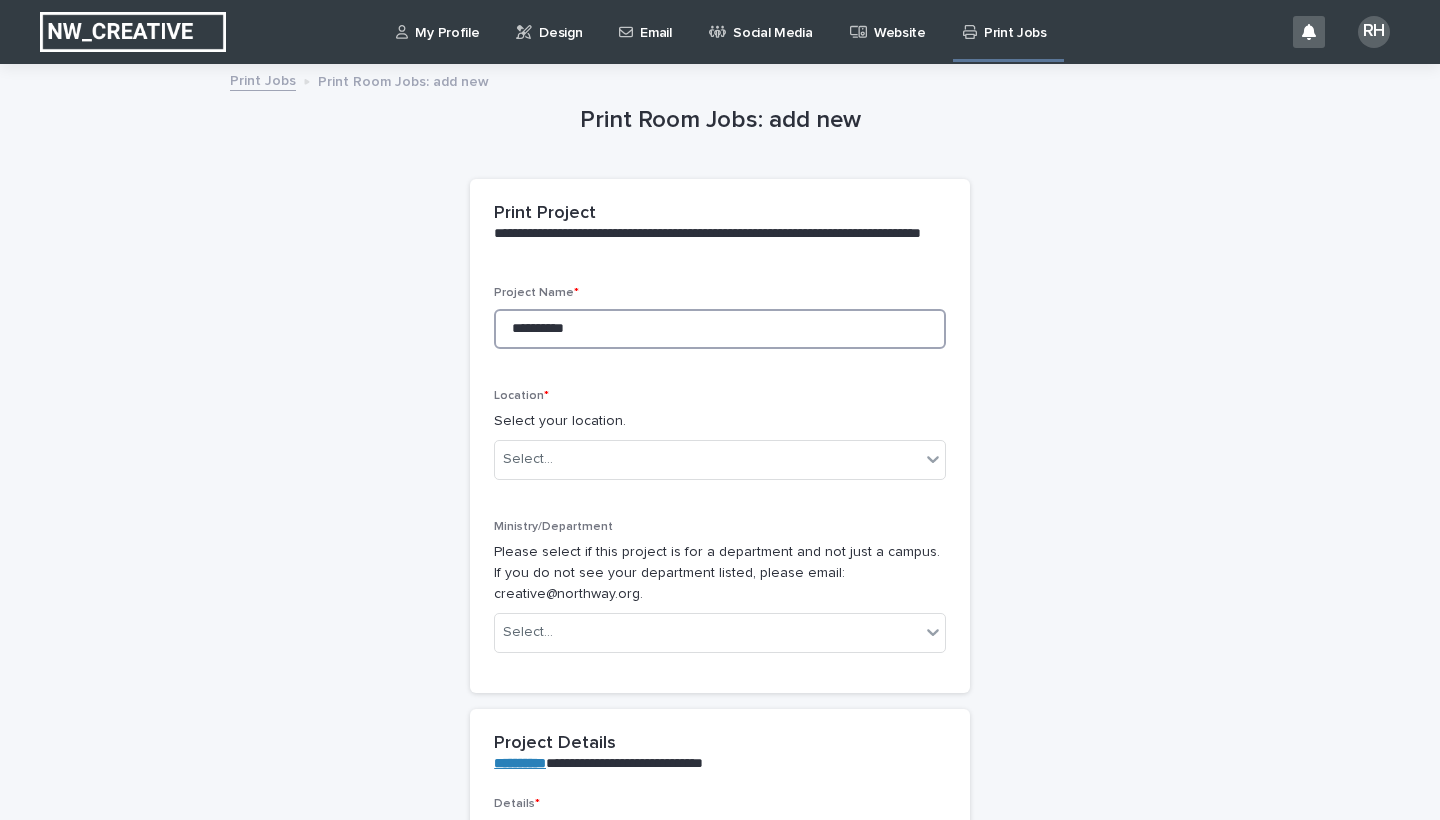 type on "**********" 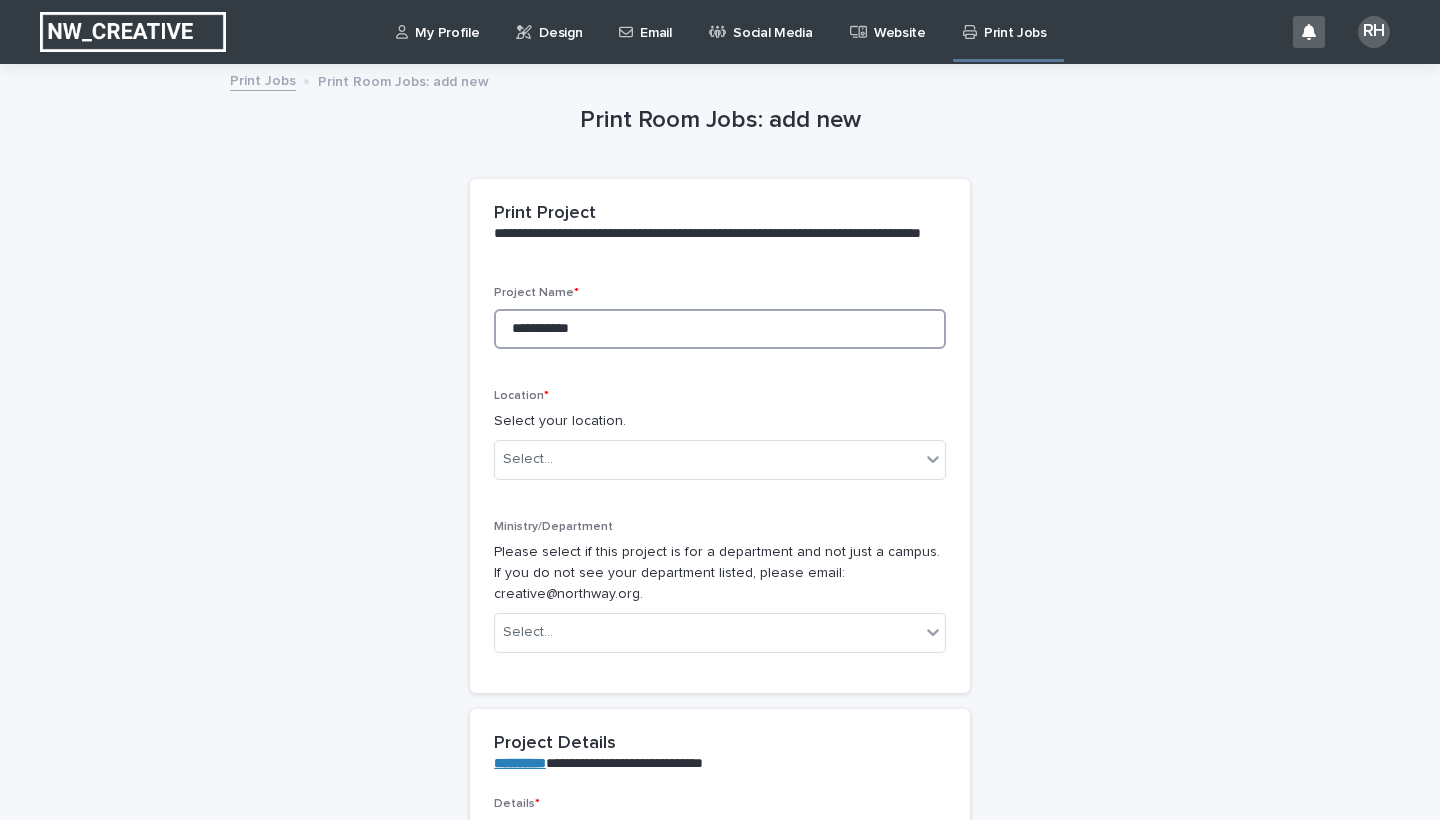 type on "**********" 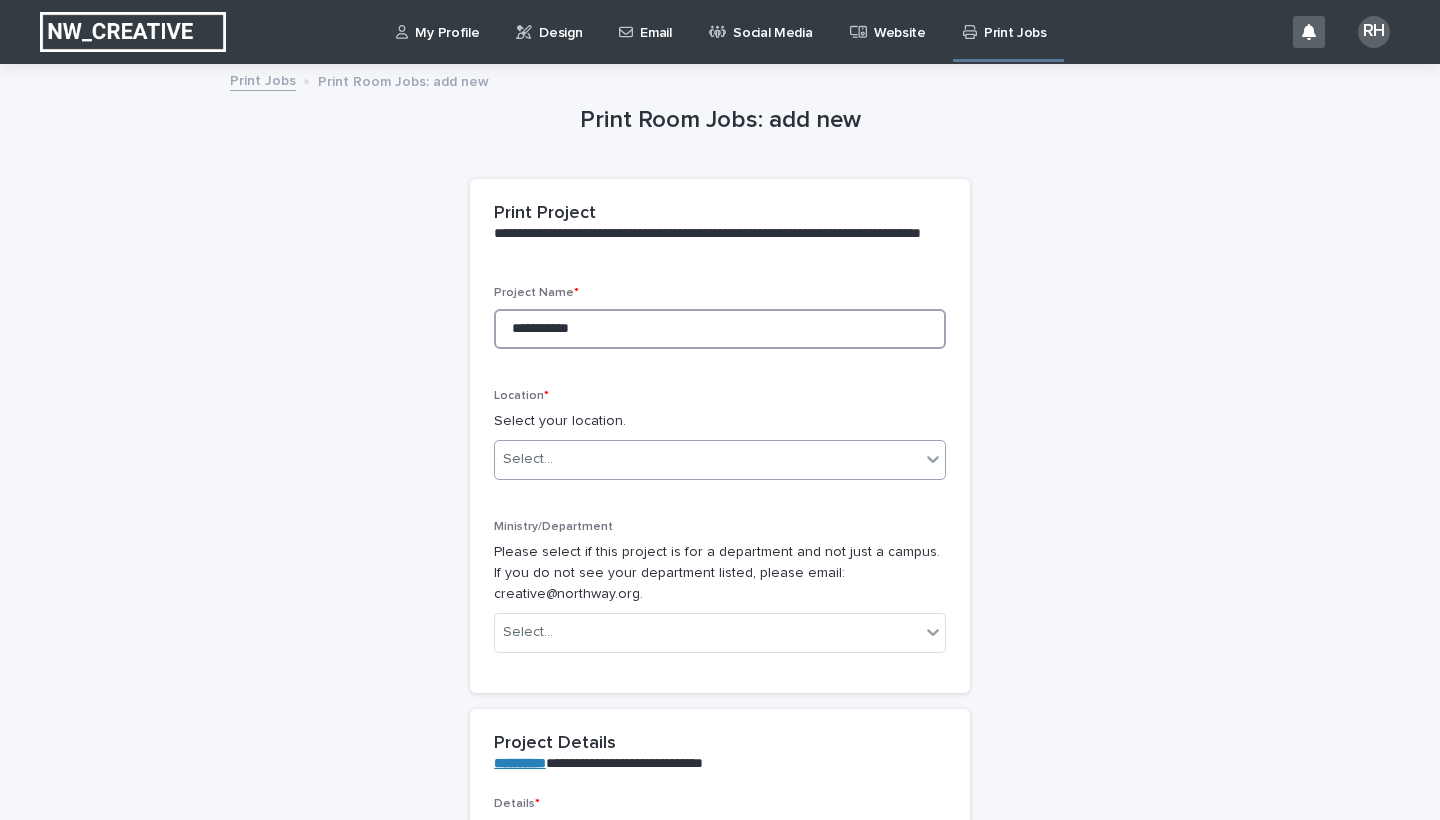 type on "**********" 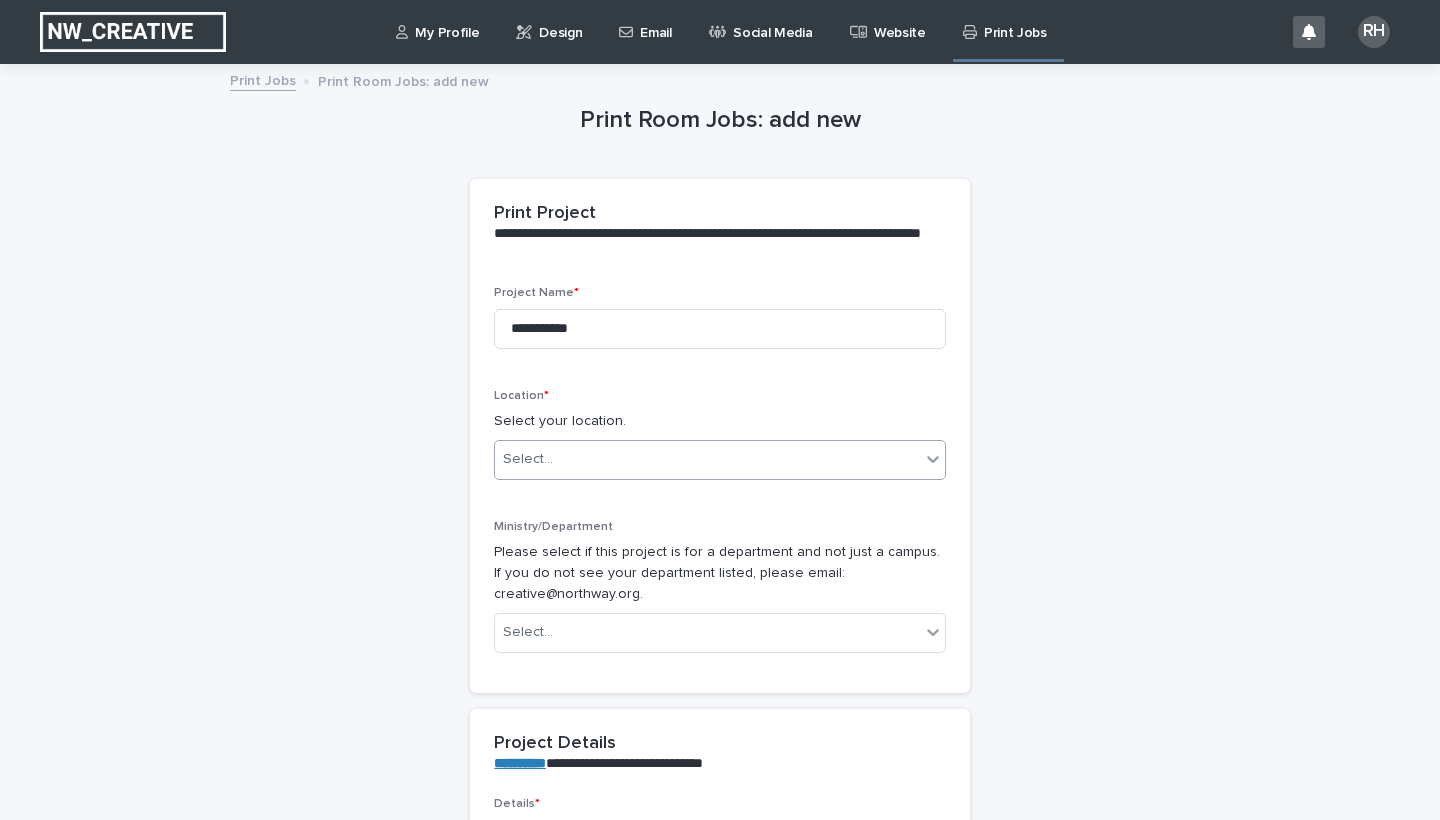 click on "Select..." at bounding box center [528, 459] 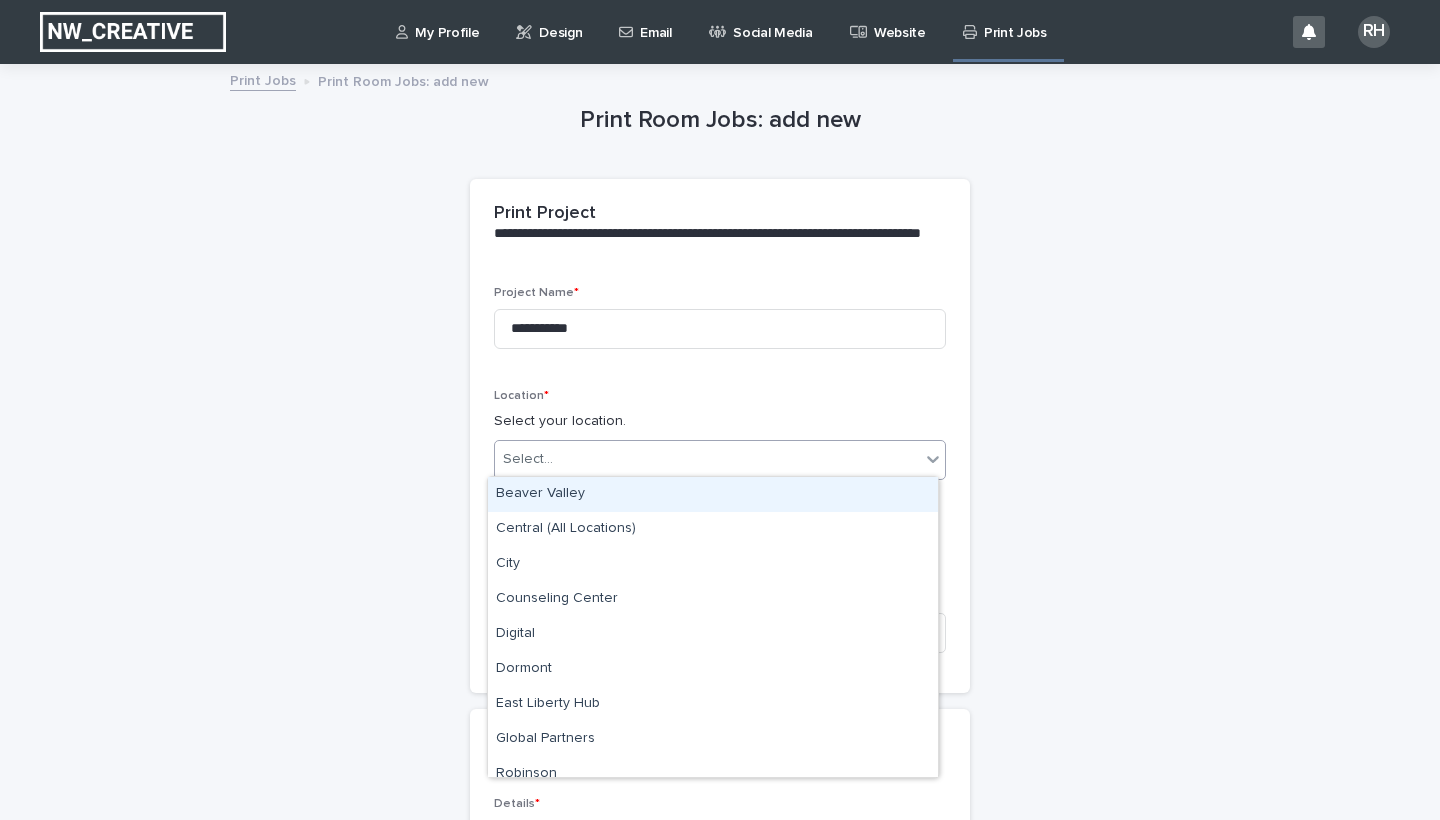 click on "Beaver Valley" at bounding box center (713, 494) 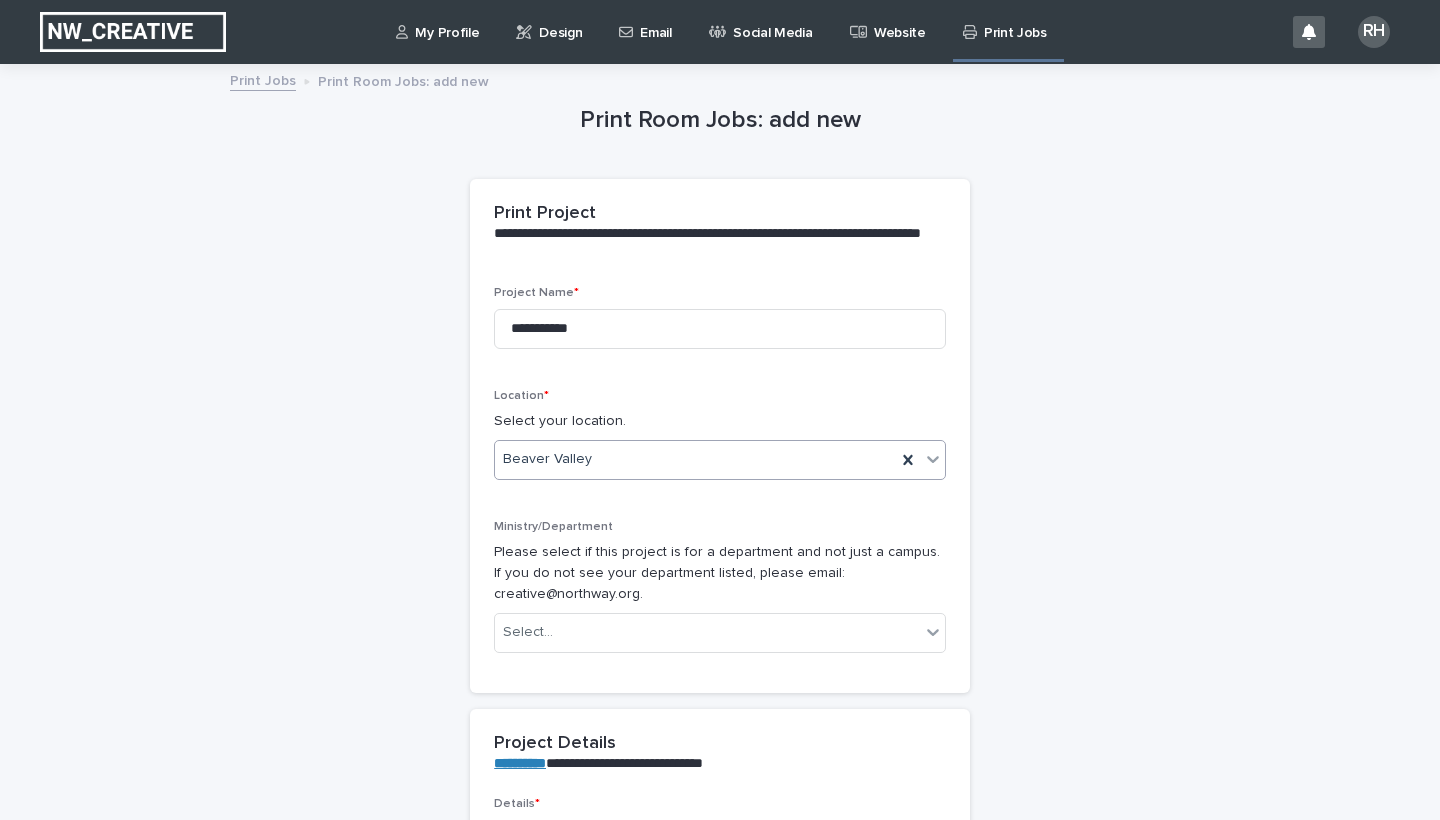 click on "Ministry/Department Please select if this project is for a department and not just a campus. If you do not see your department listed, please email: [EMAIL] Select..." at bounding box center [720, 594] 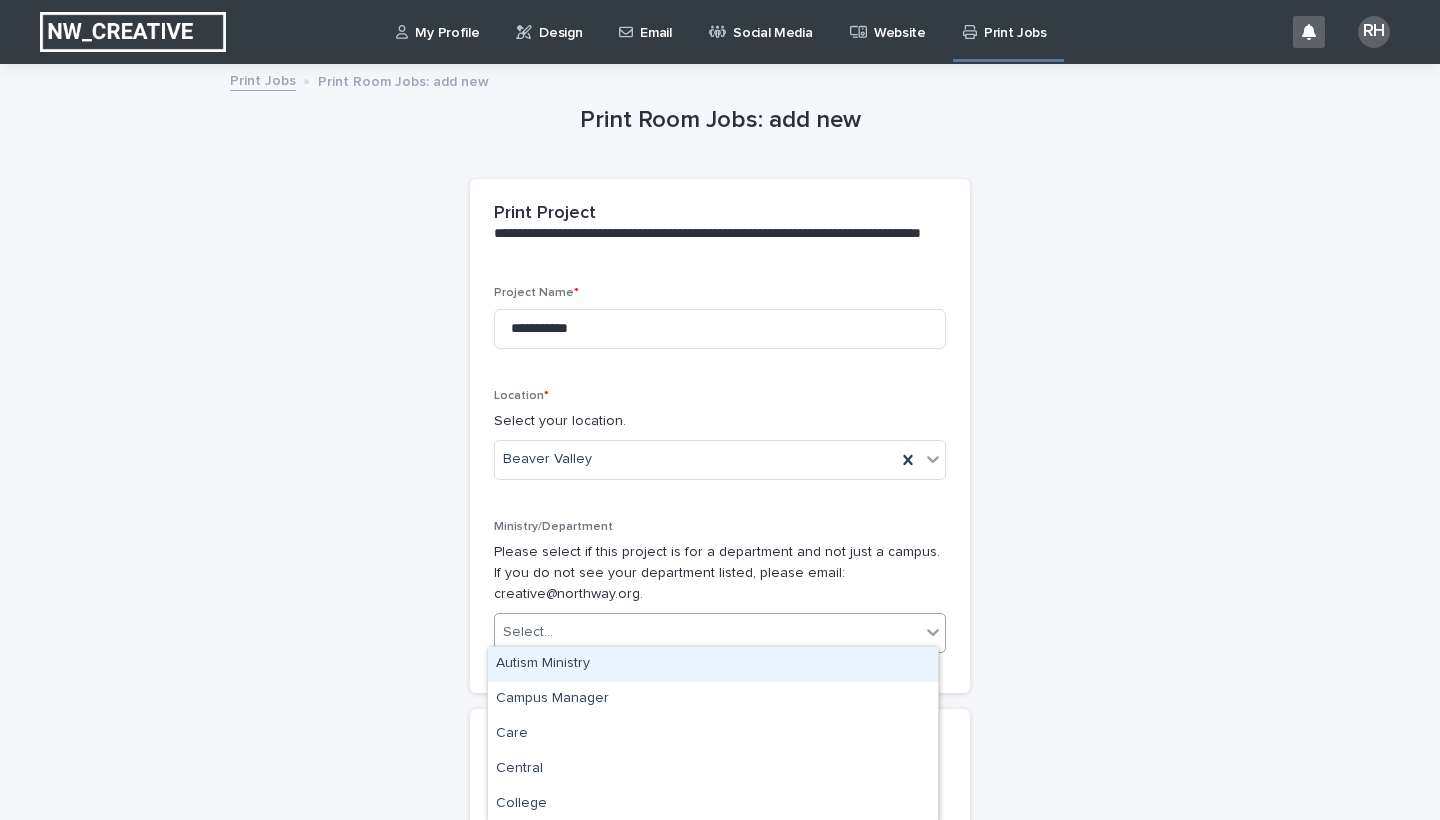 click on "Select..." at bounding box center (707, 632) 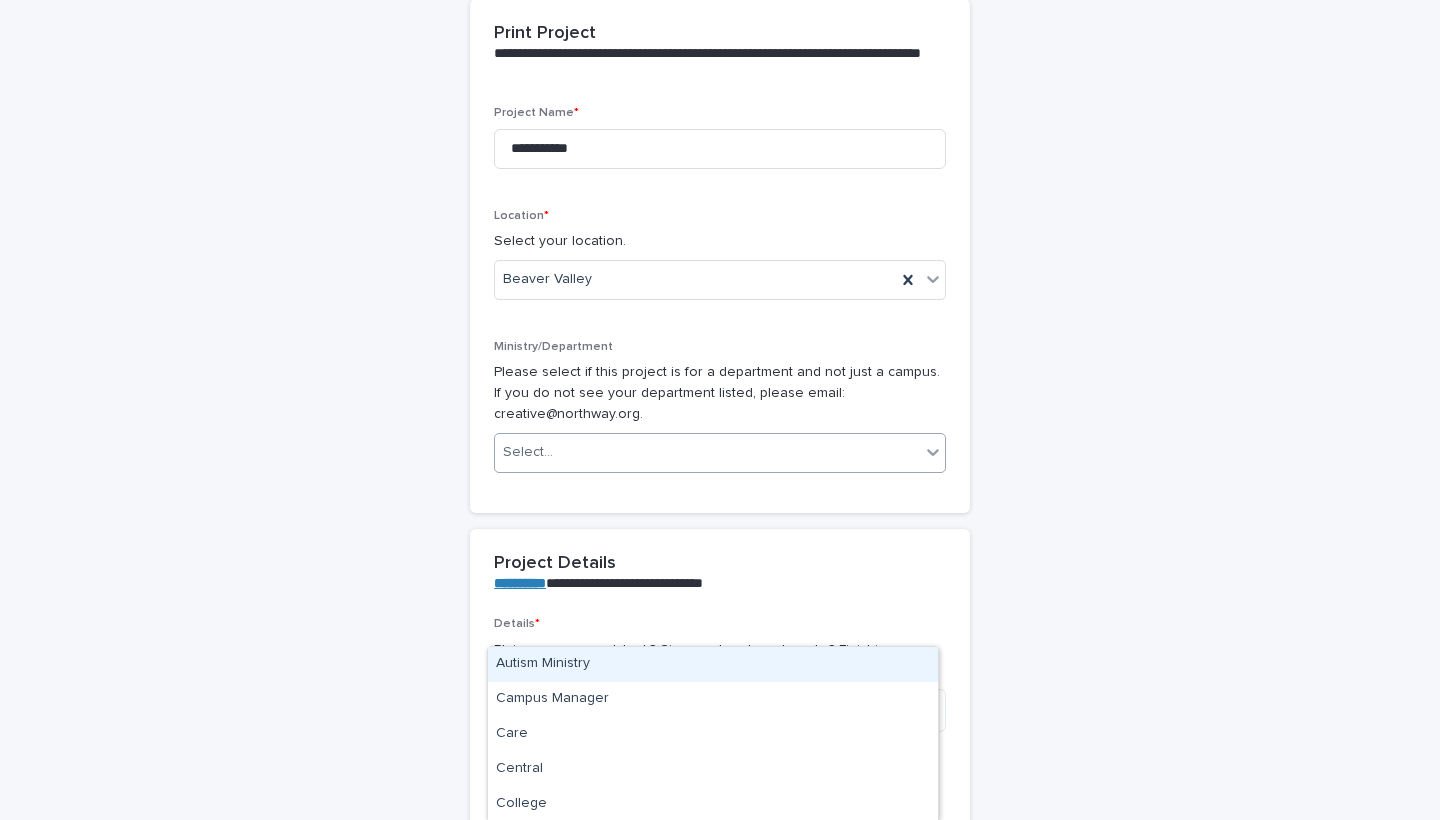 scroll, scrollTop: 202, scrollLeft: 0, axis: vertical 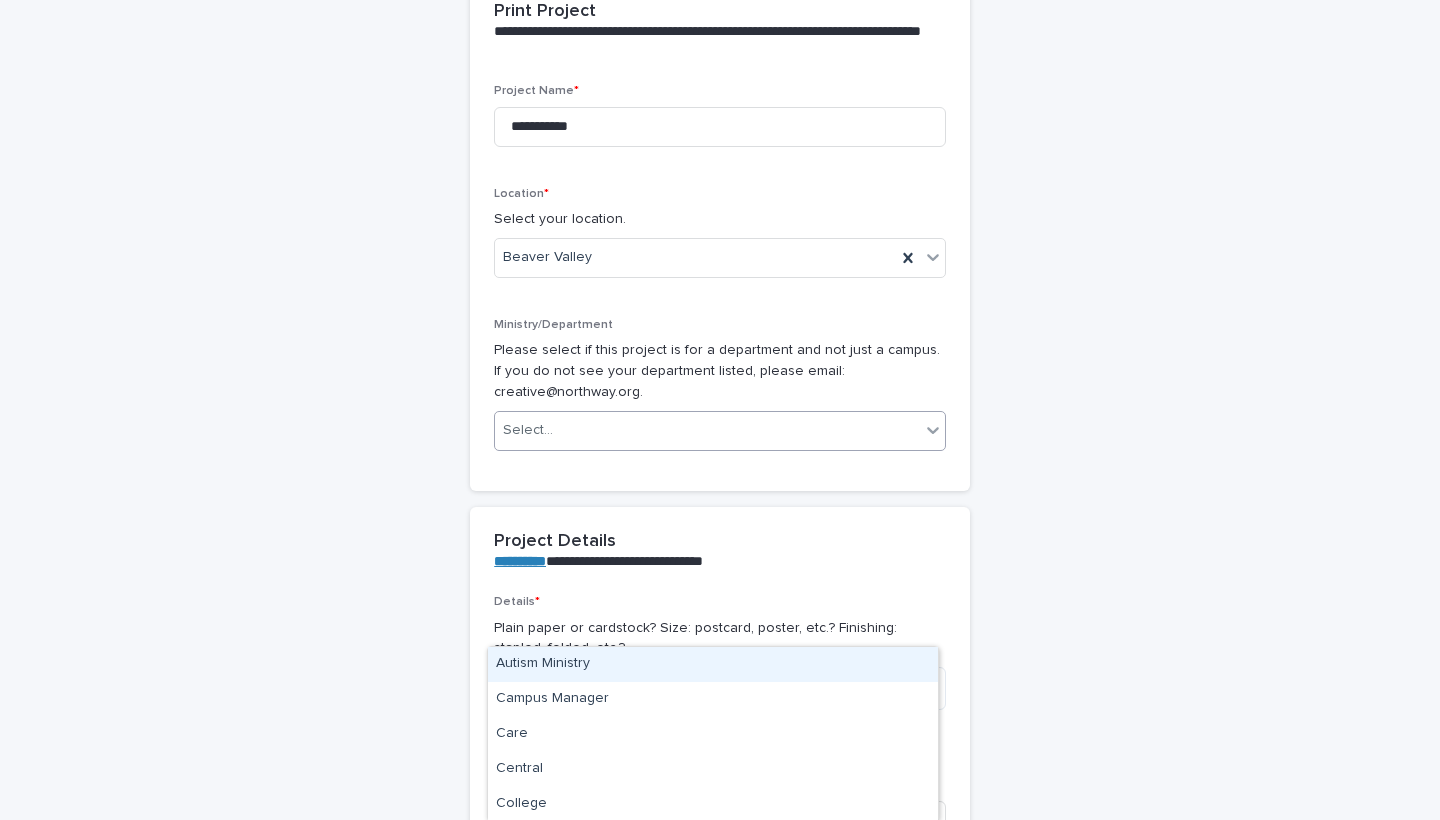 click on "Select..." at bounding box center [528, 430] 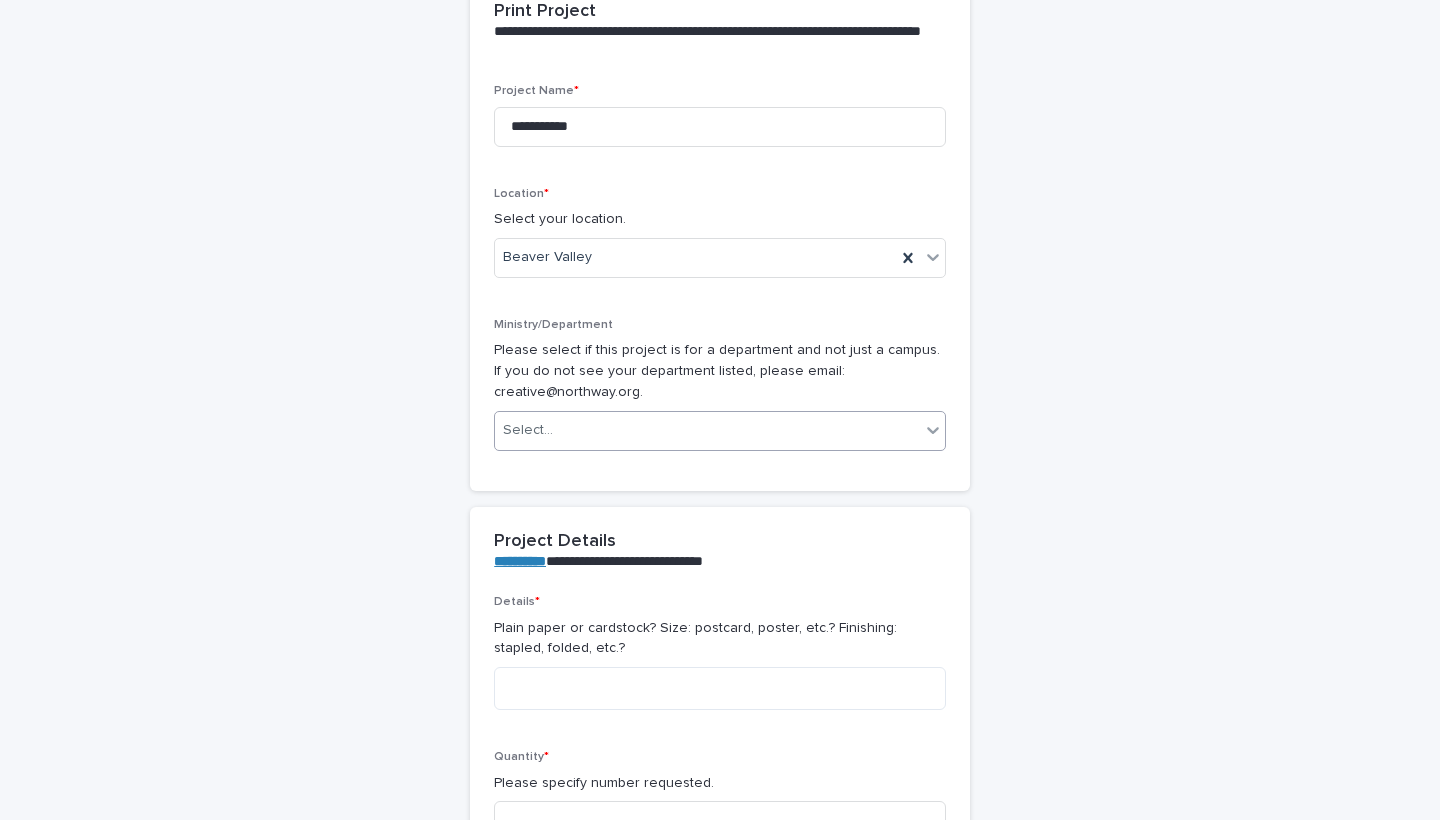 click on "Select..." at bounding box center [707, 430] 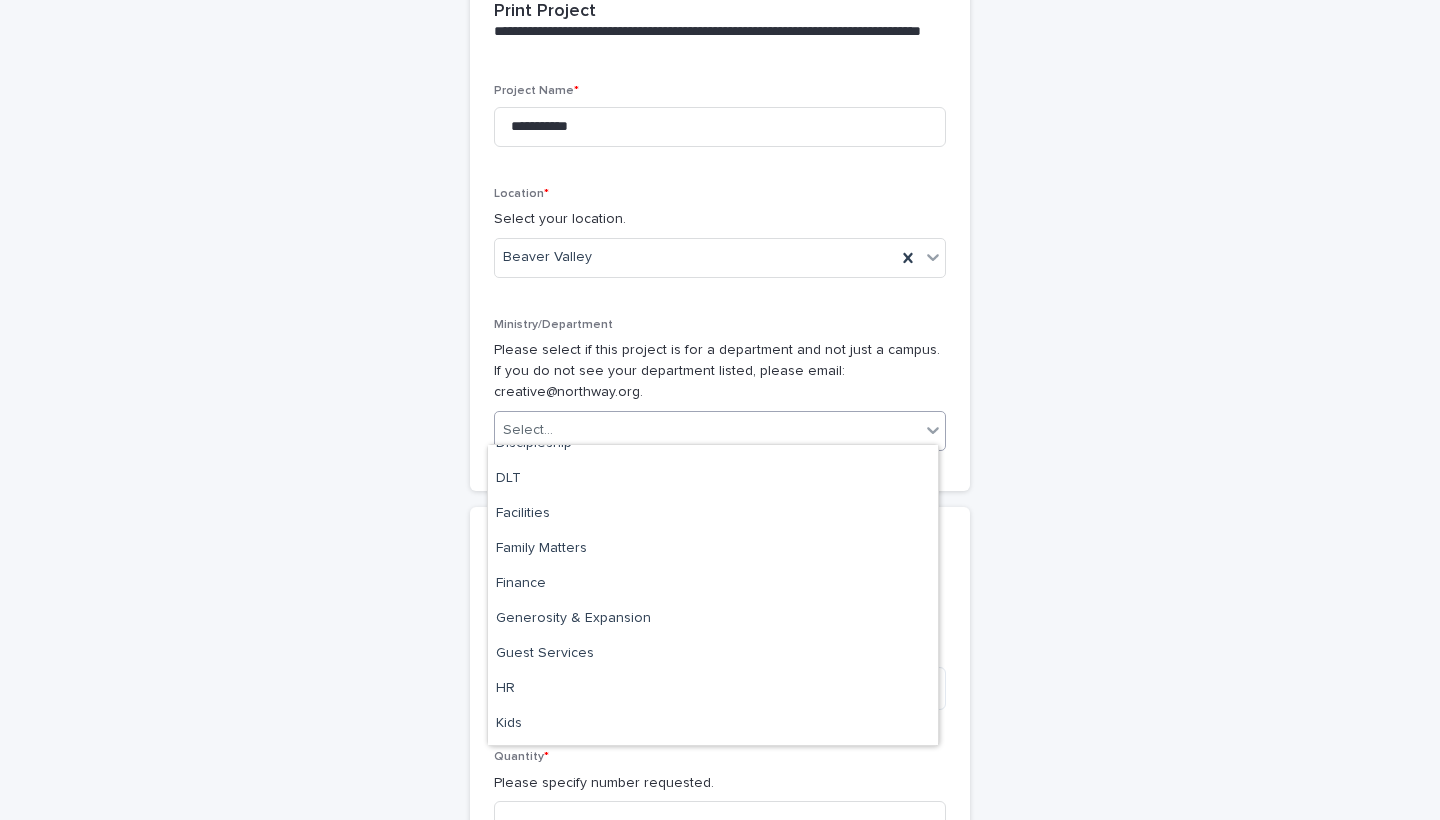 scroll, scrollTop: 331, scrollLeft: 0, axis: vertical 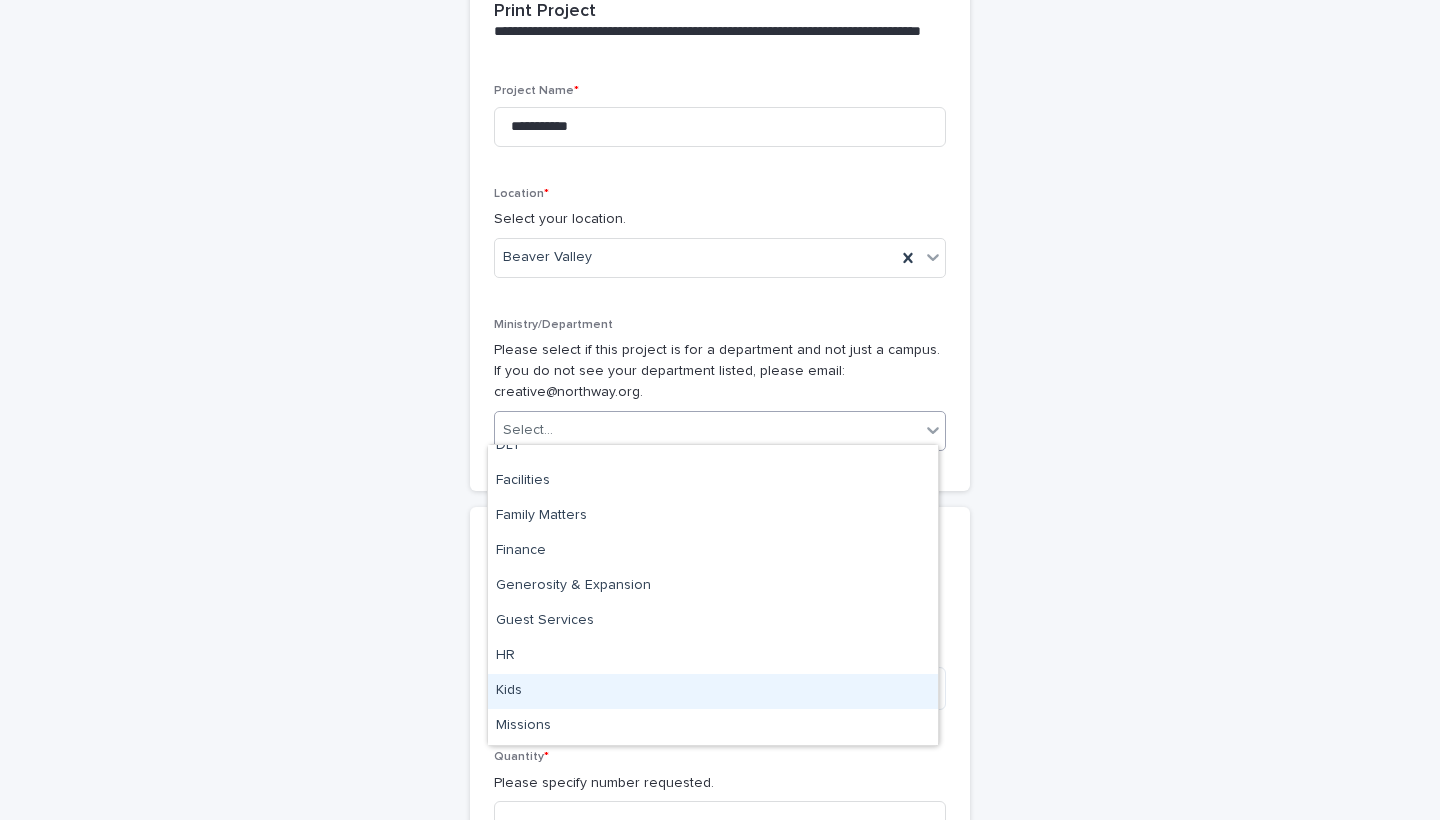 click on "Kids" at bounding box center (713, 691) 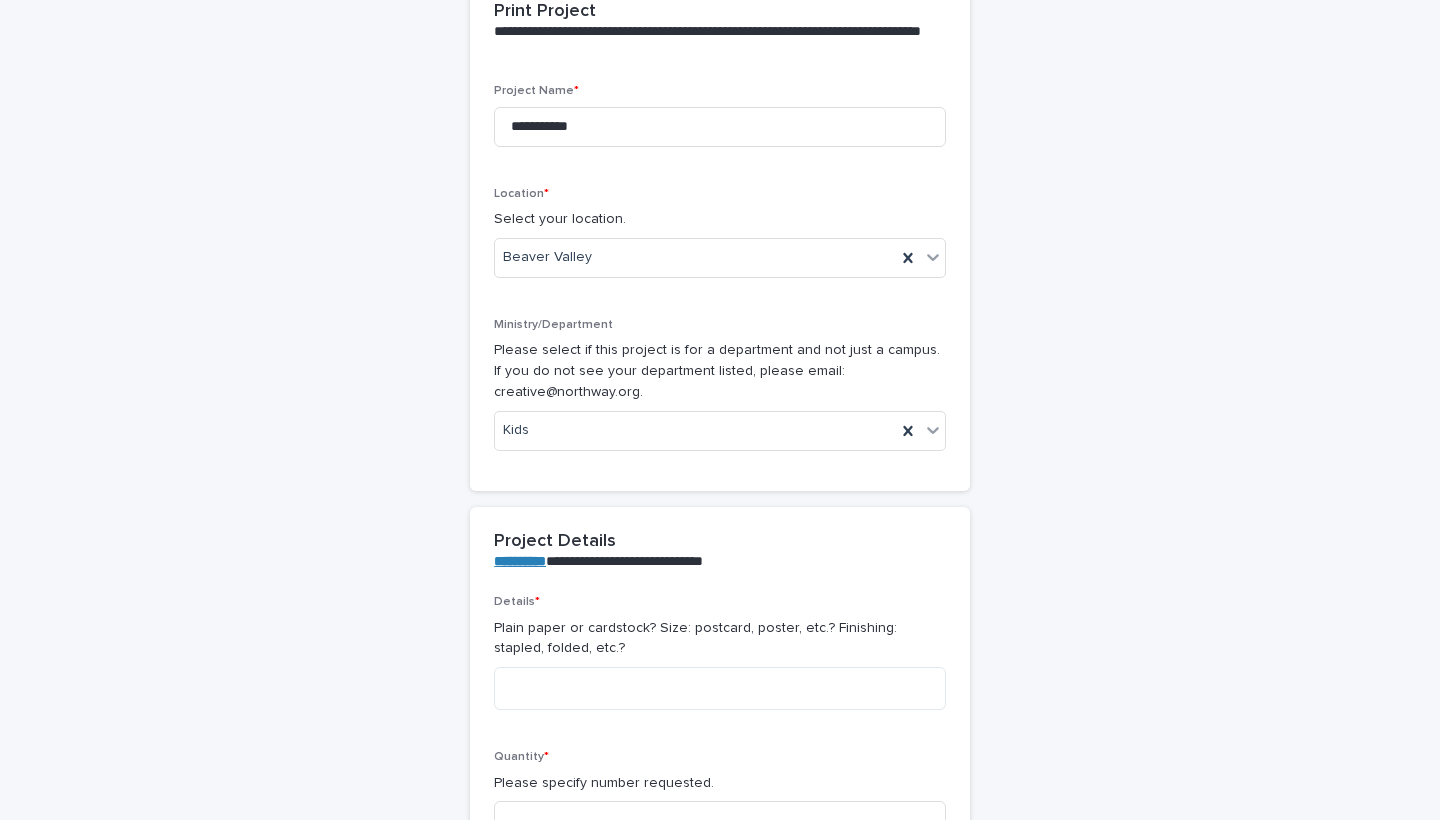 click on "**********" at bounding box center [720, 1277] 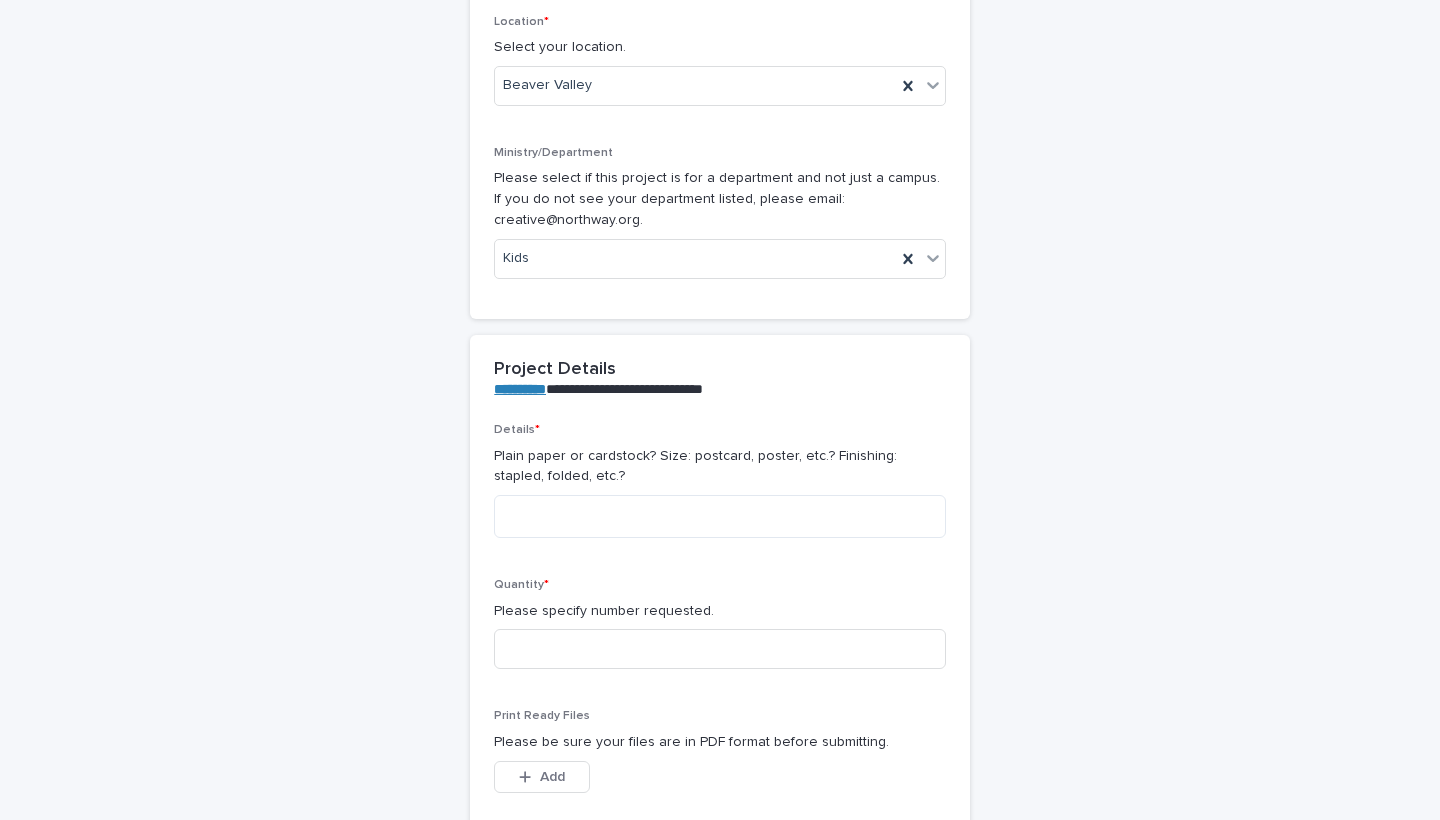scroll, scrollTop: 375, scrollLeft: 0, axis: vertical 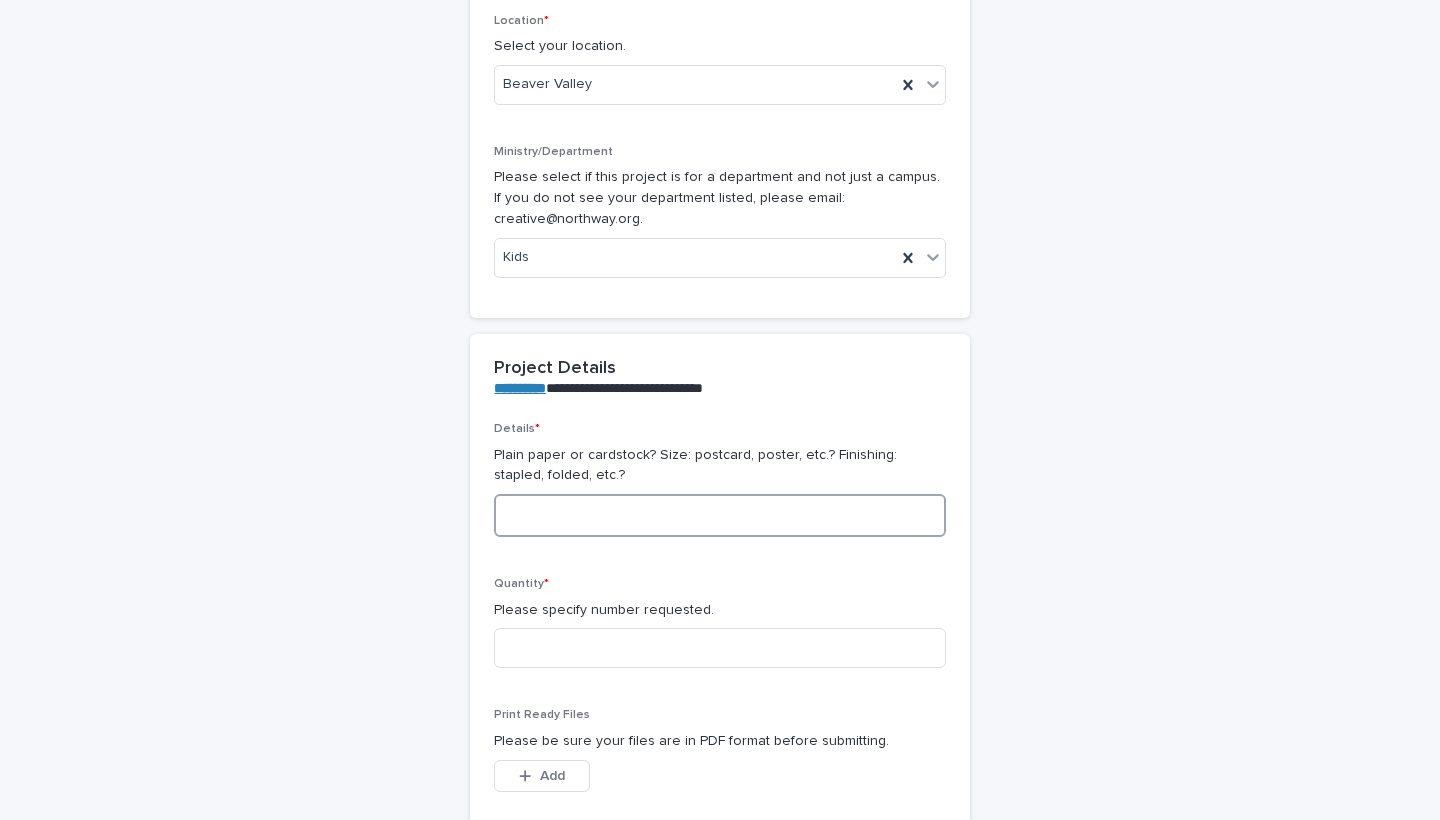 click at bounding box center (720, 515) 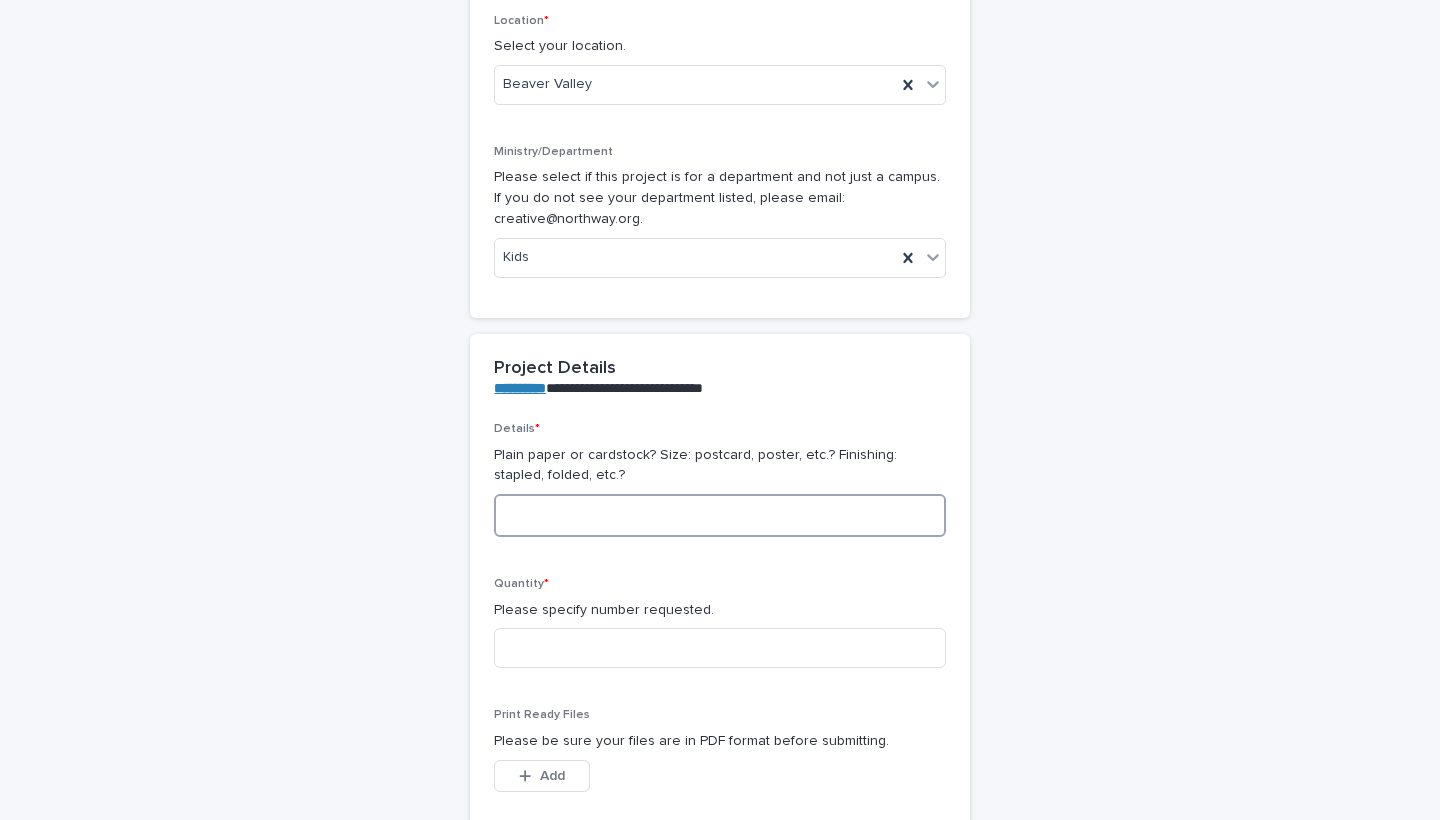 type on "*" 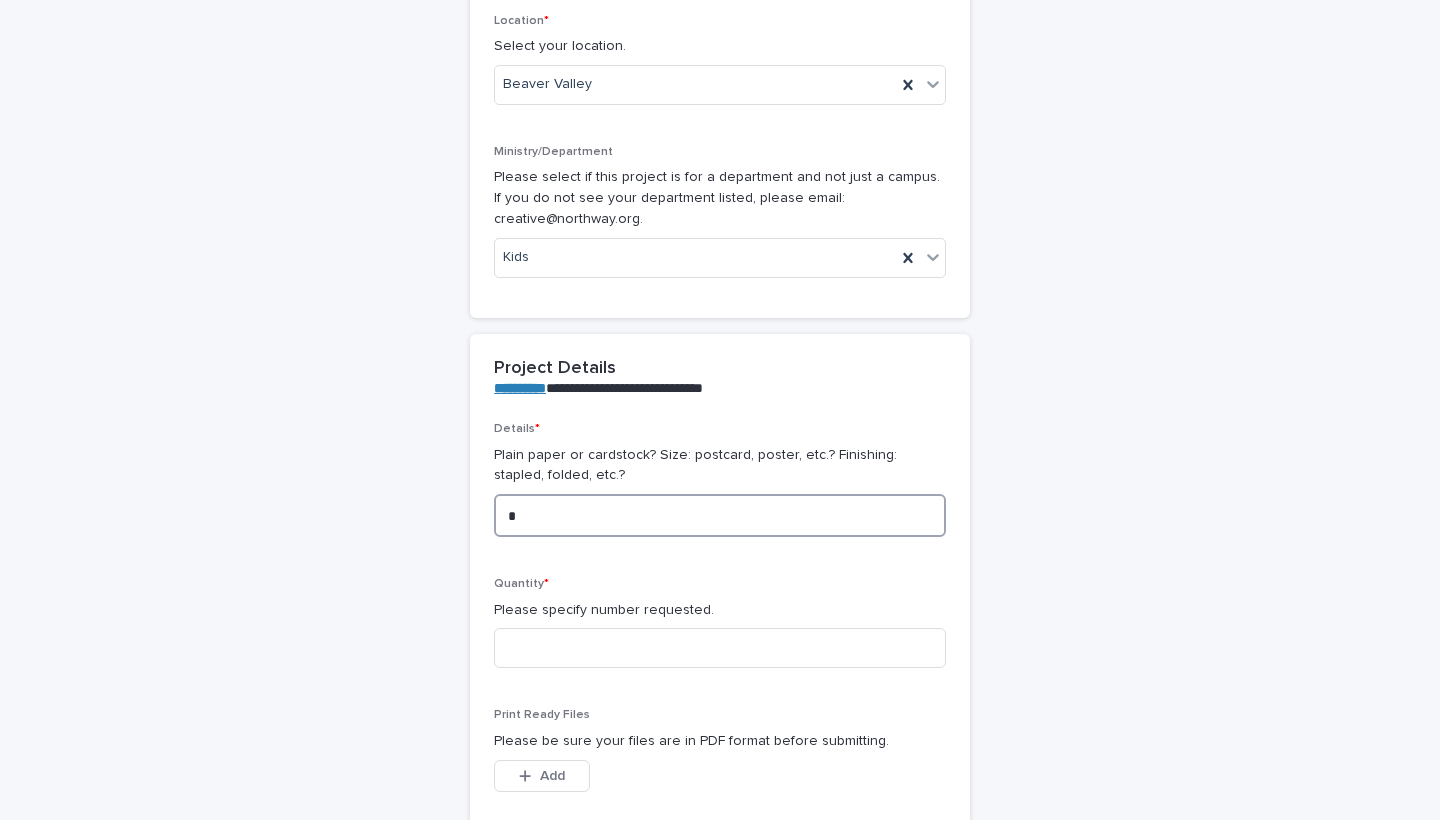 type on "*" 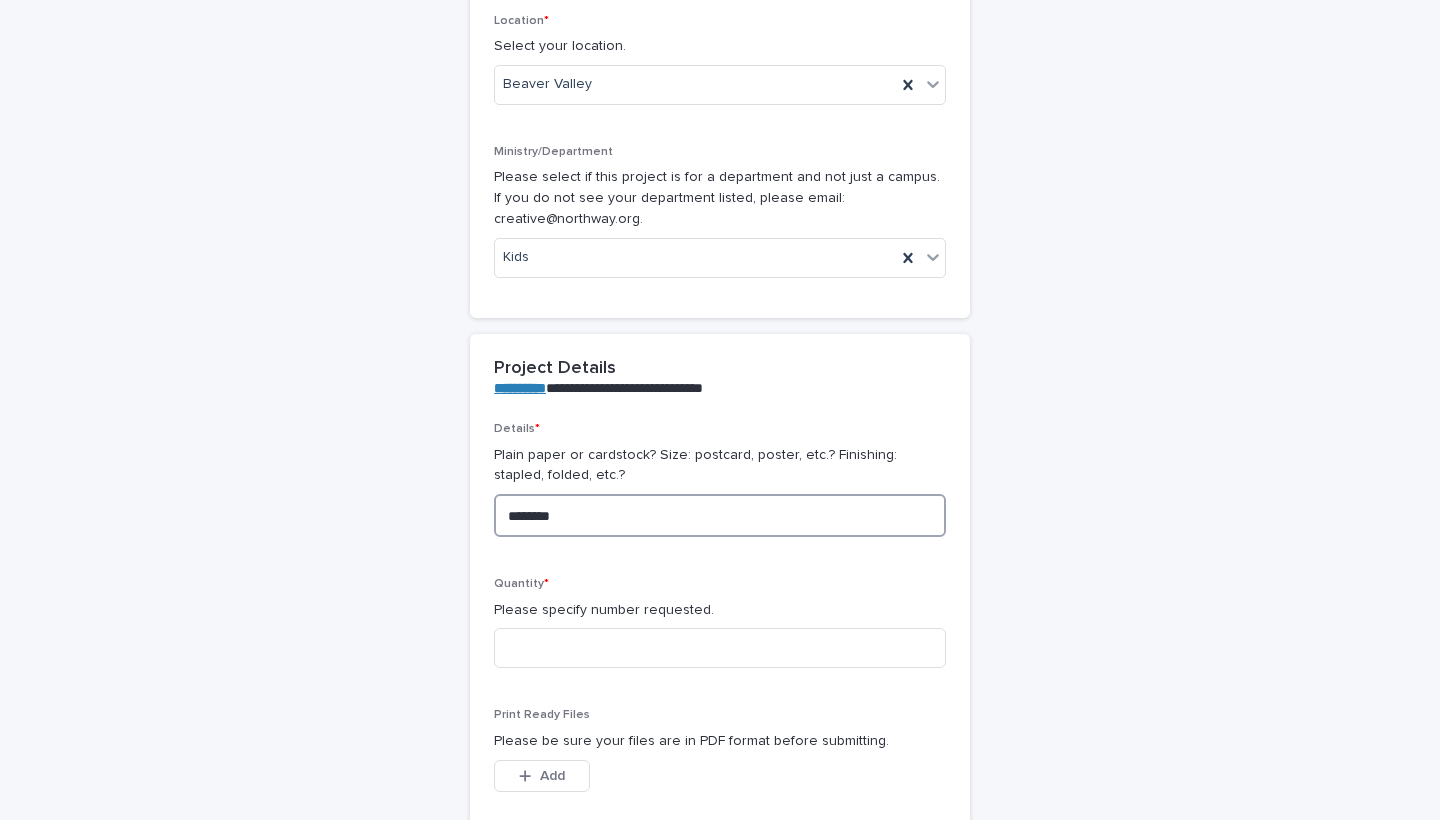 type on "********" 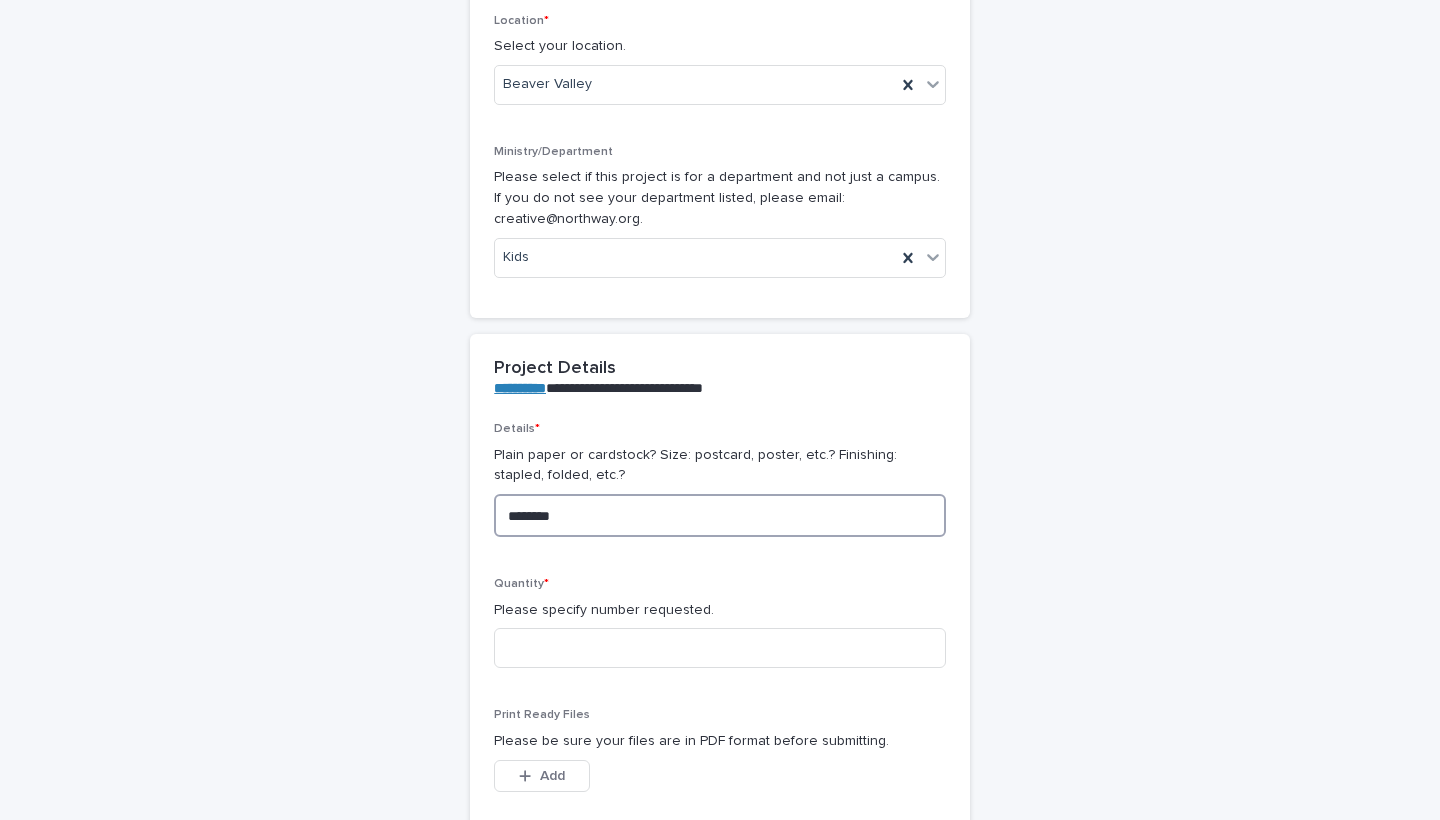 type on "********" 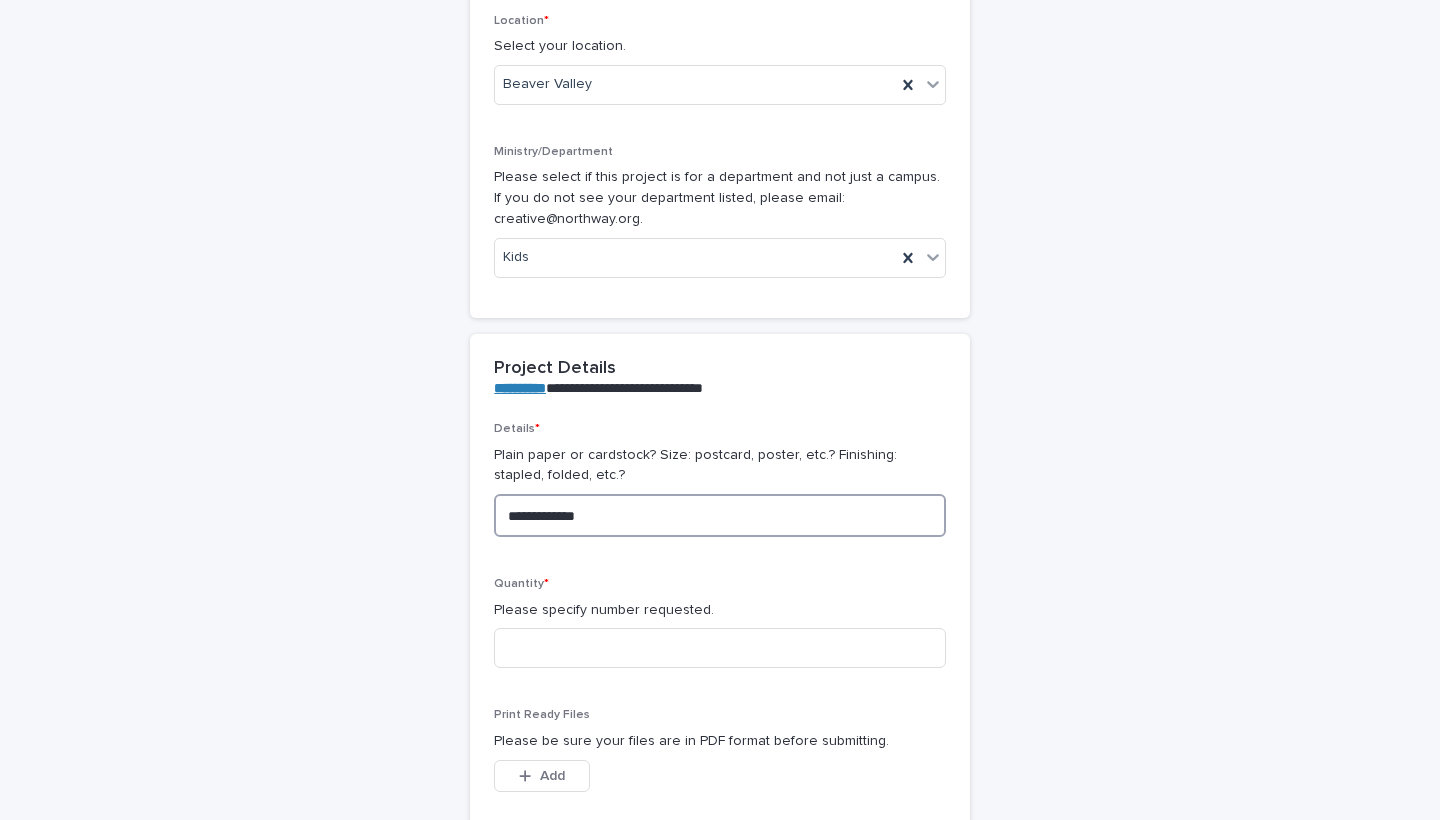 type on "**********" 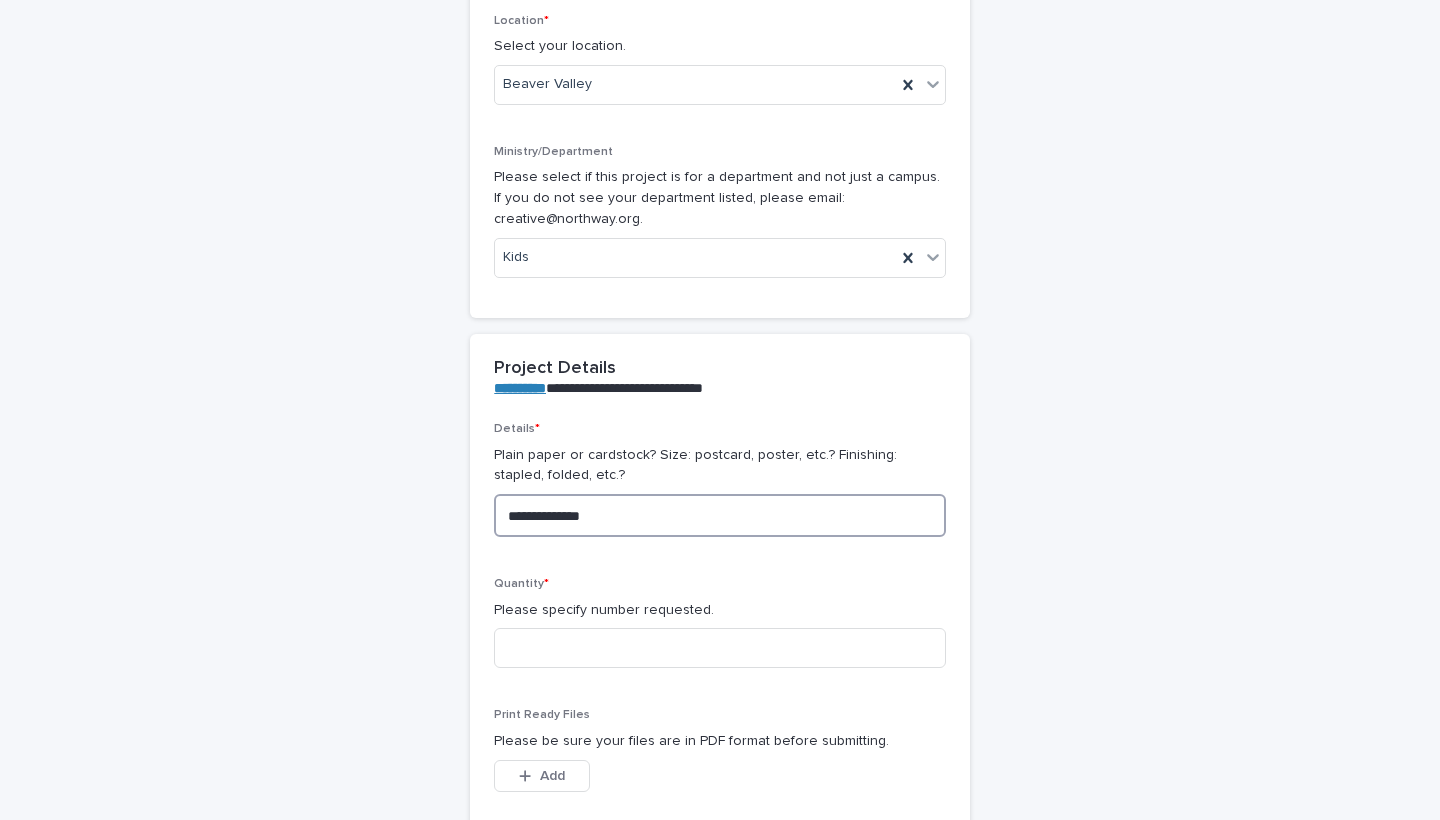 type on "**********" 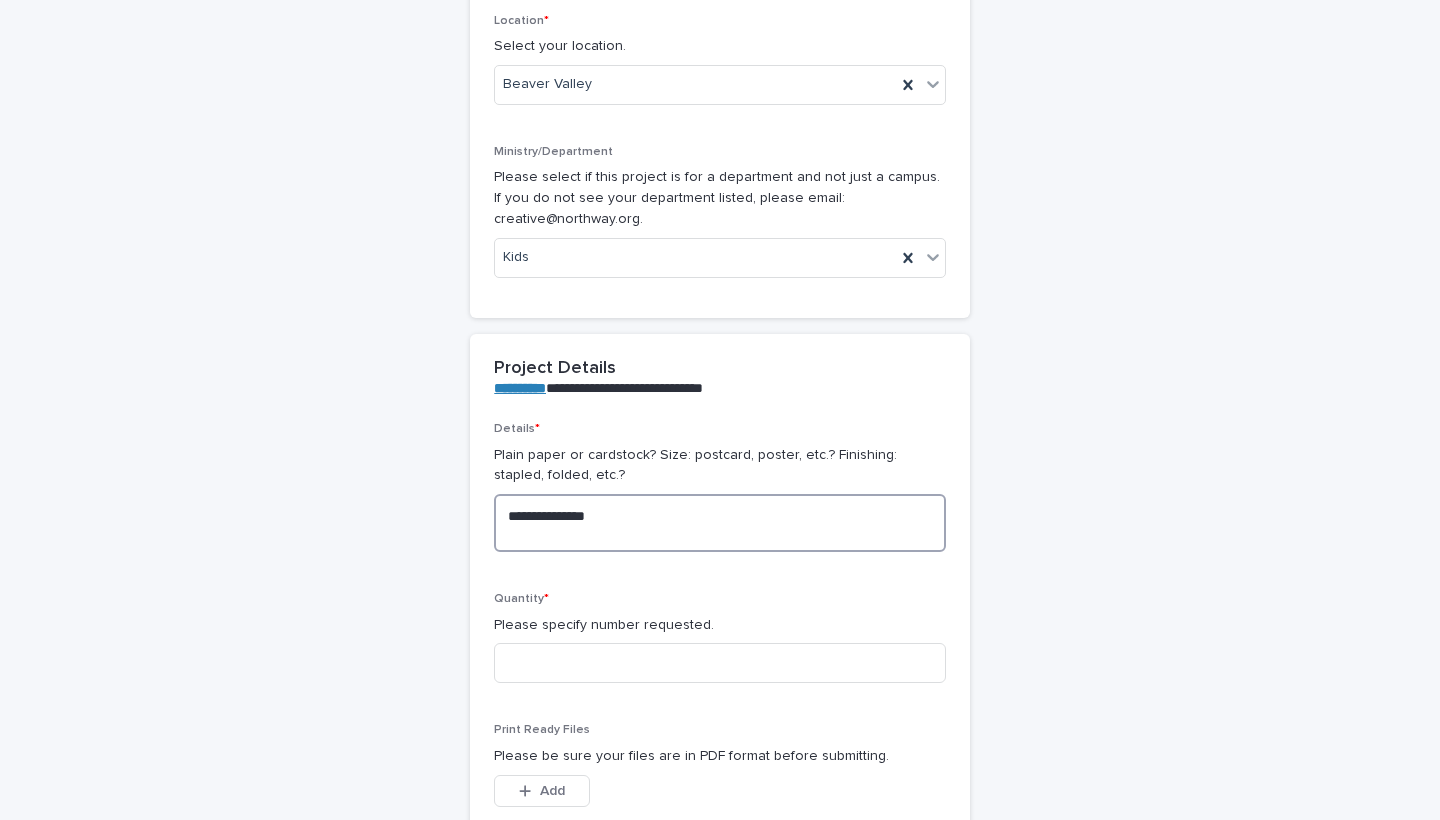 type on "**********" 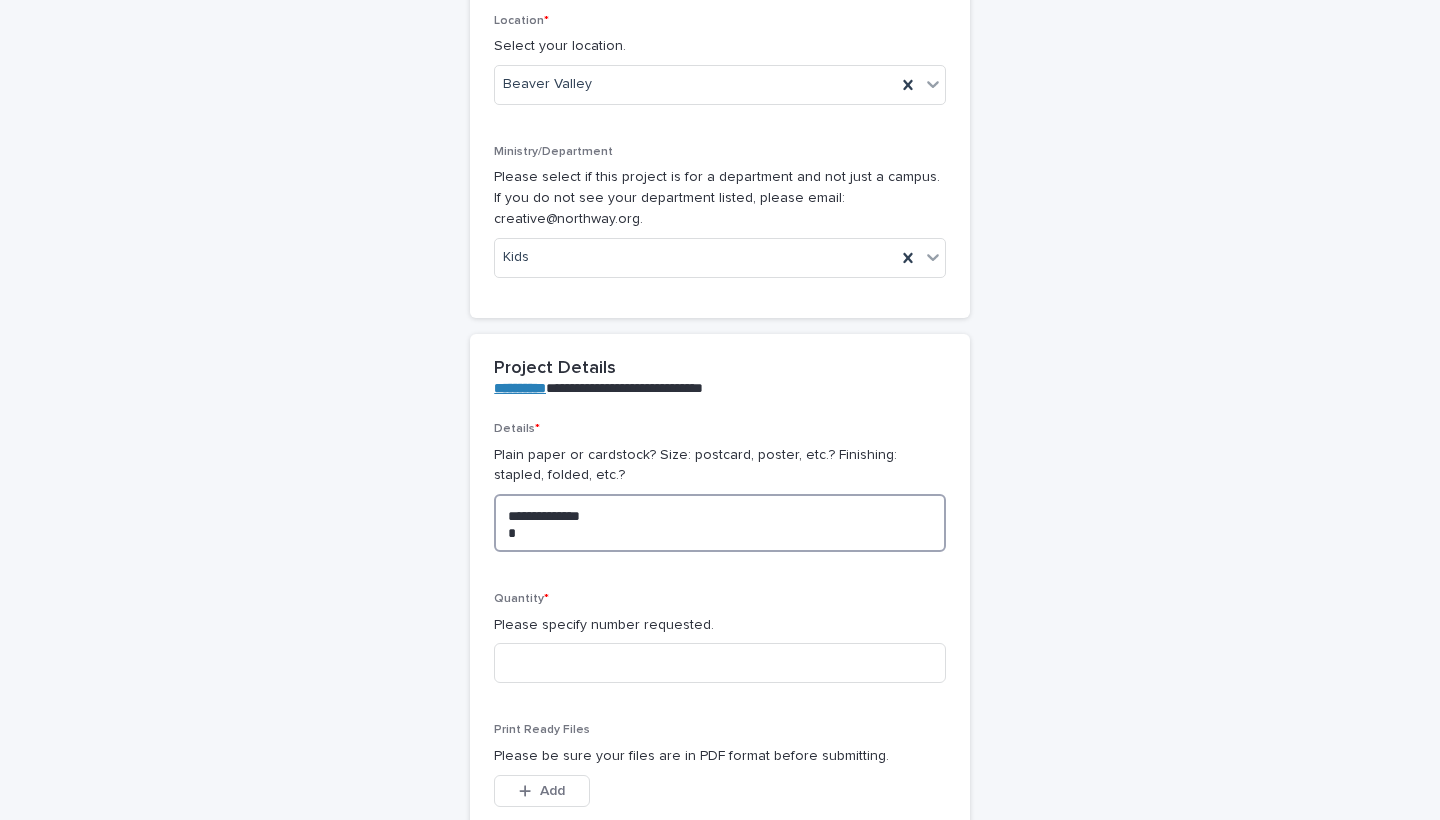 type on "**********" 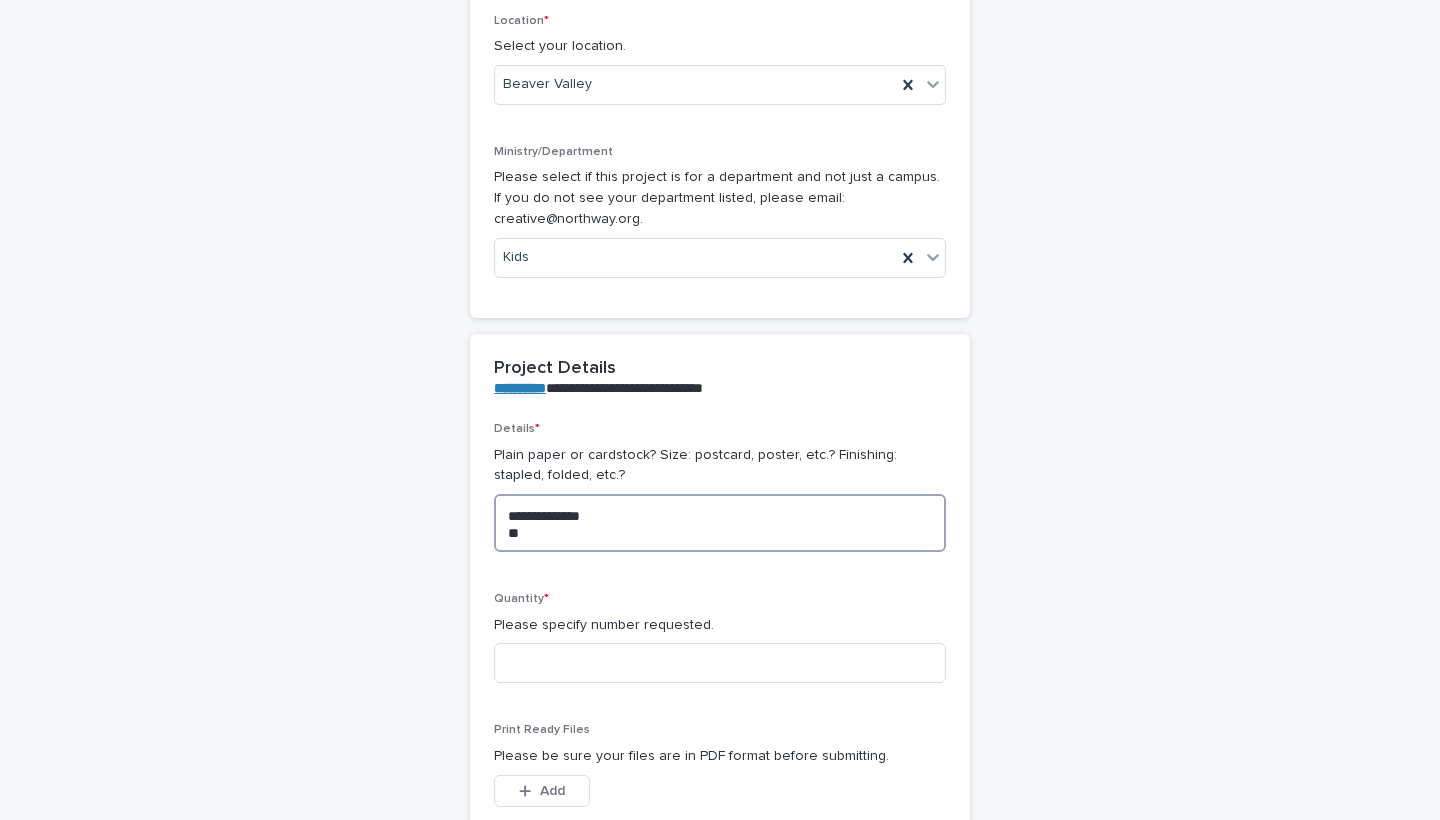 type on "**********" 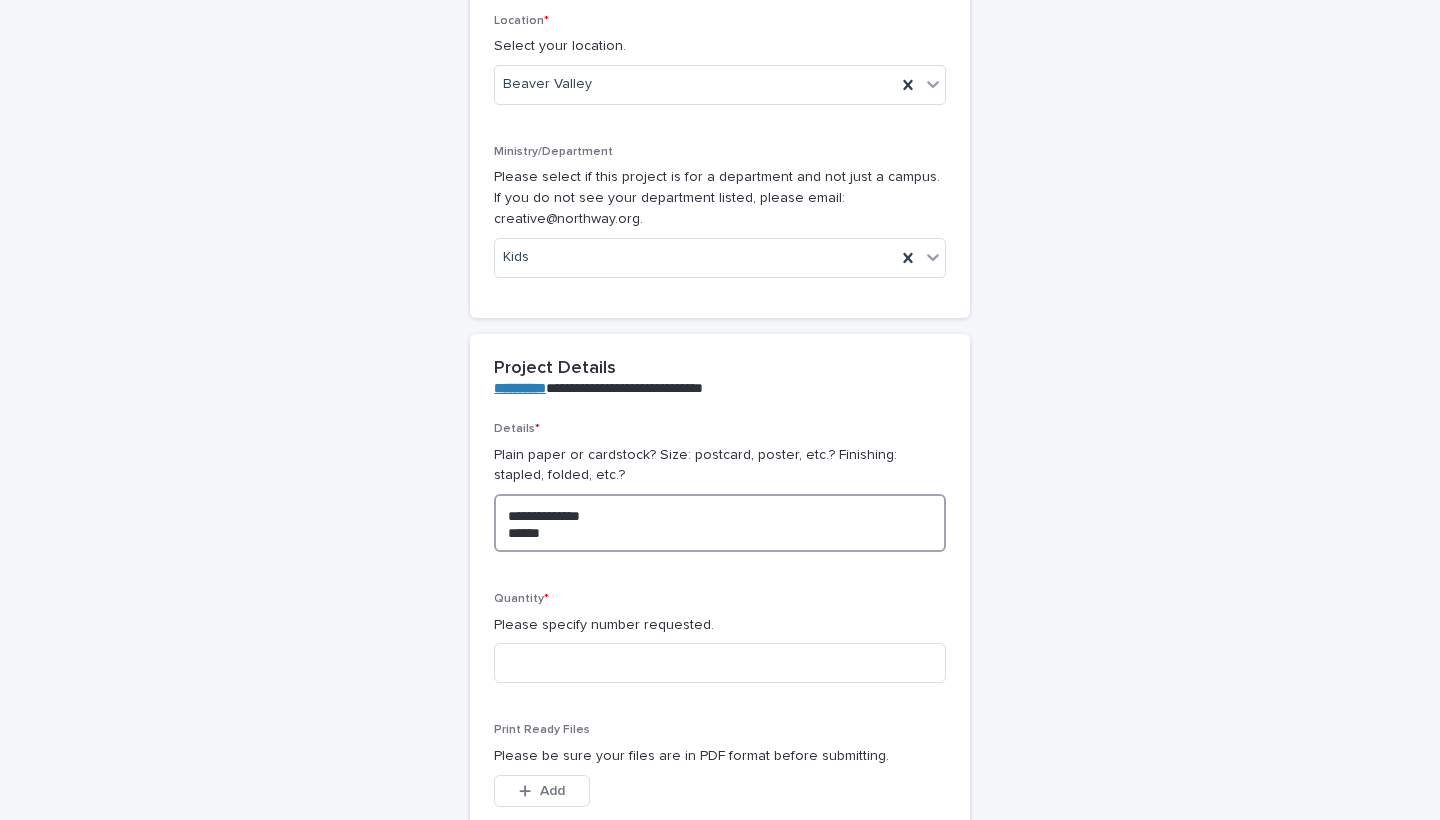 type on "**********" 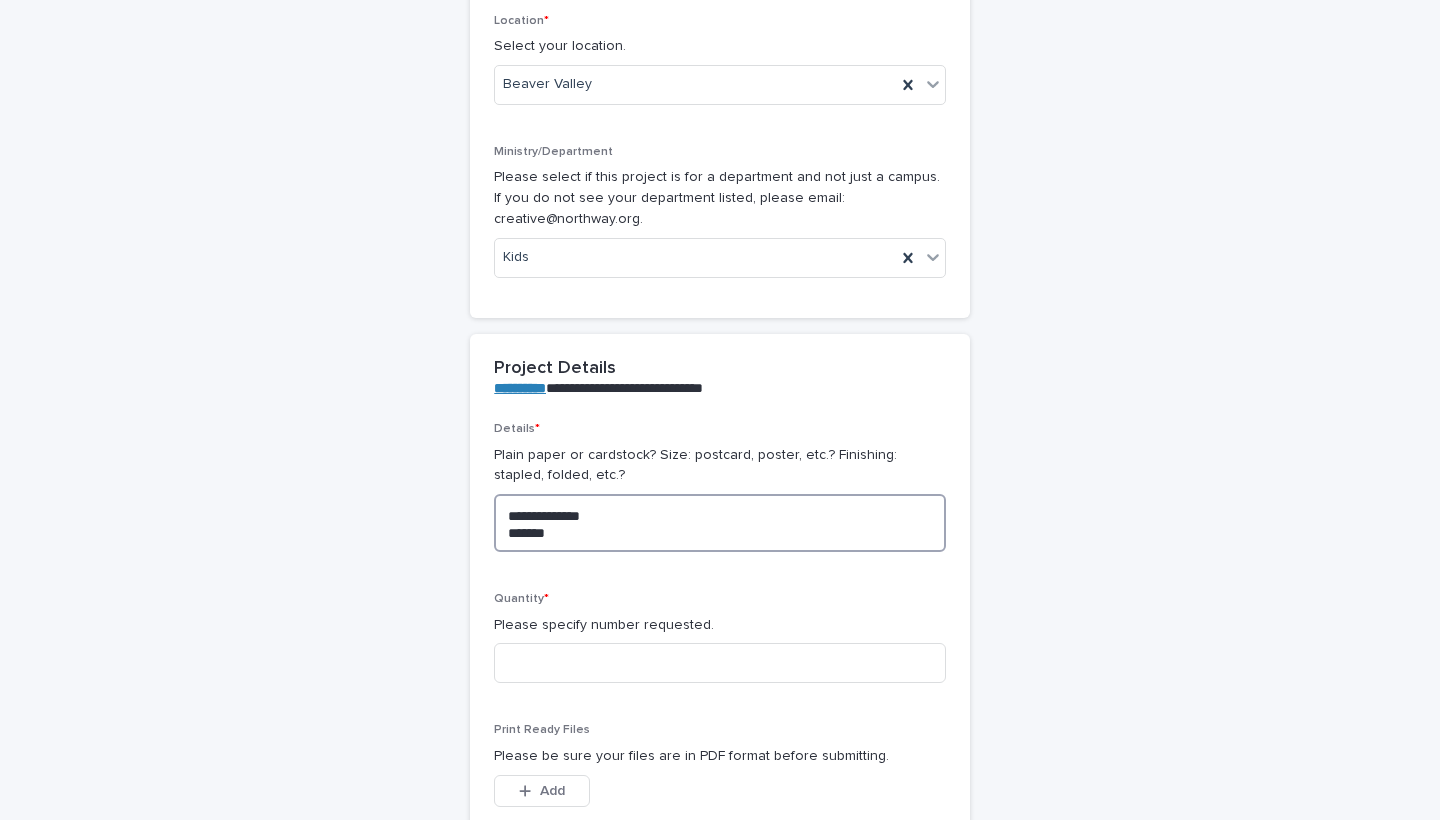type on "**********" 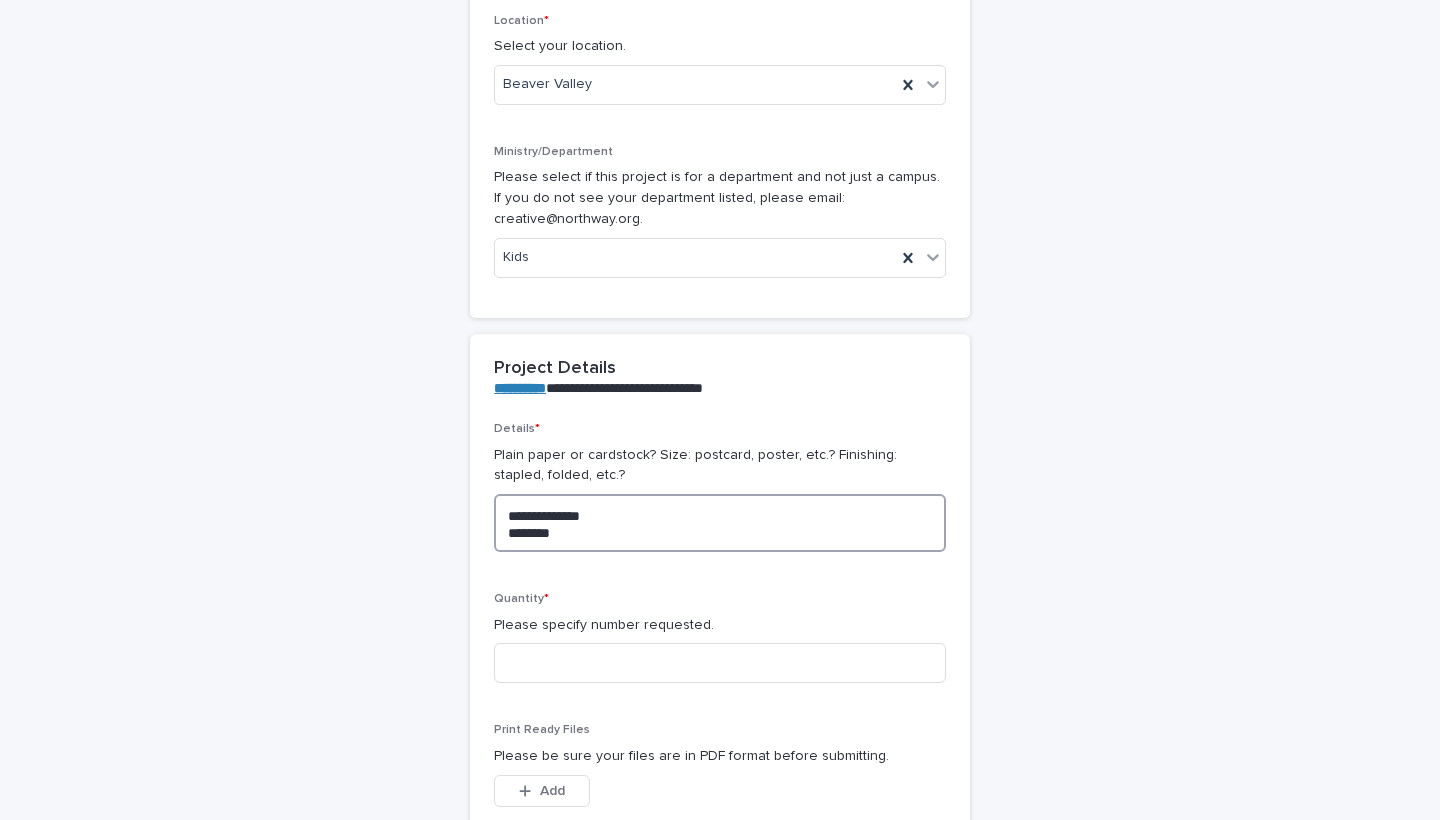 type on "**********" 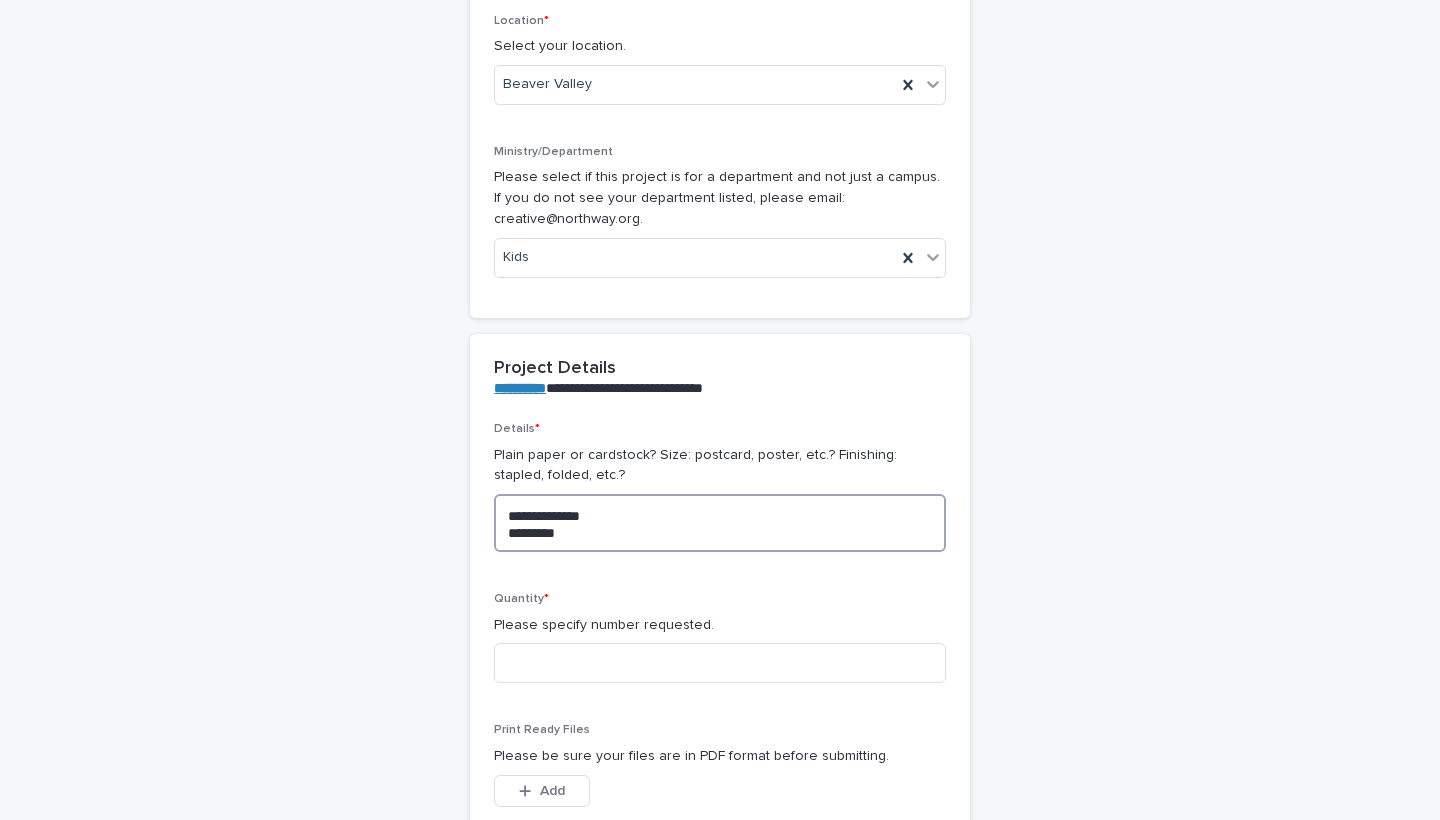 type on "**********" 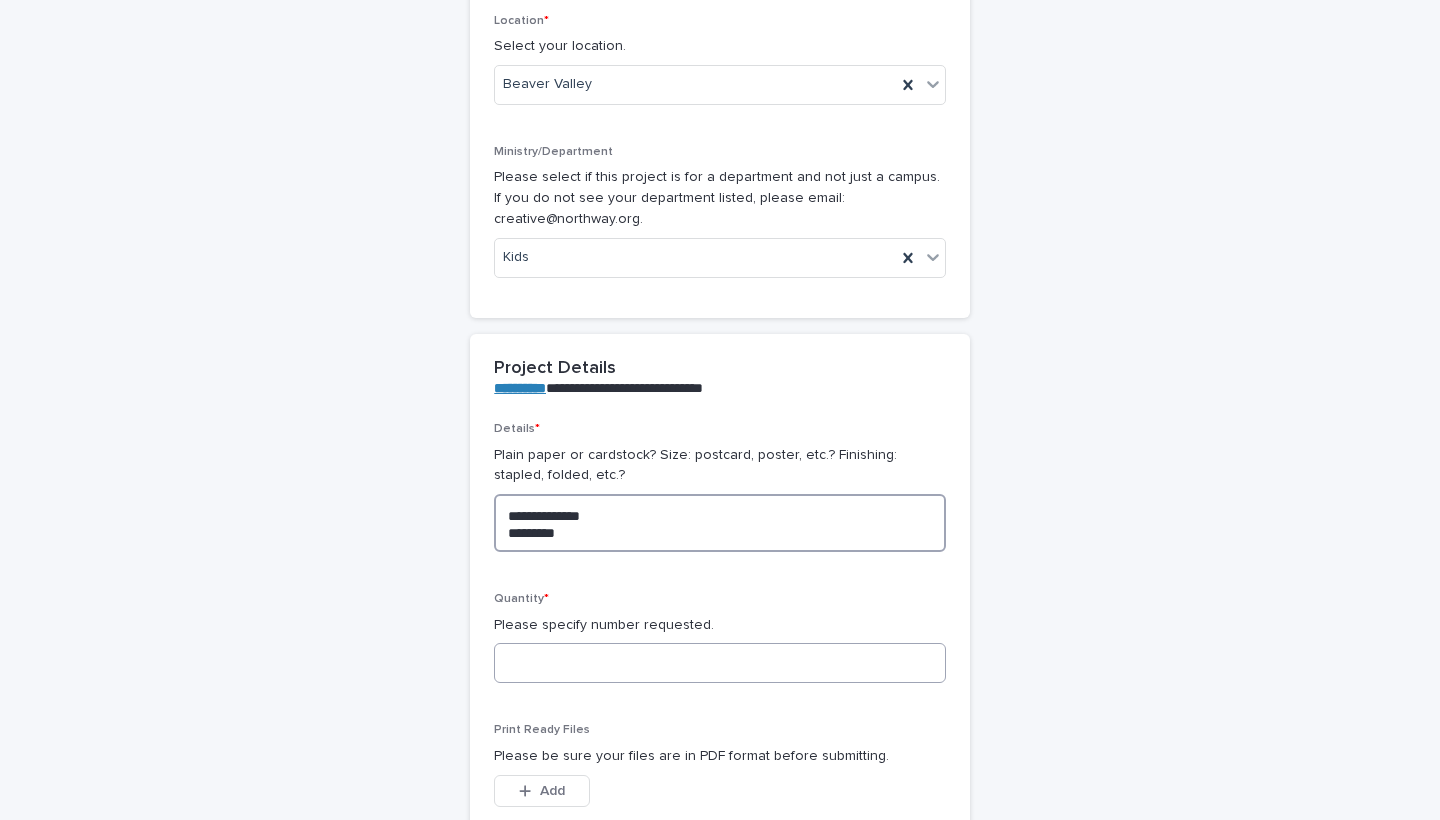 type on "**********" 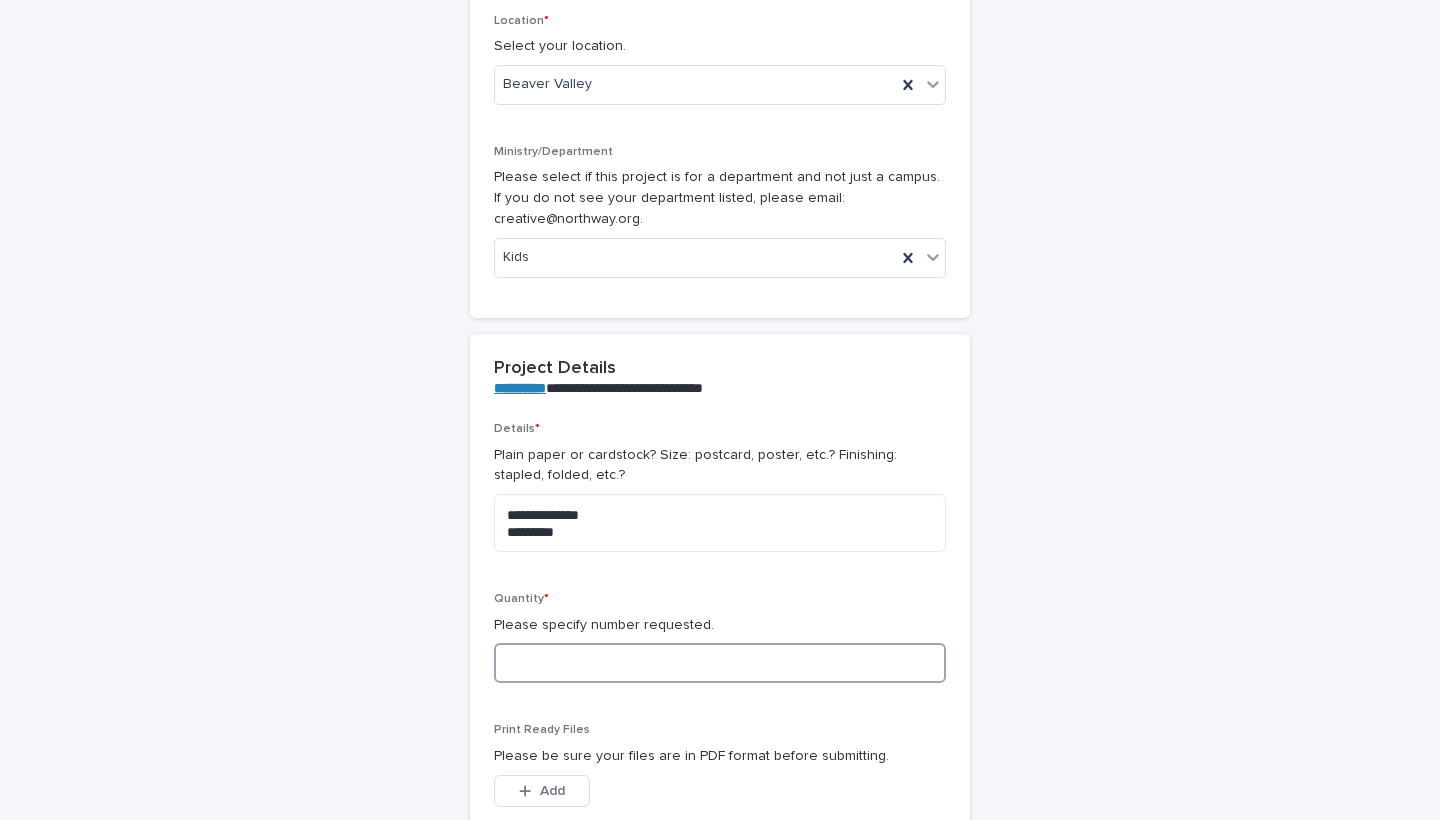 click at bounding box center [720, 663] 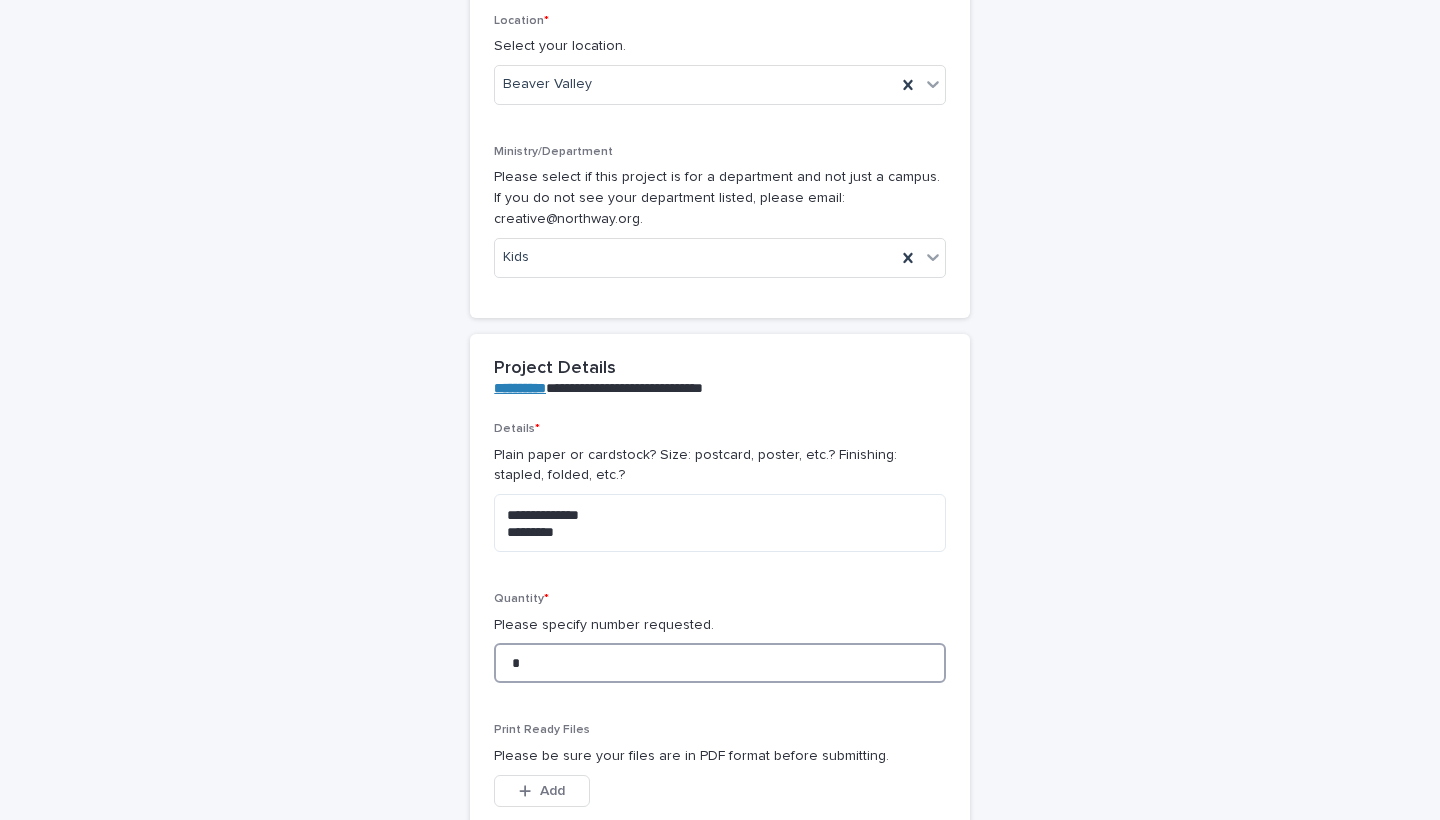 type on "**" 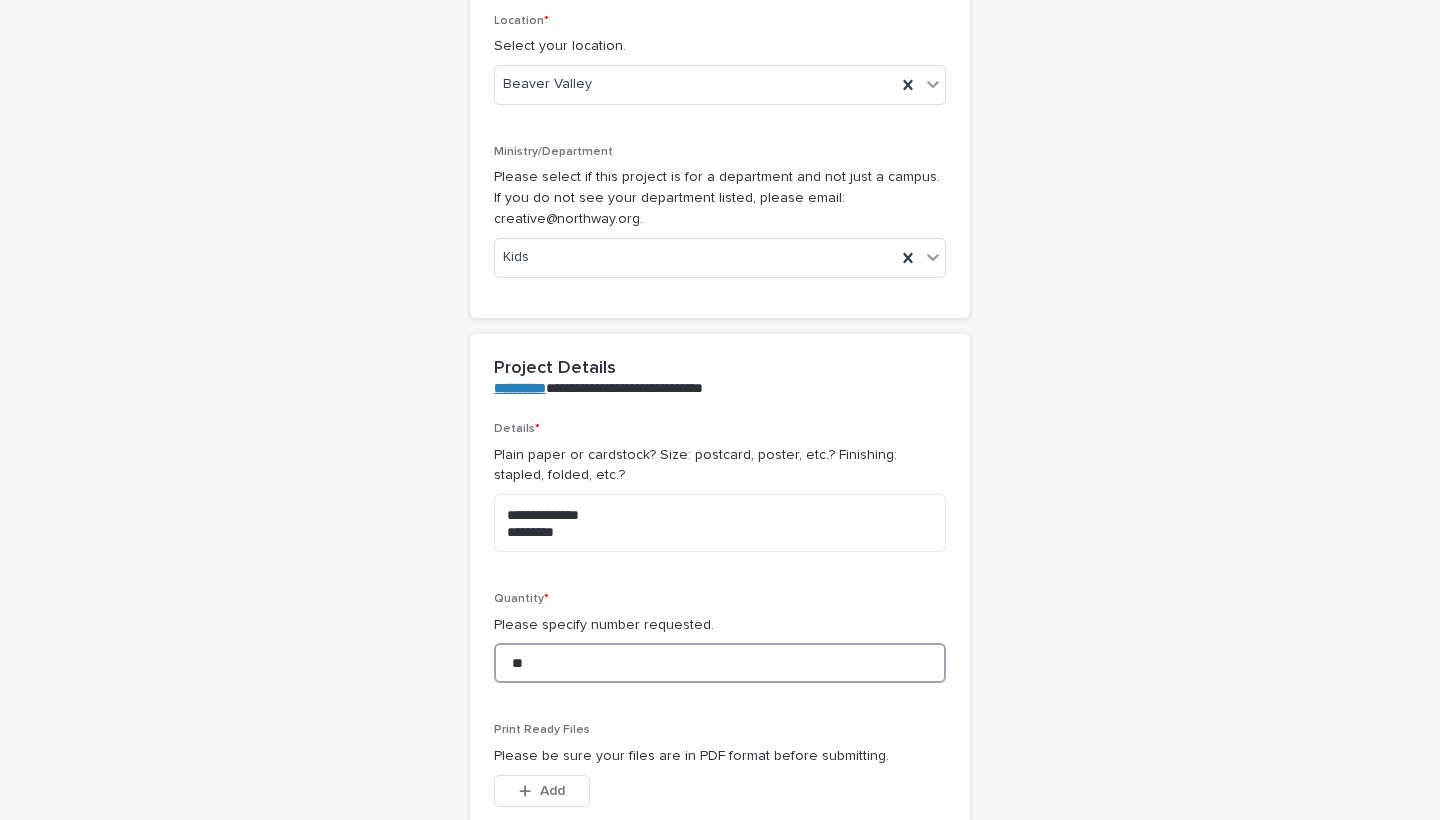 type on "***" 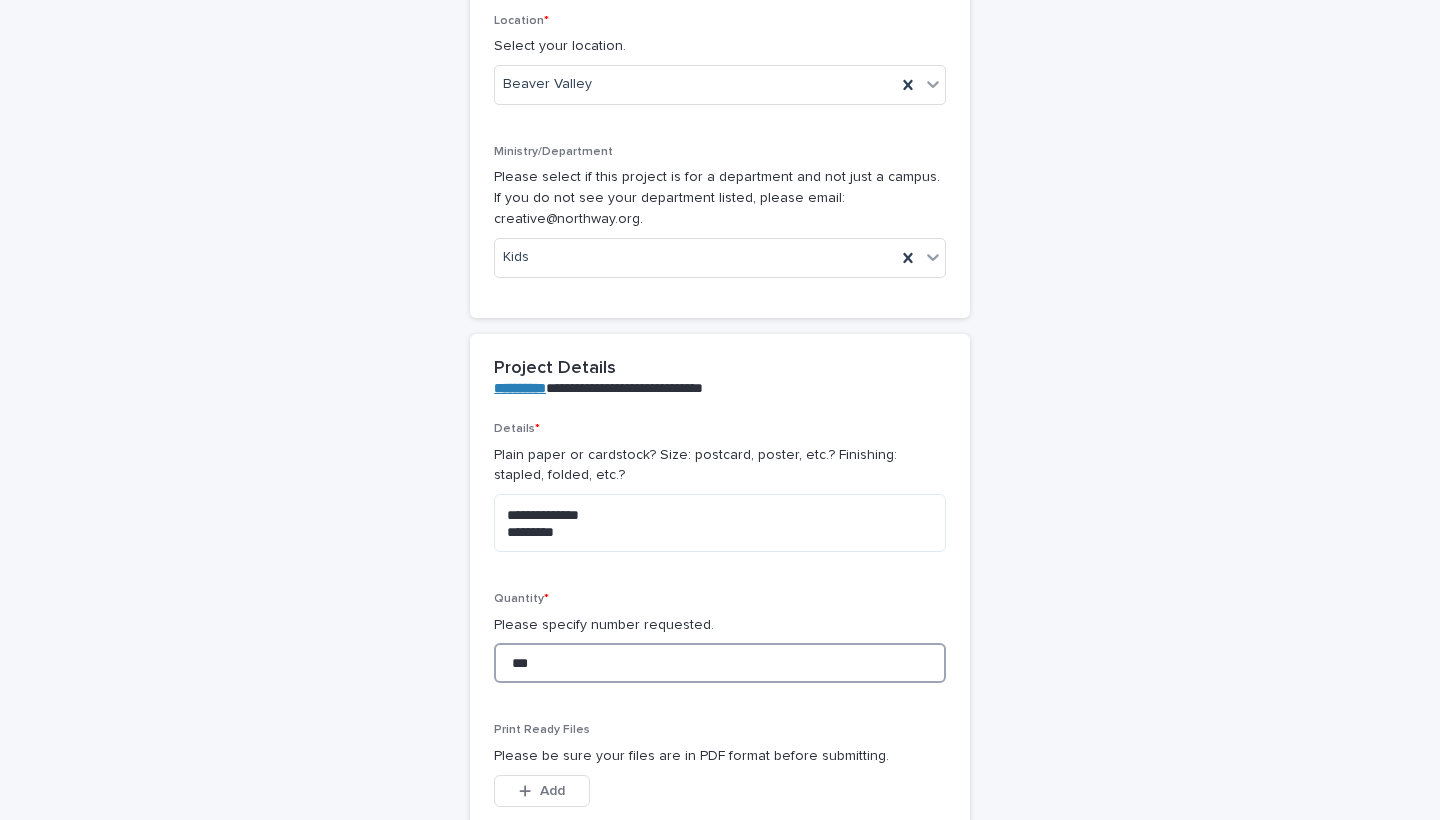 type on "***" 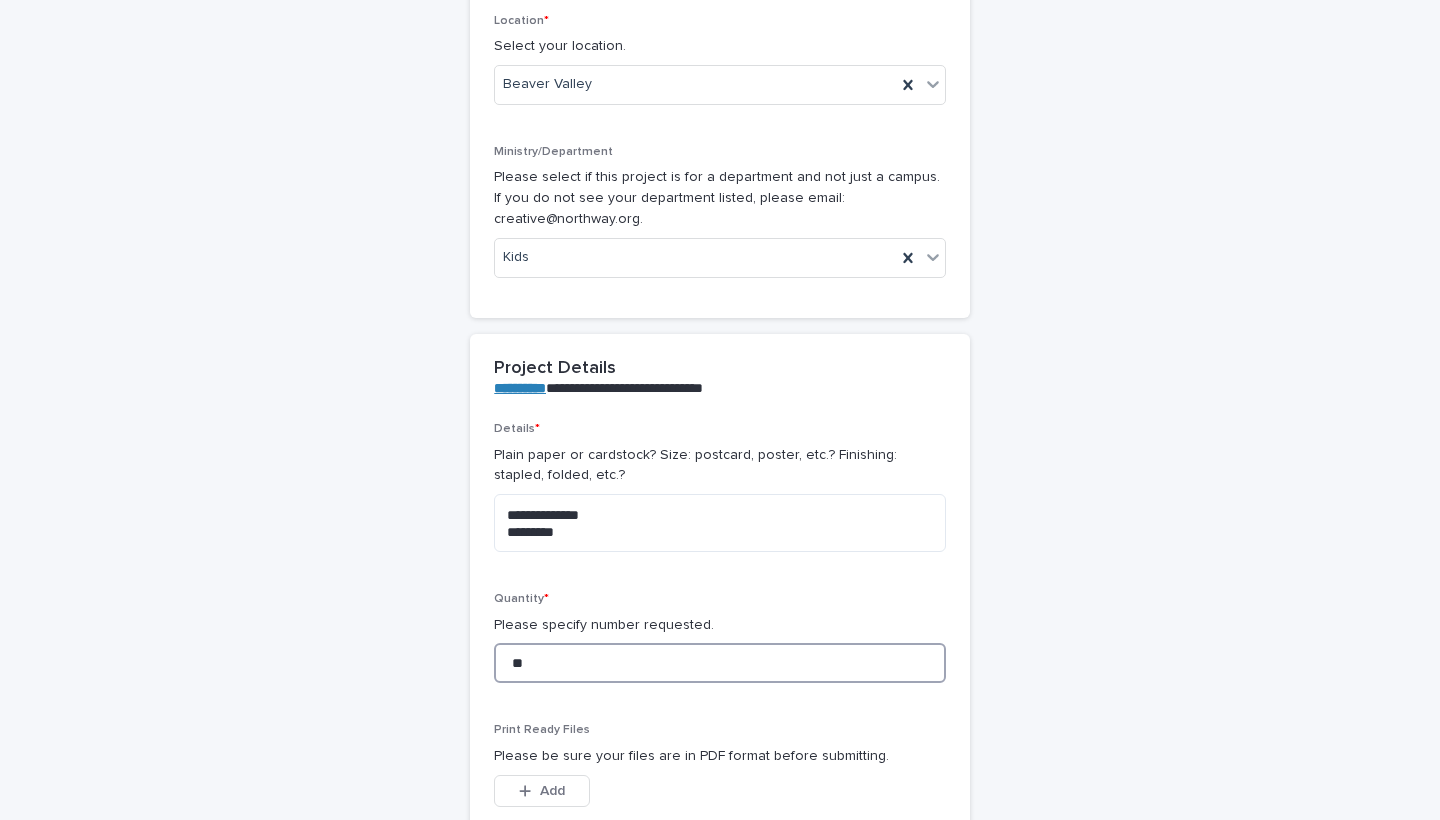 type on "**" 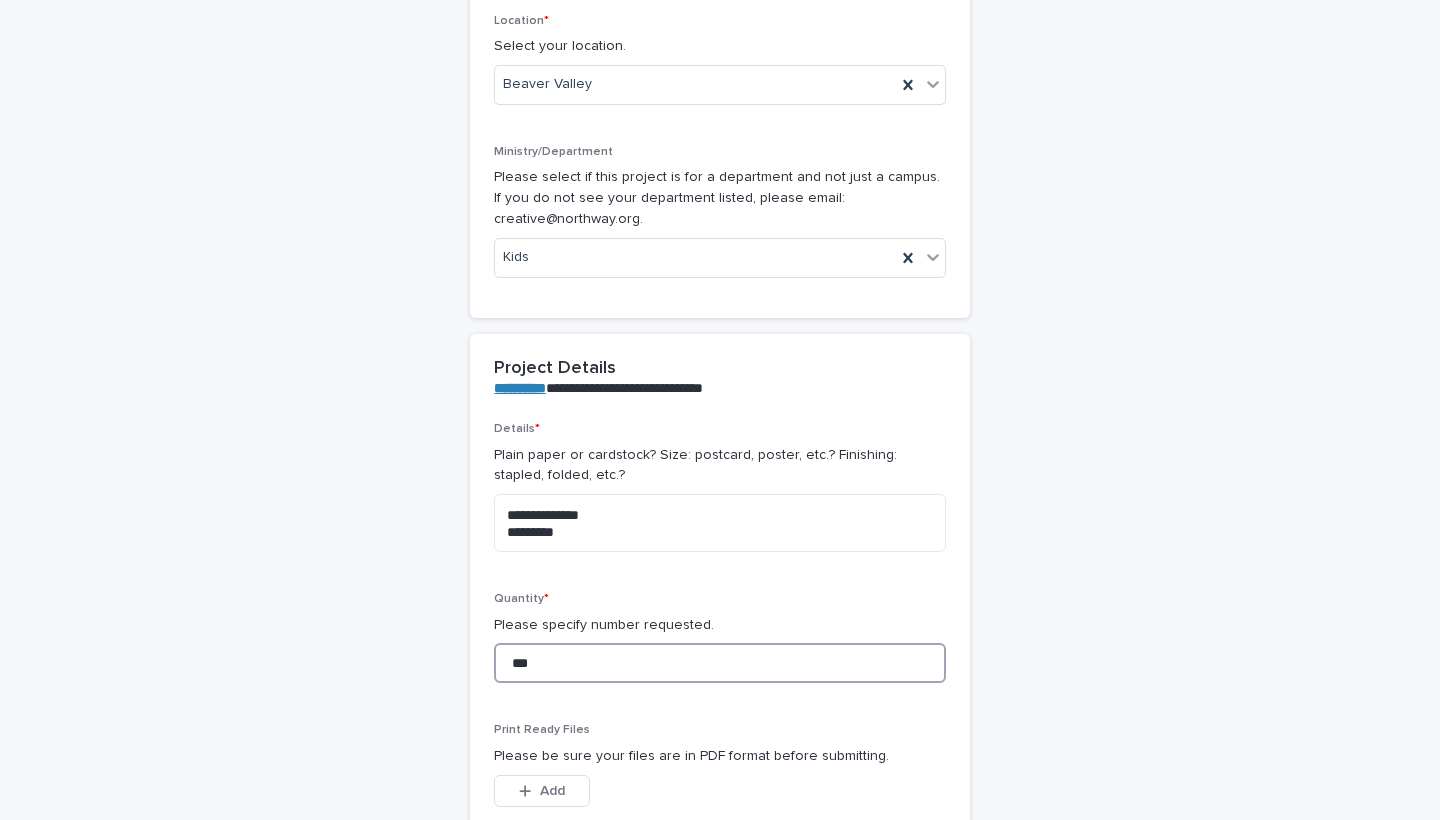 type on "***" 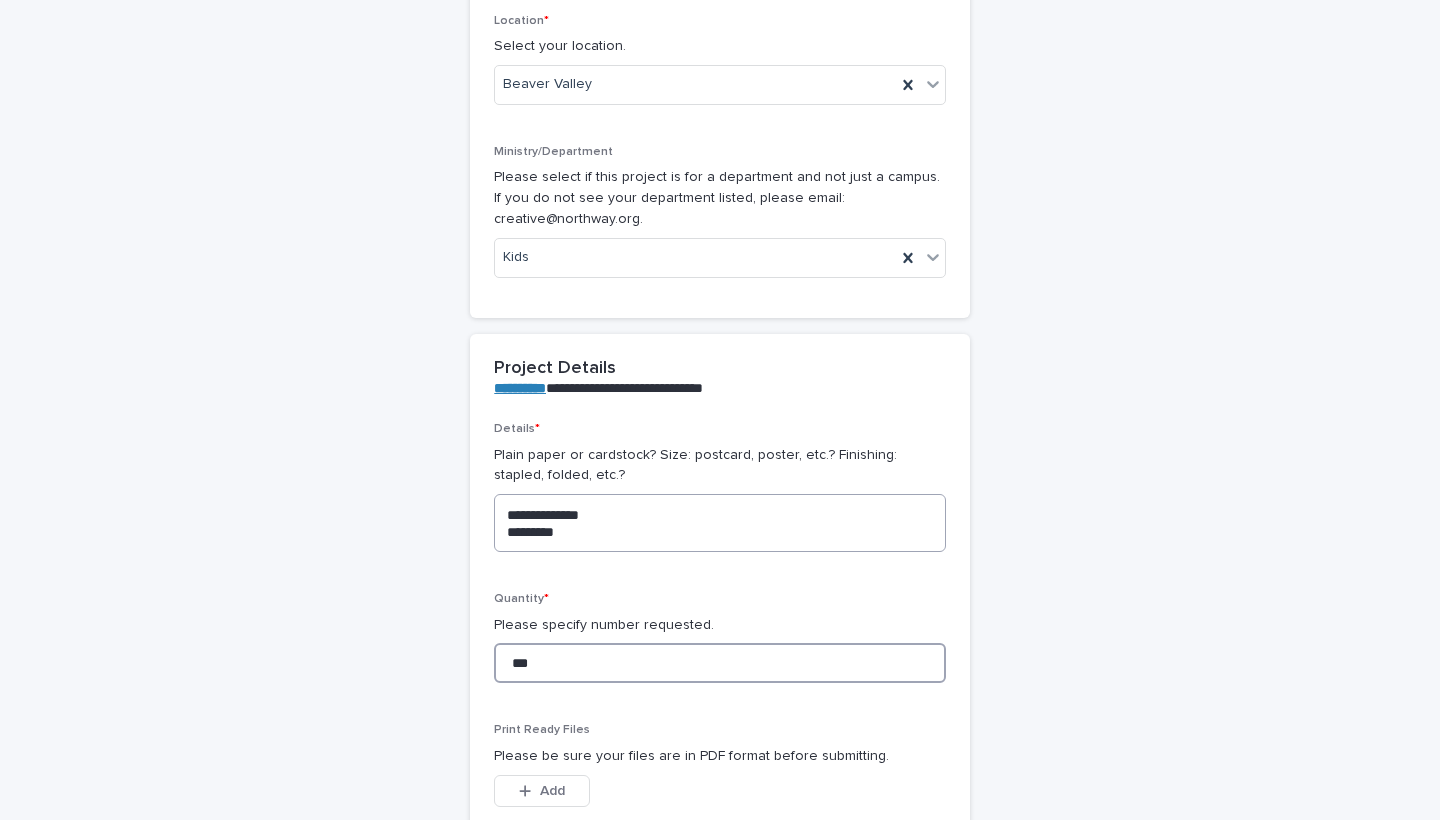 type on "***" 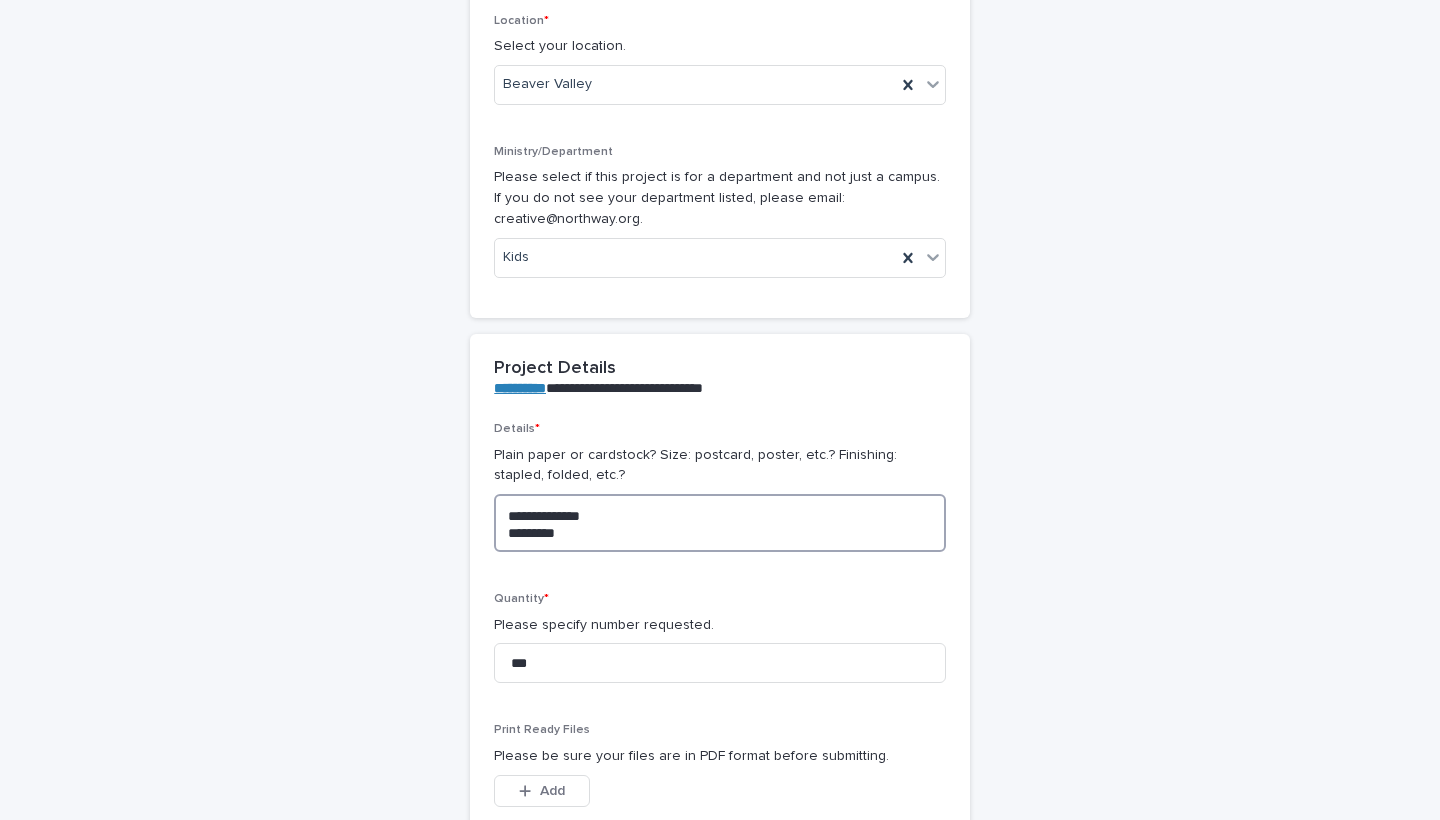 click on "**********" at bounding box center [720, 523] 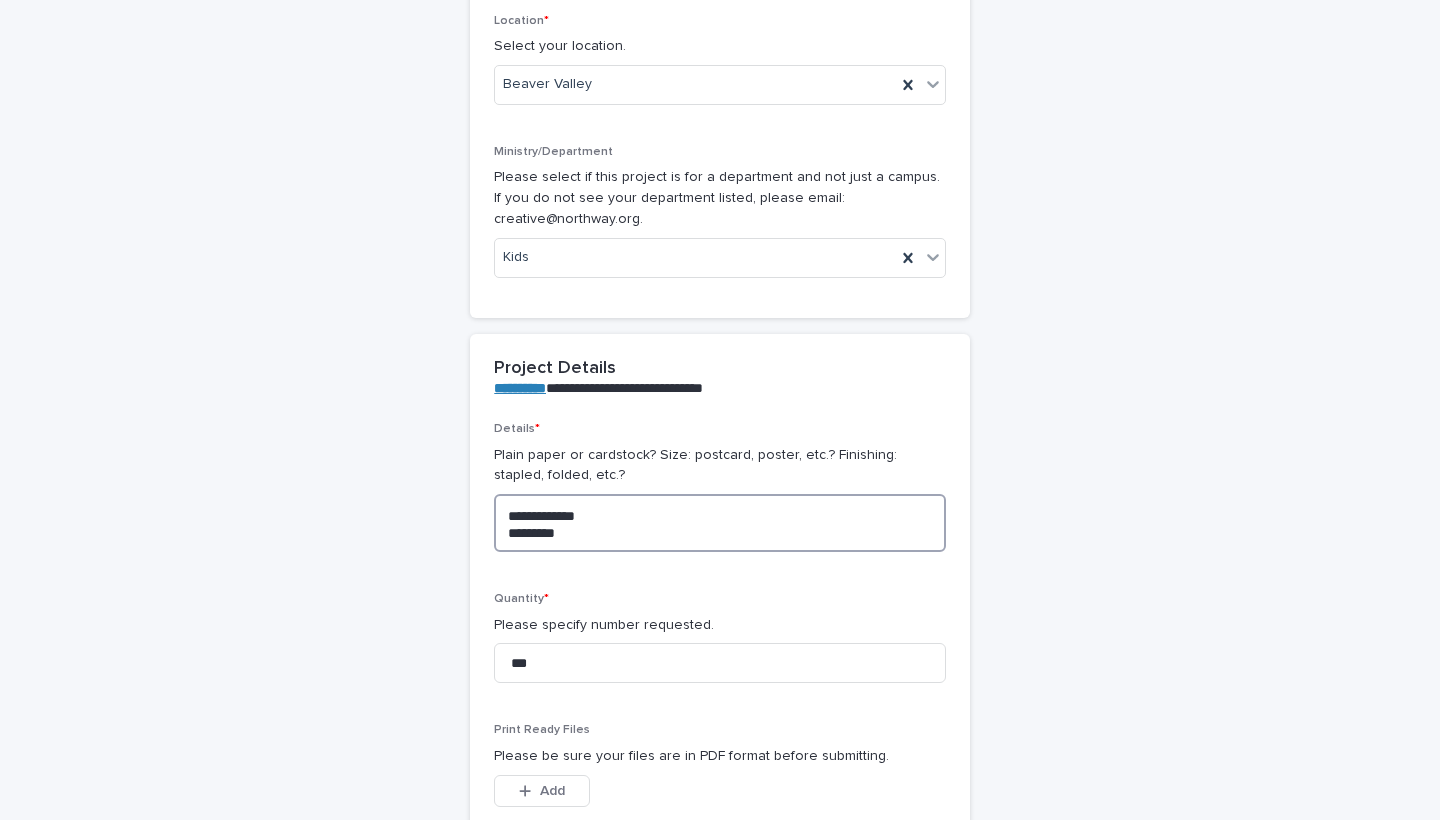 type on "**********" 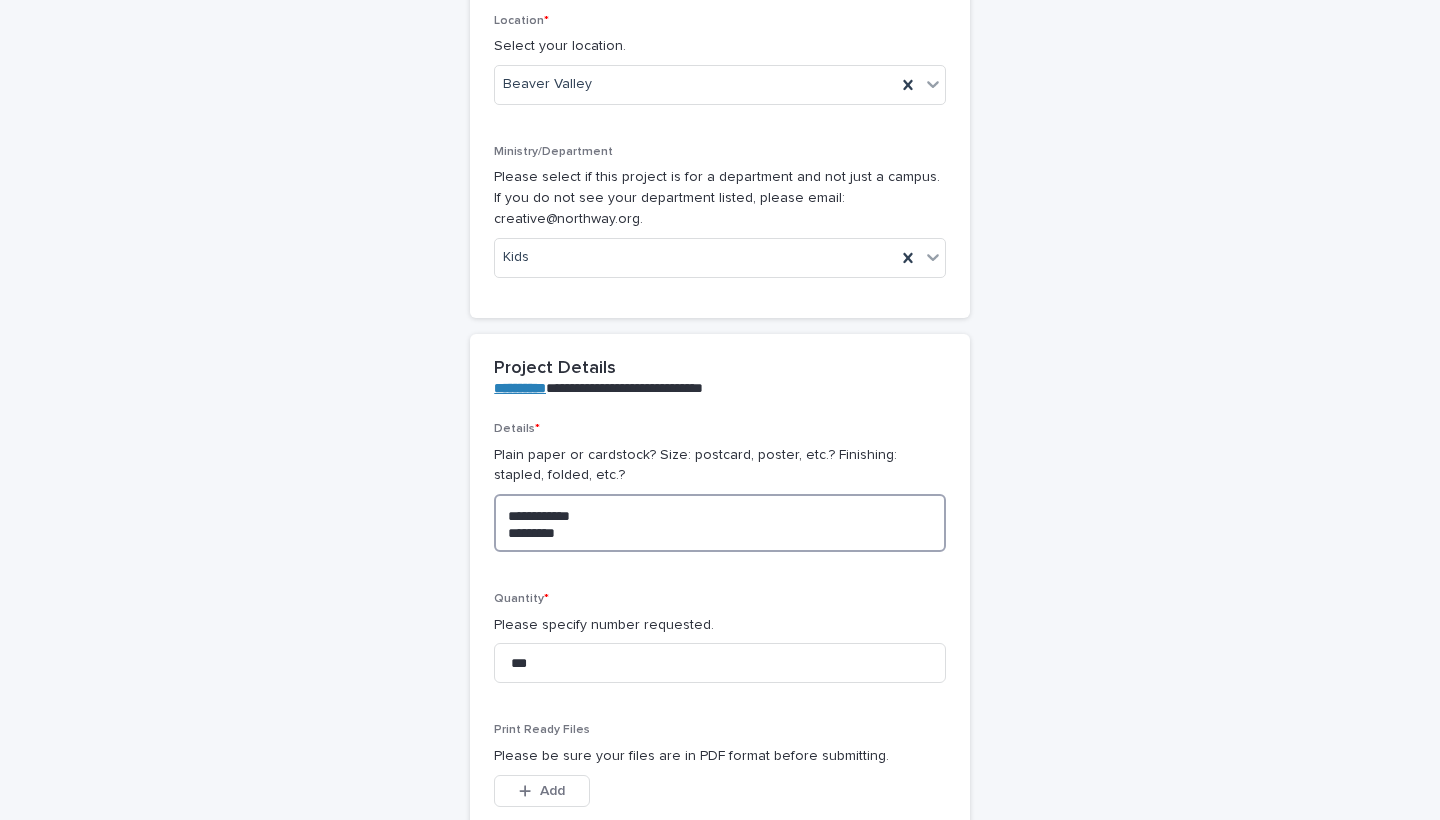 type on "**********" 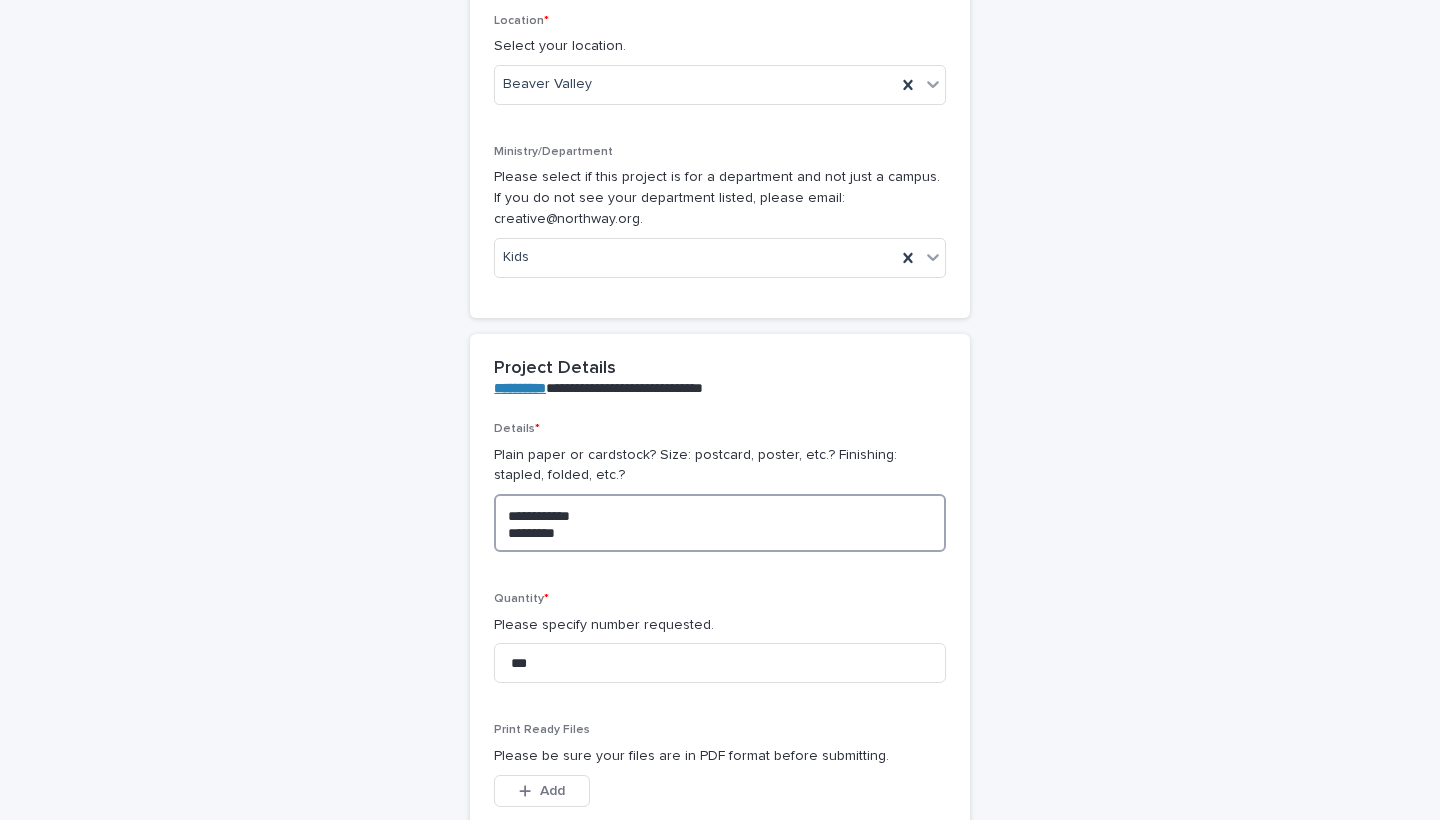 type on "**********" 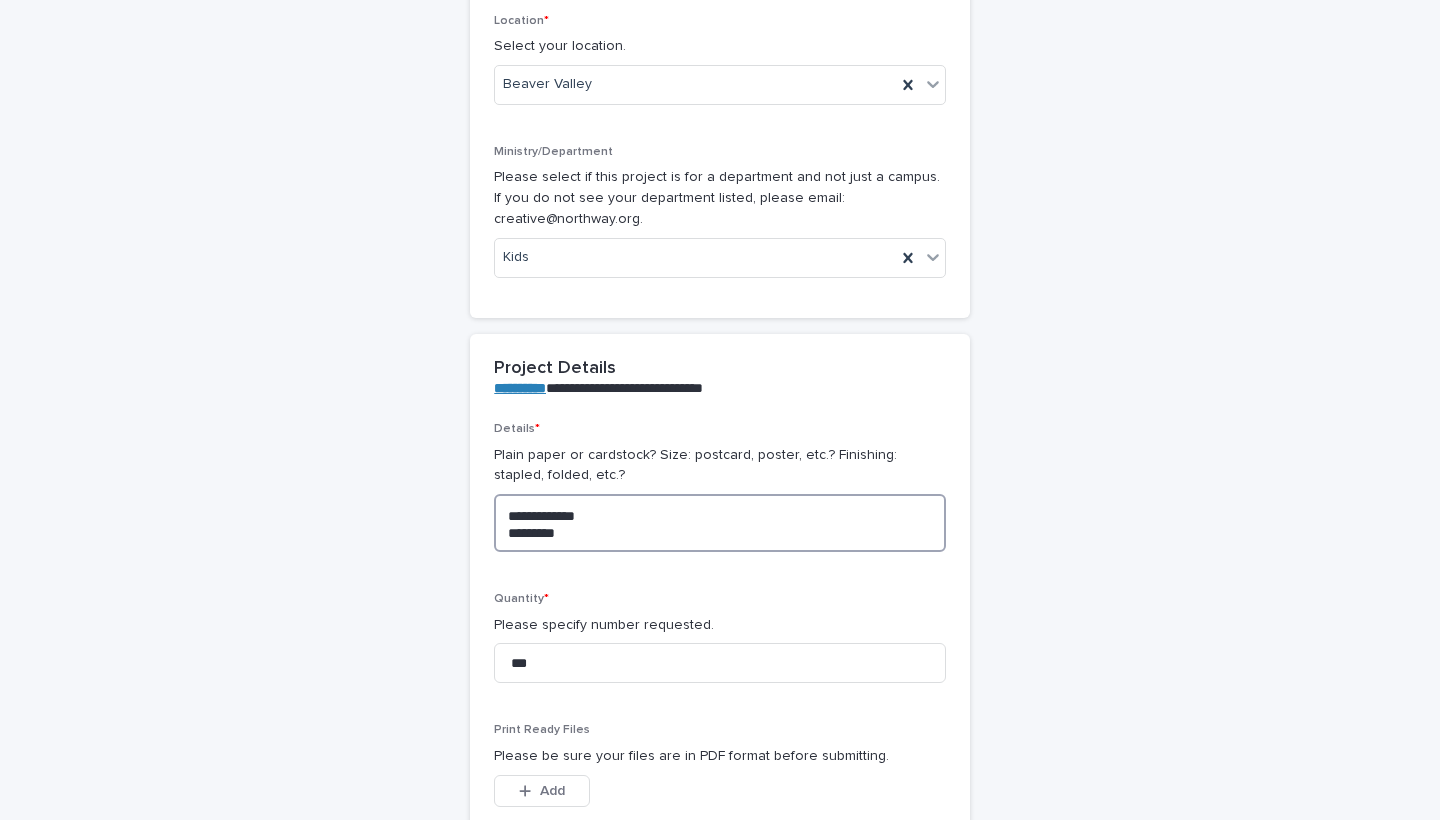 type on "**********" 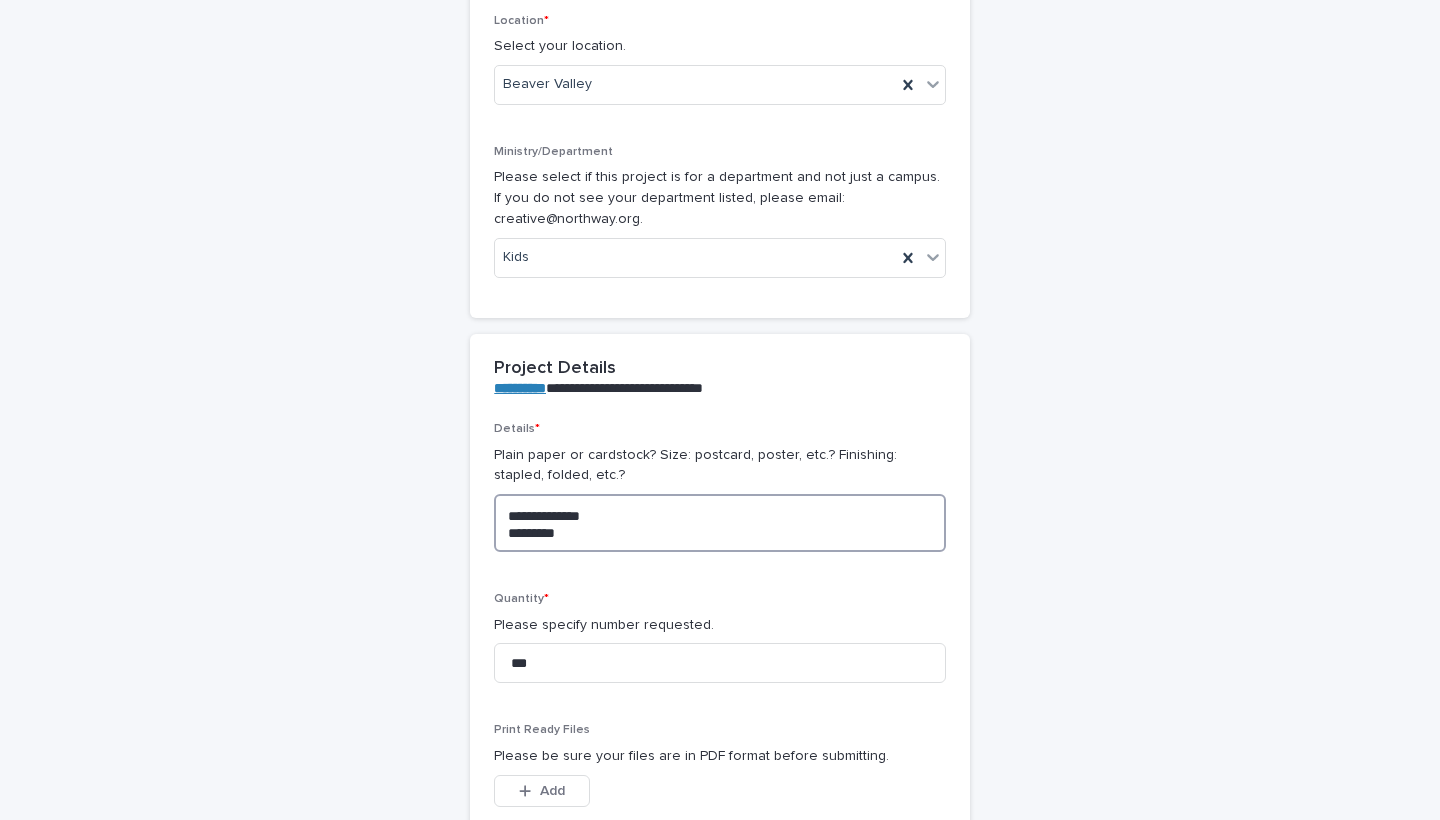 type on "**********" 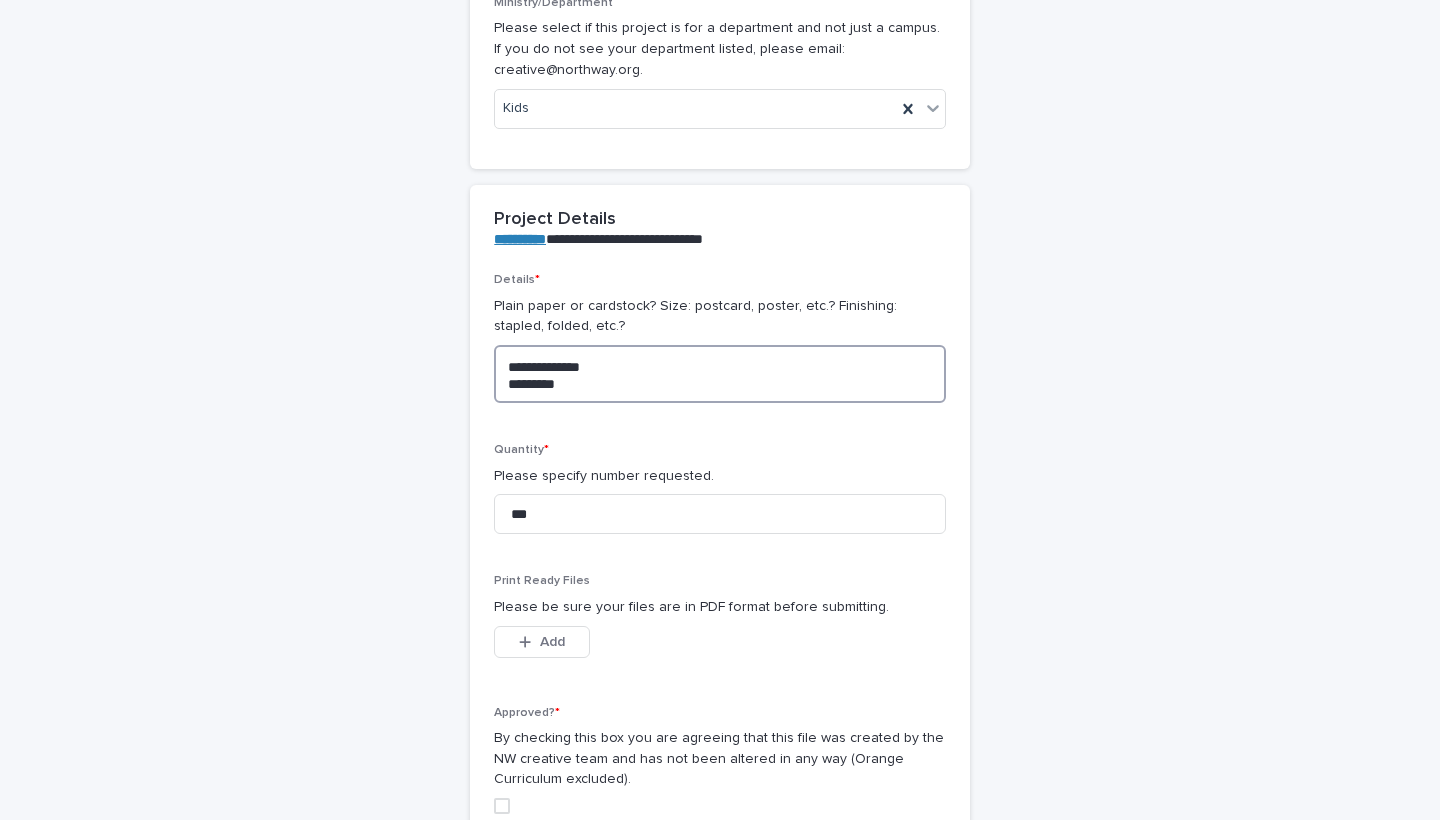 scroll, scrollTop: 526, scrollLeft: 0, axis: vertical 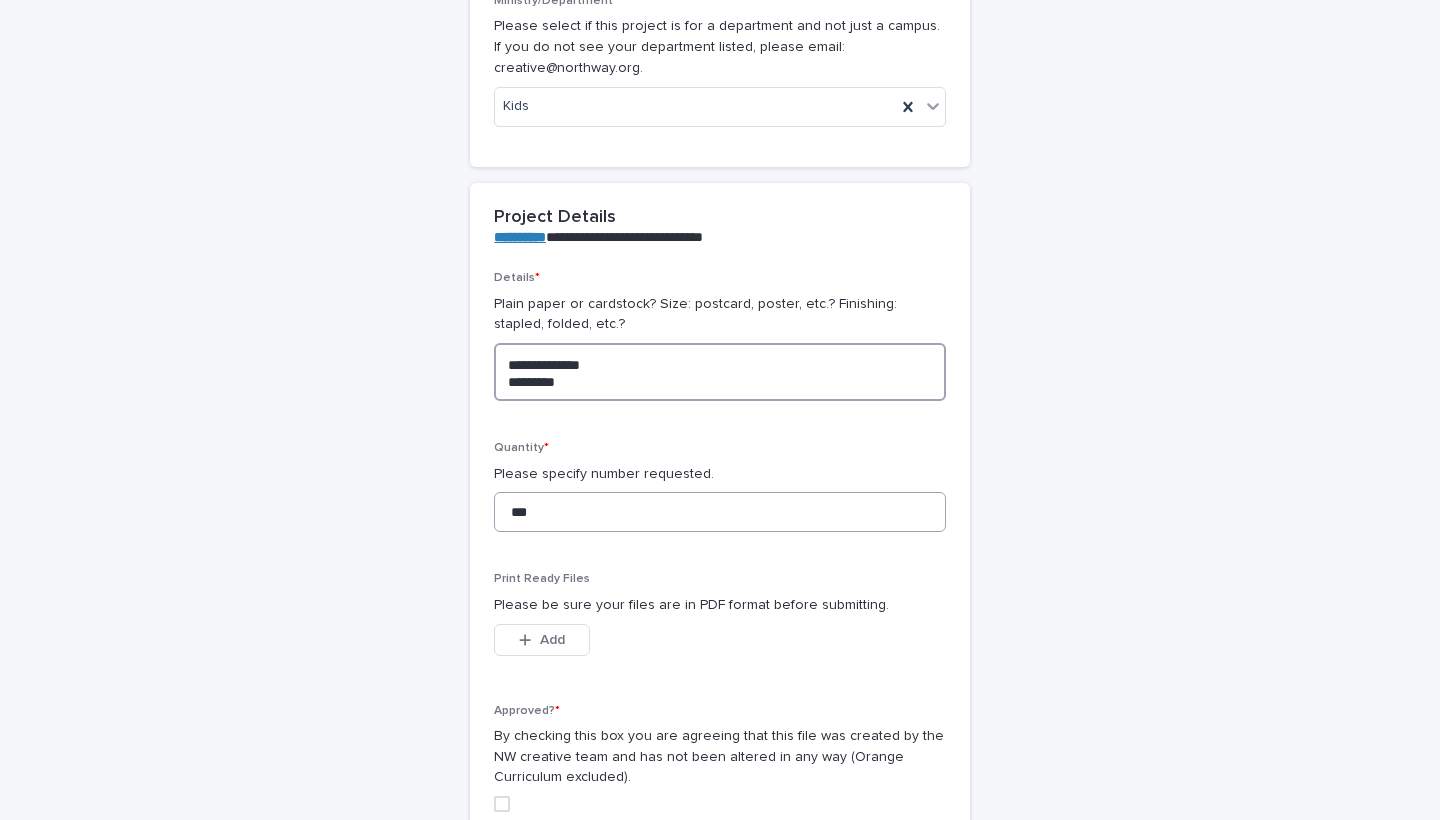 type on "**********" 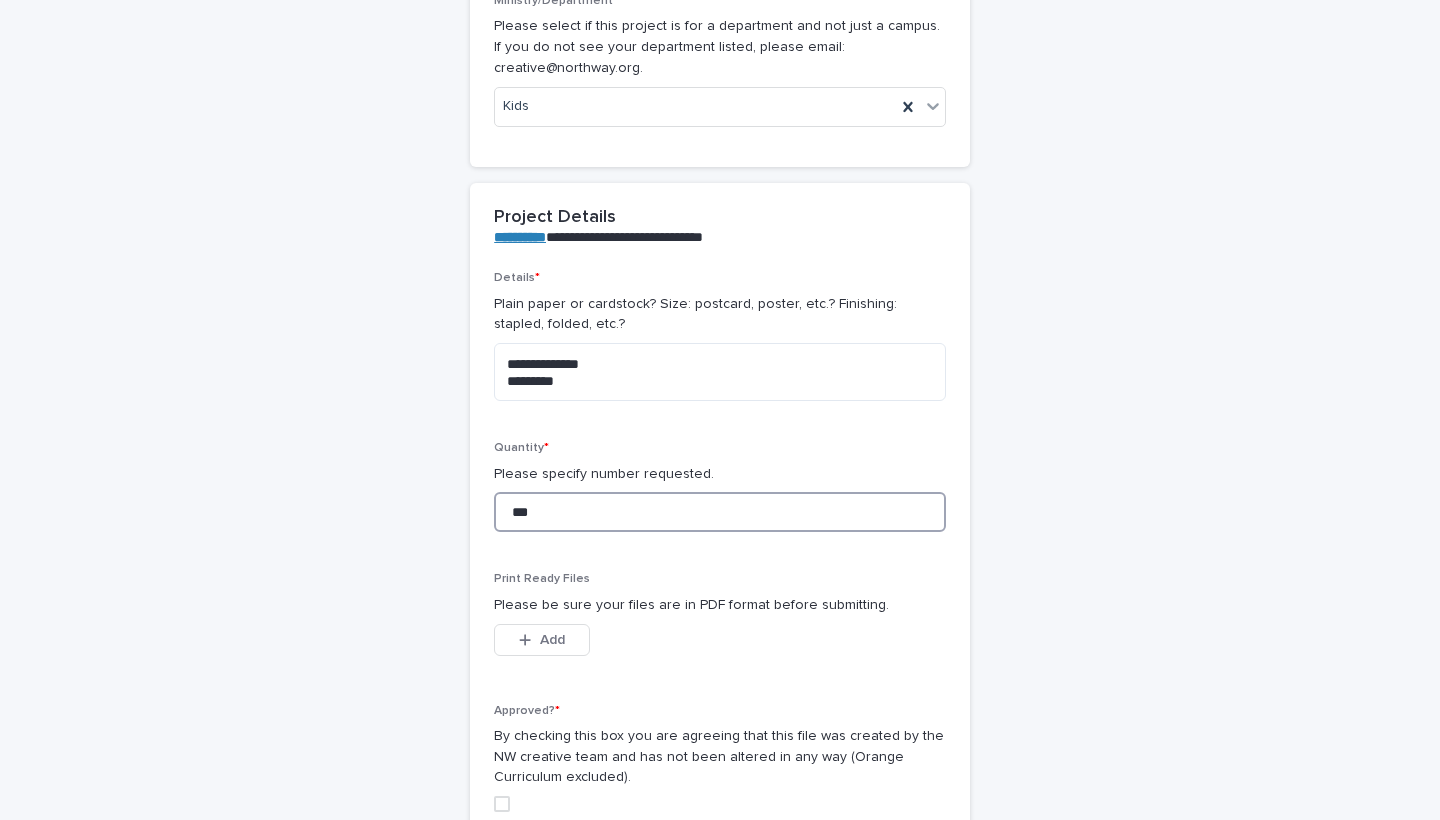 click on "***" at bounding box center [720, 512] 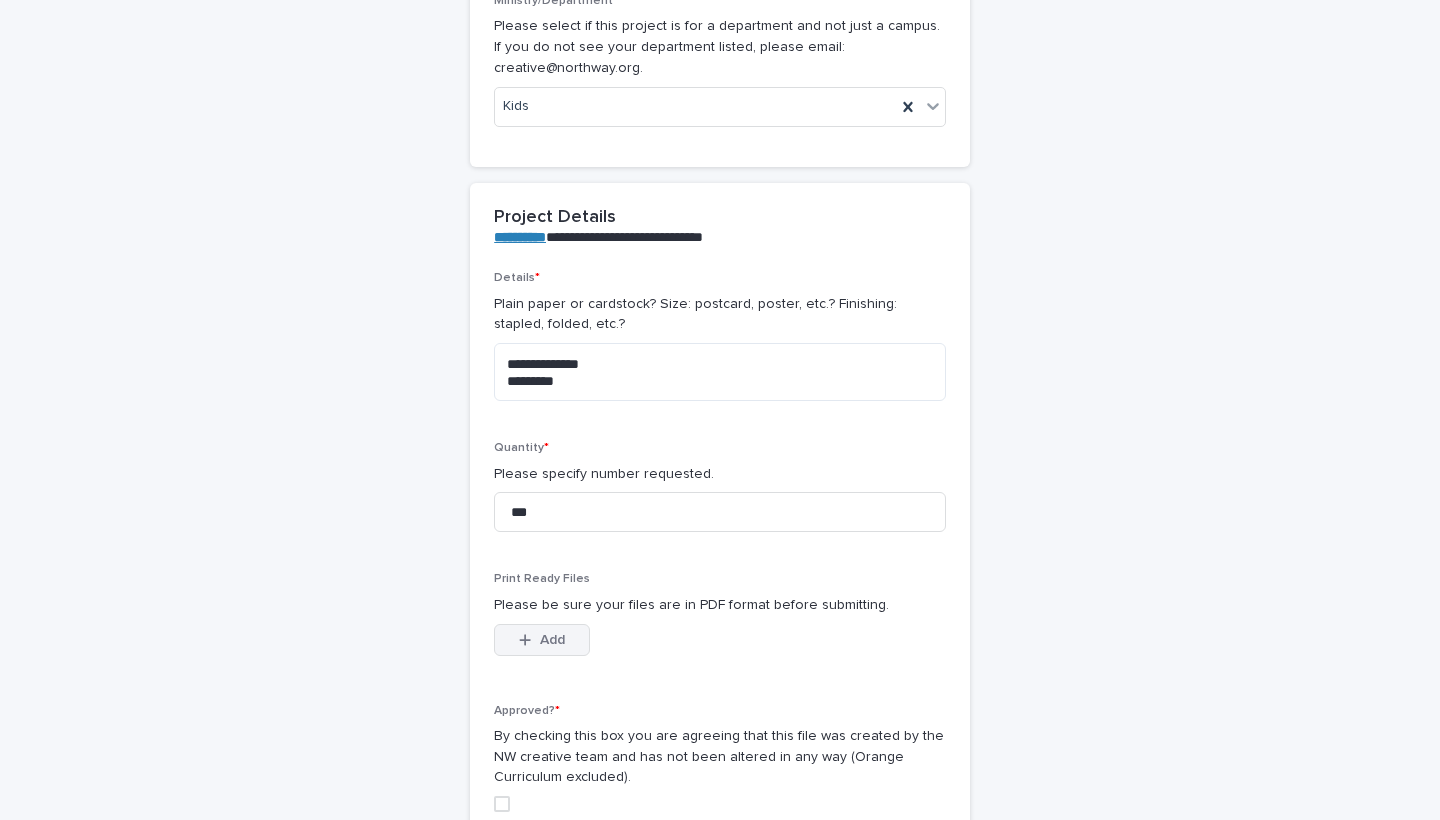 click on "Add" at bounding box center (542, 640) 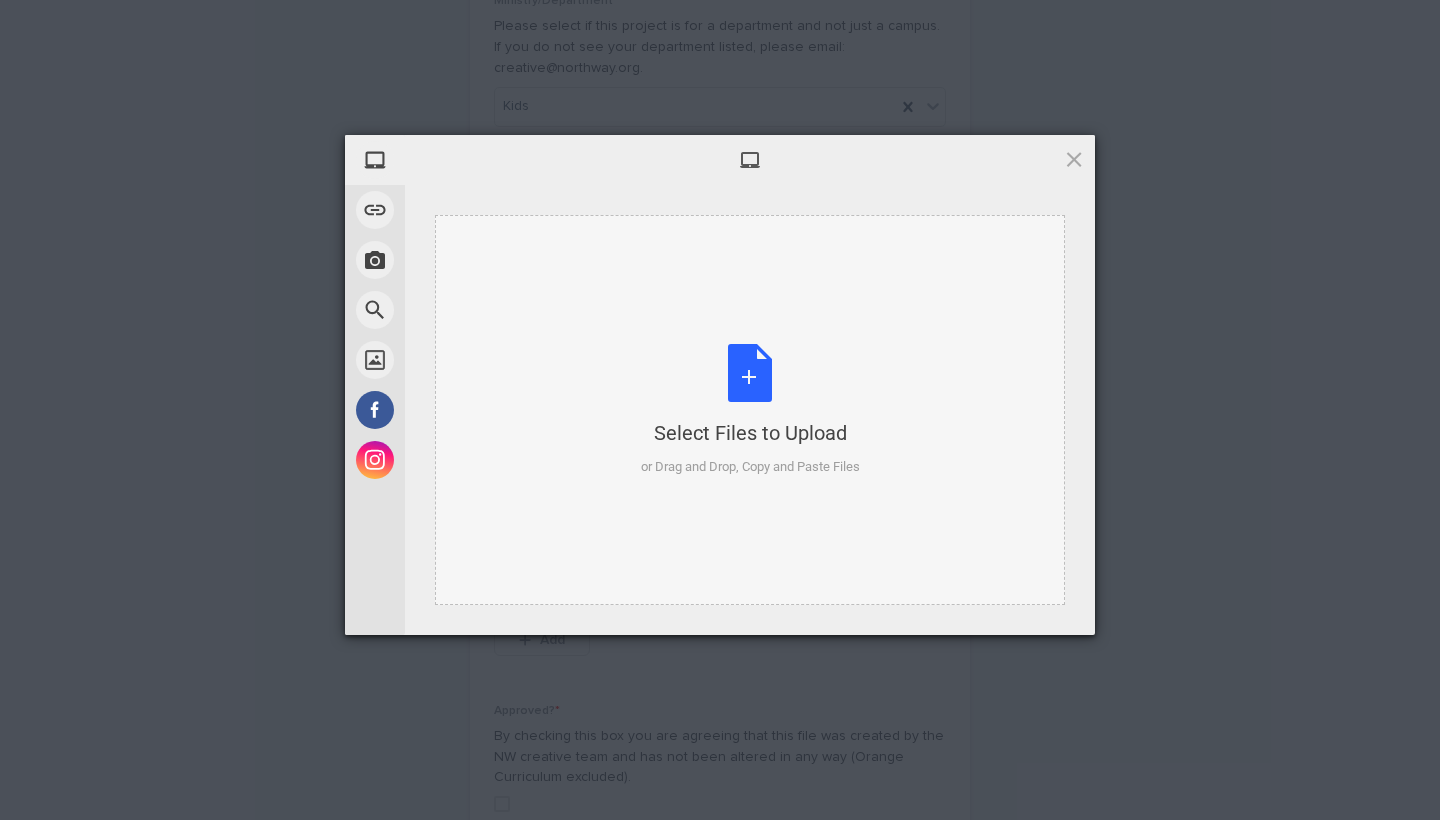 click on "Select Files to Upload
or Drag and Drop, Copy and Paste Files" at bounding box center [750, 410] 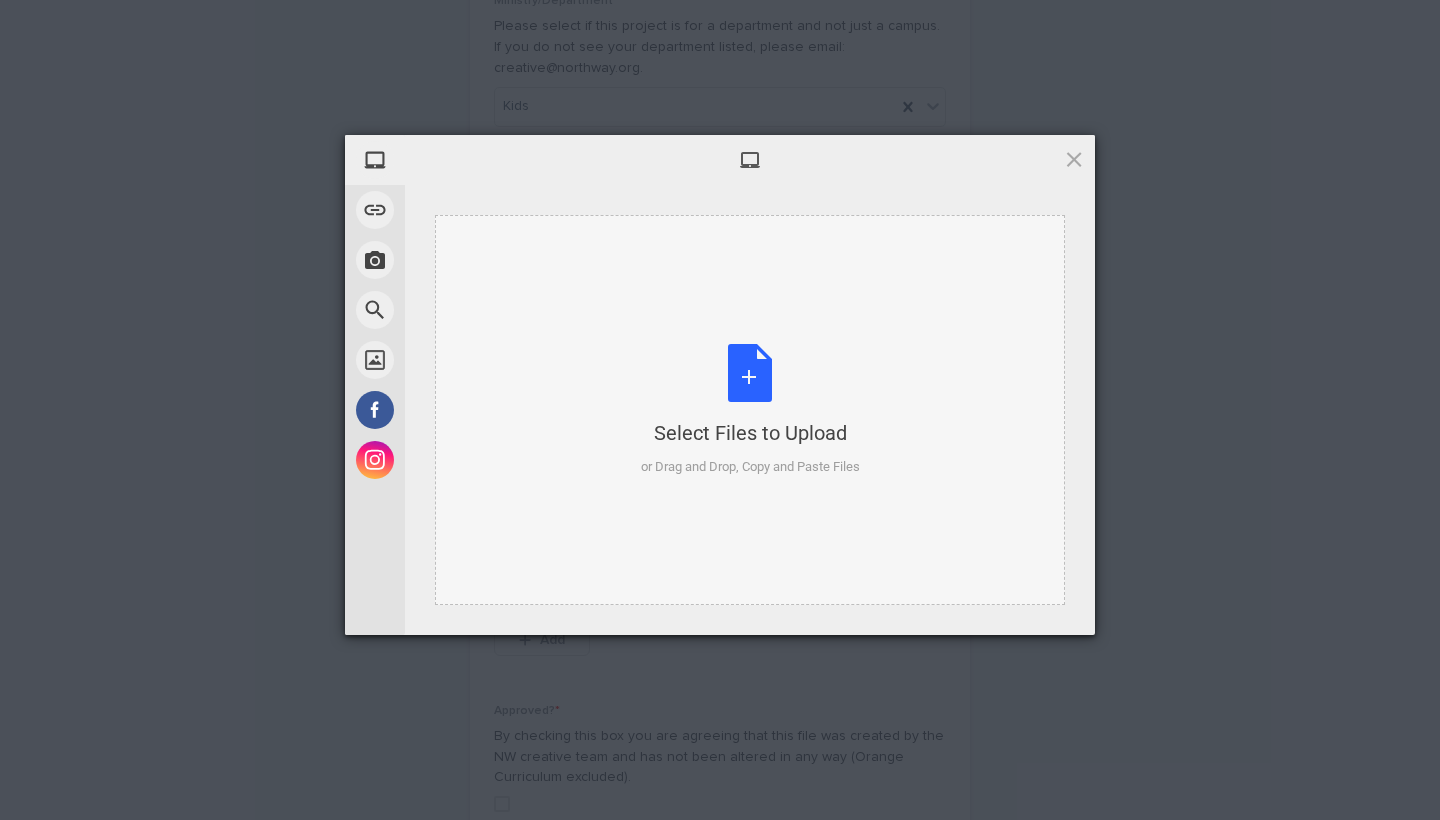 click on "Select Files to Upload
or Drag and Drop, Copy and Paste Files" at bounding box center [750, 410] 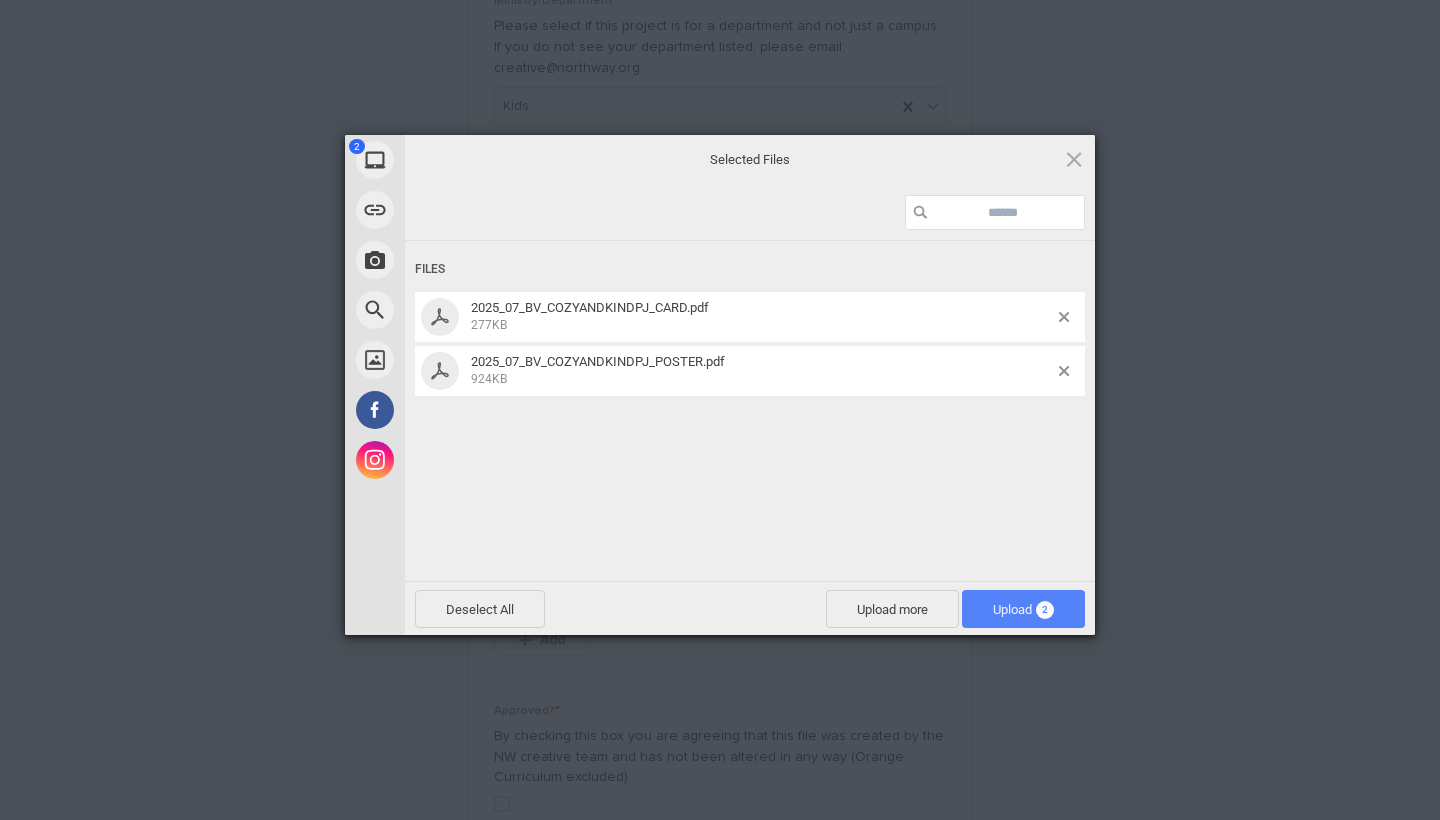 click on "Upload
2" at bounding box center (1023, 609) 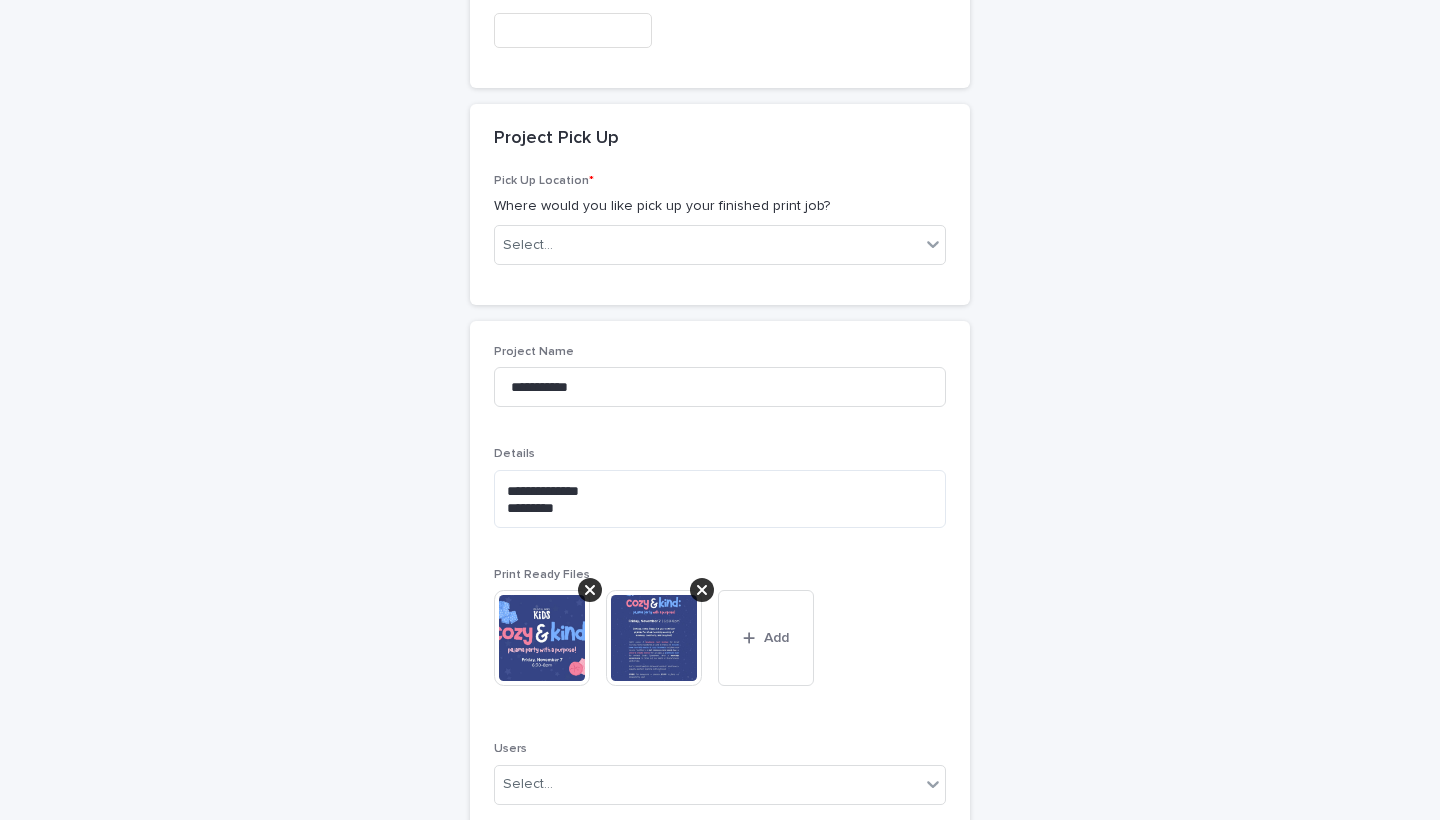 scroll, scrollTop: 1499, scrollLeft: 0, axis: vertical 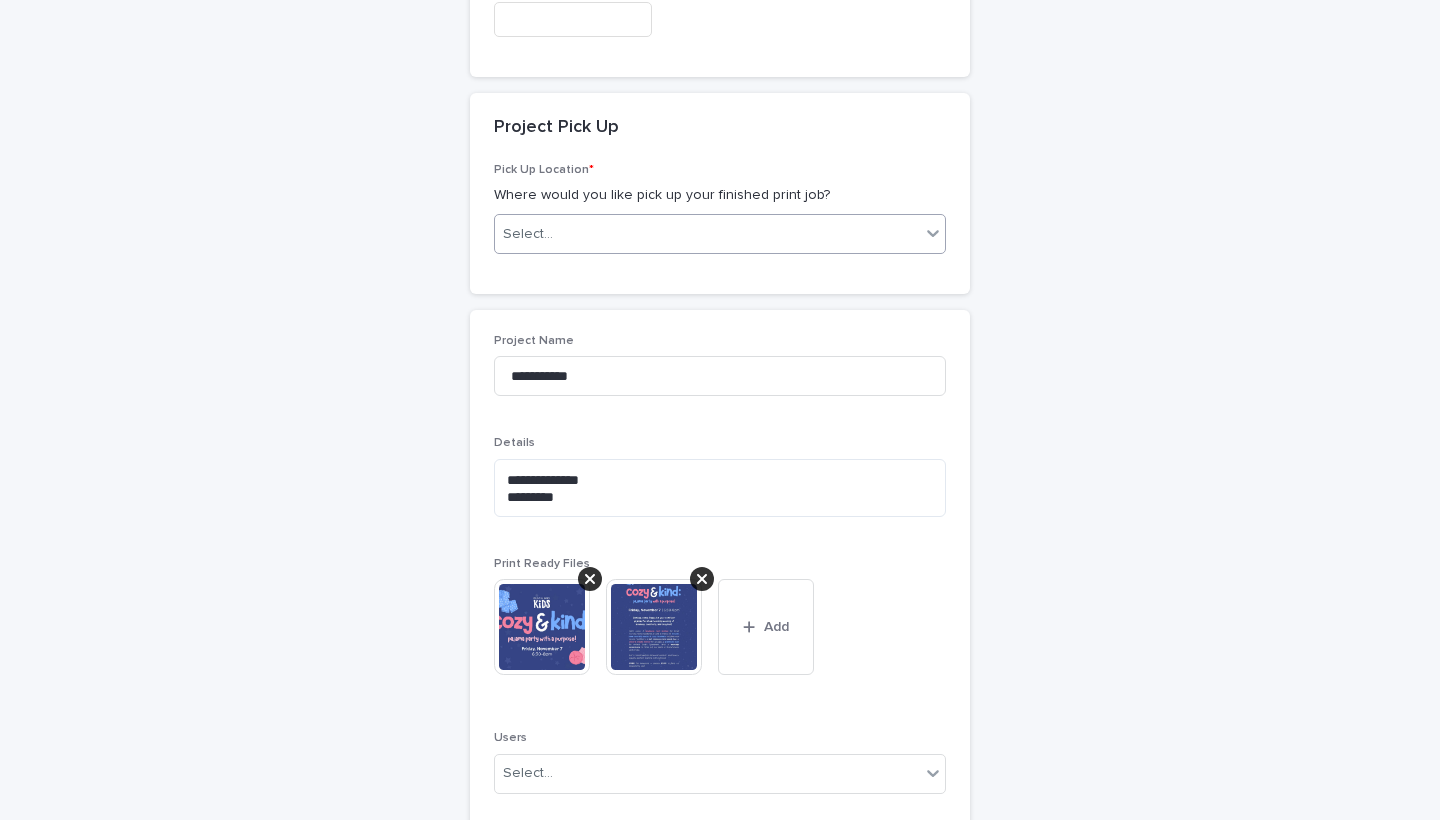 click on "Select..." at bounding box center (707, 234) 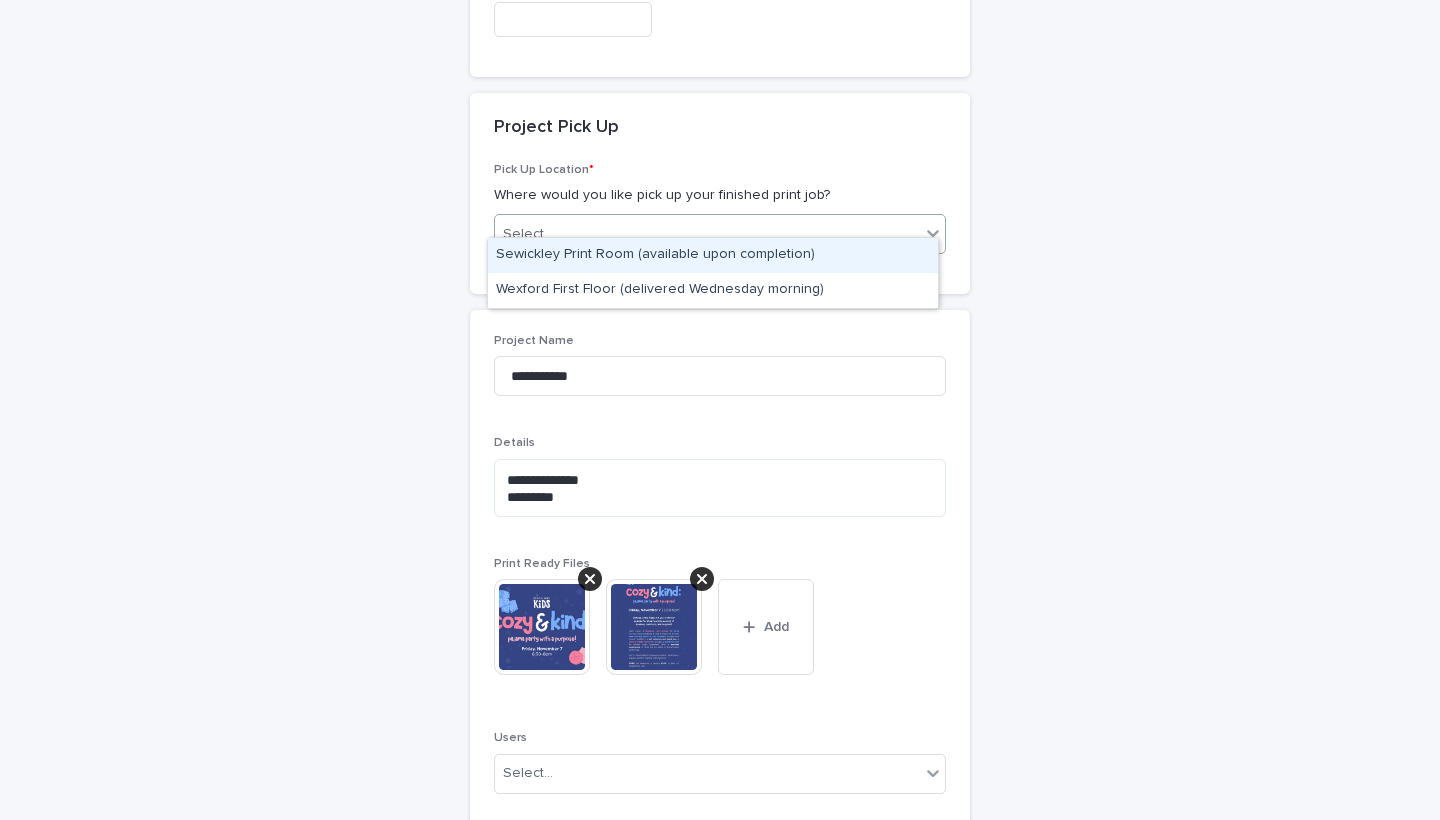 click on "Sewickley Print Room (available upon completion)" at bounding box center [713, 255] 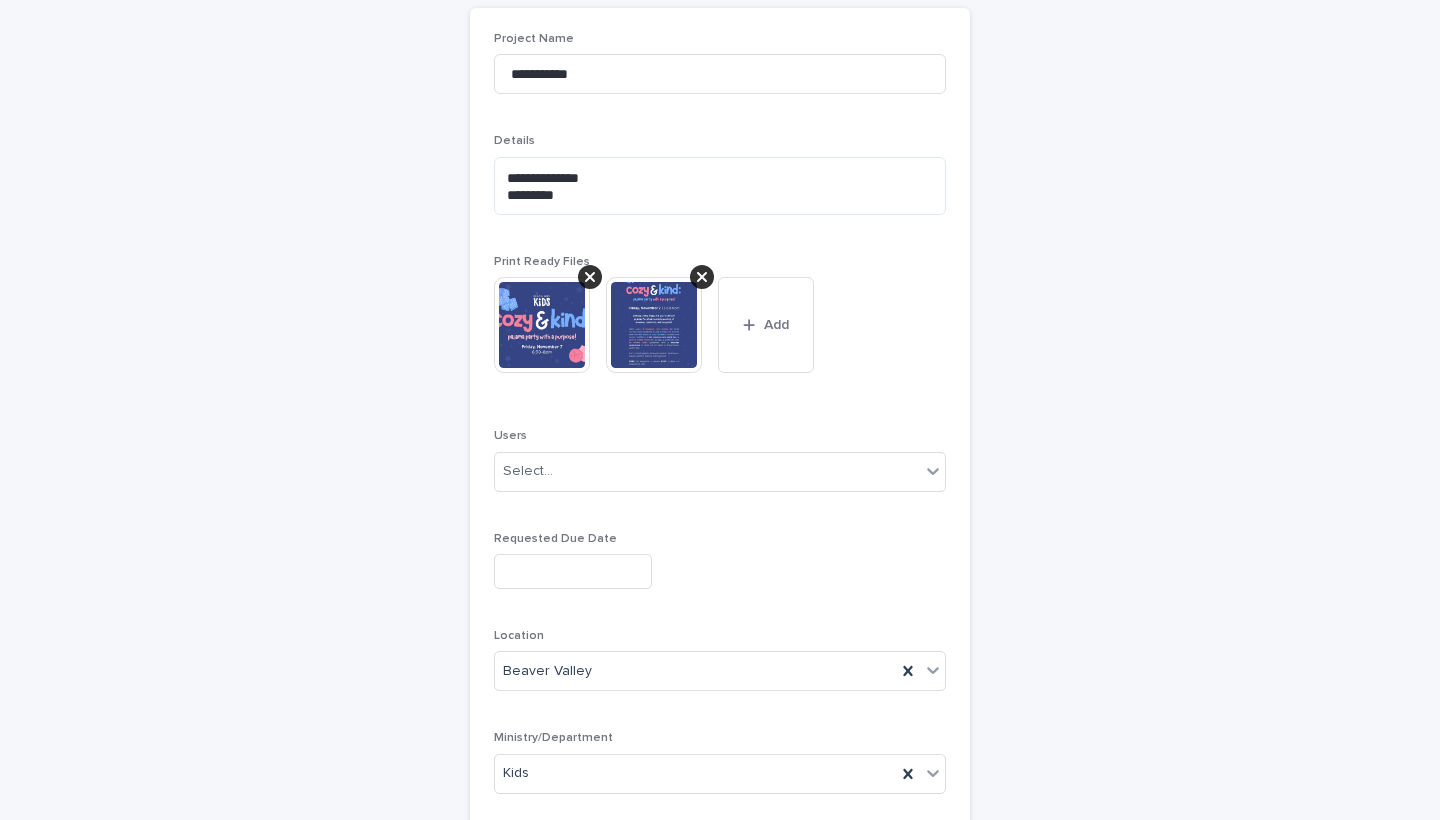 scroll, scrollTop: 1833, scrollLeft: 0, axis: vertical 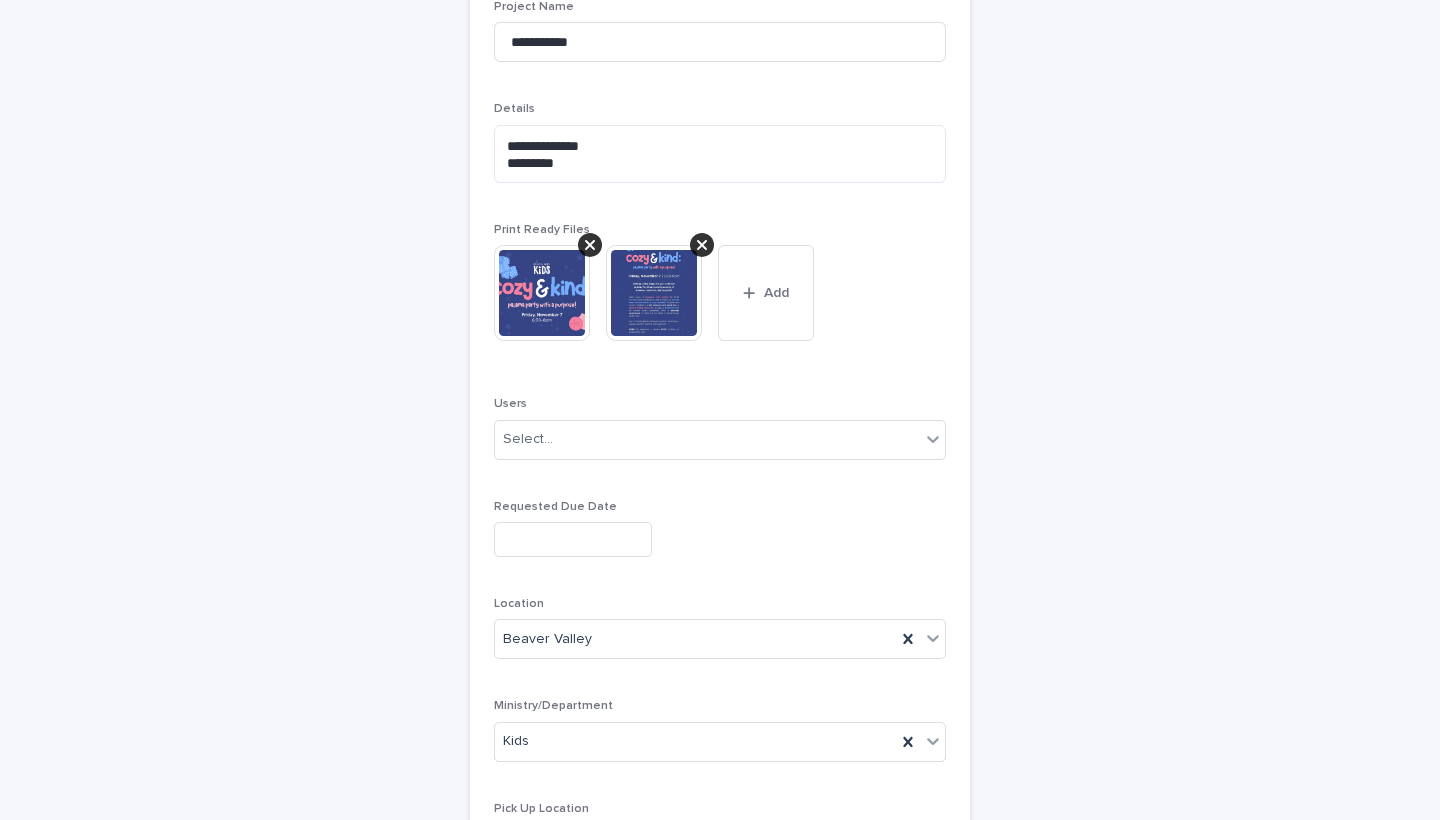 click at bounding box center (573, 539) 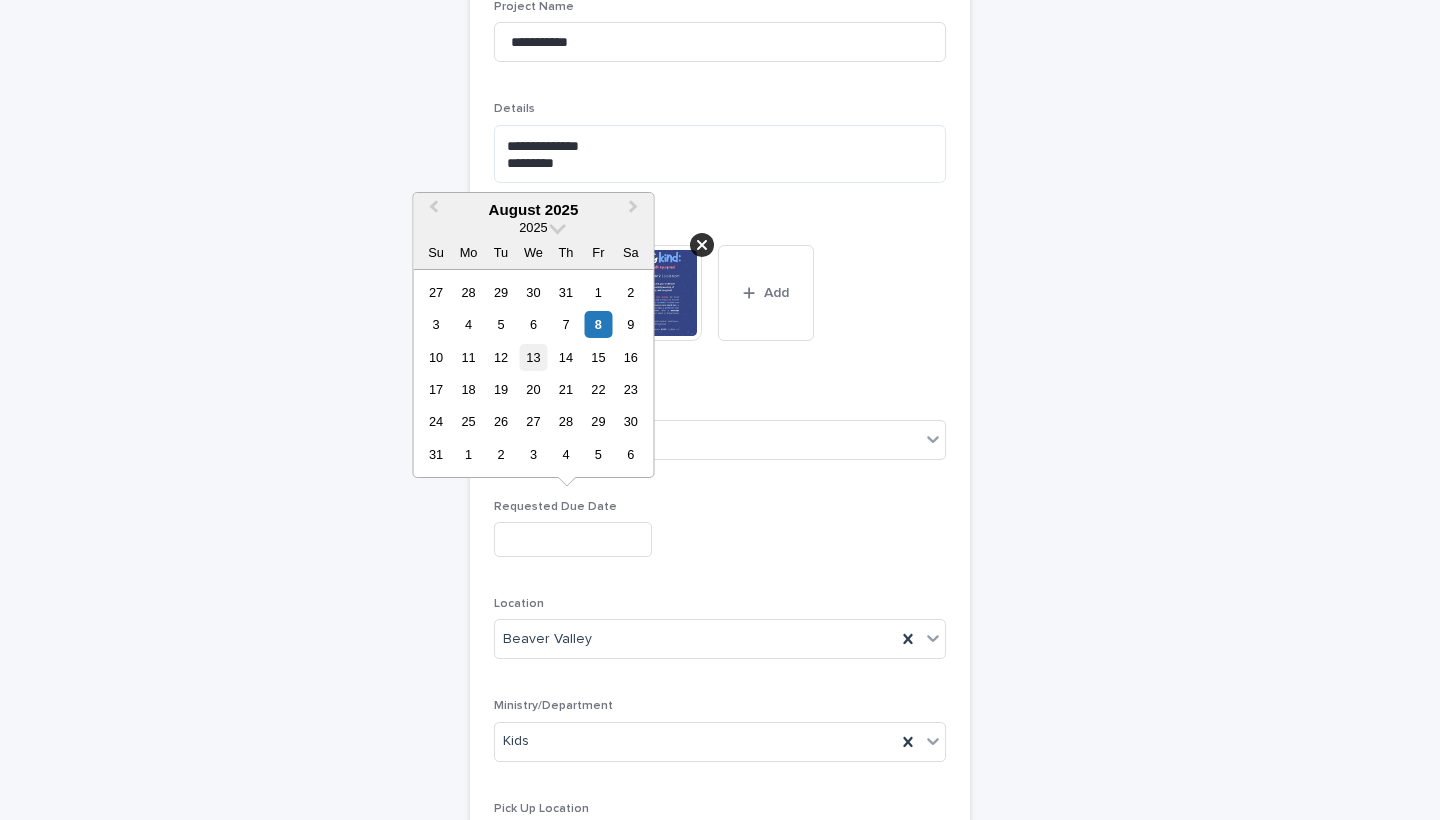 click on "13" at bounding box center (533, 357) 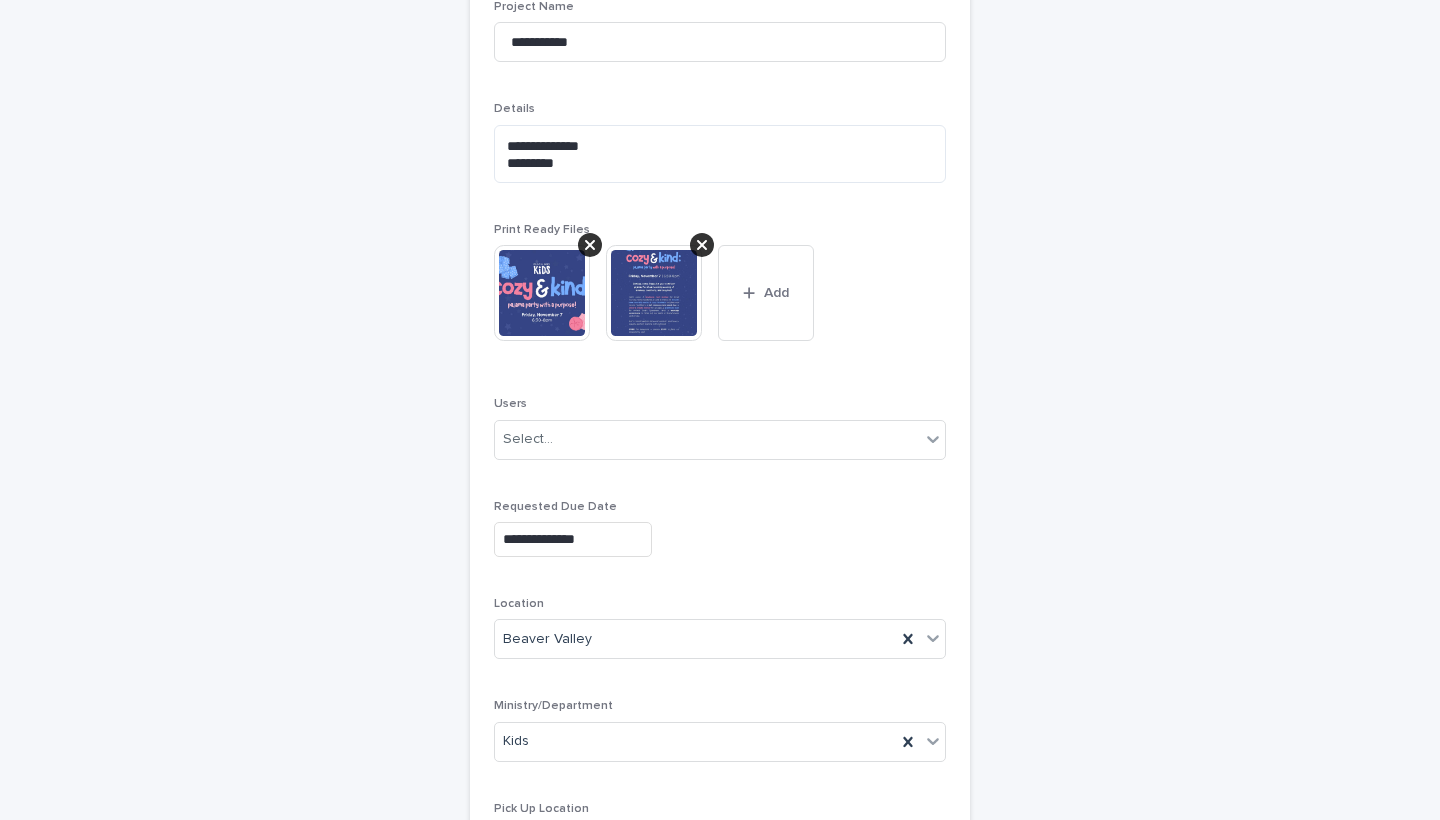 type on "**********" 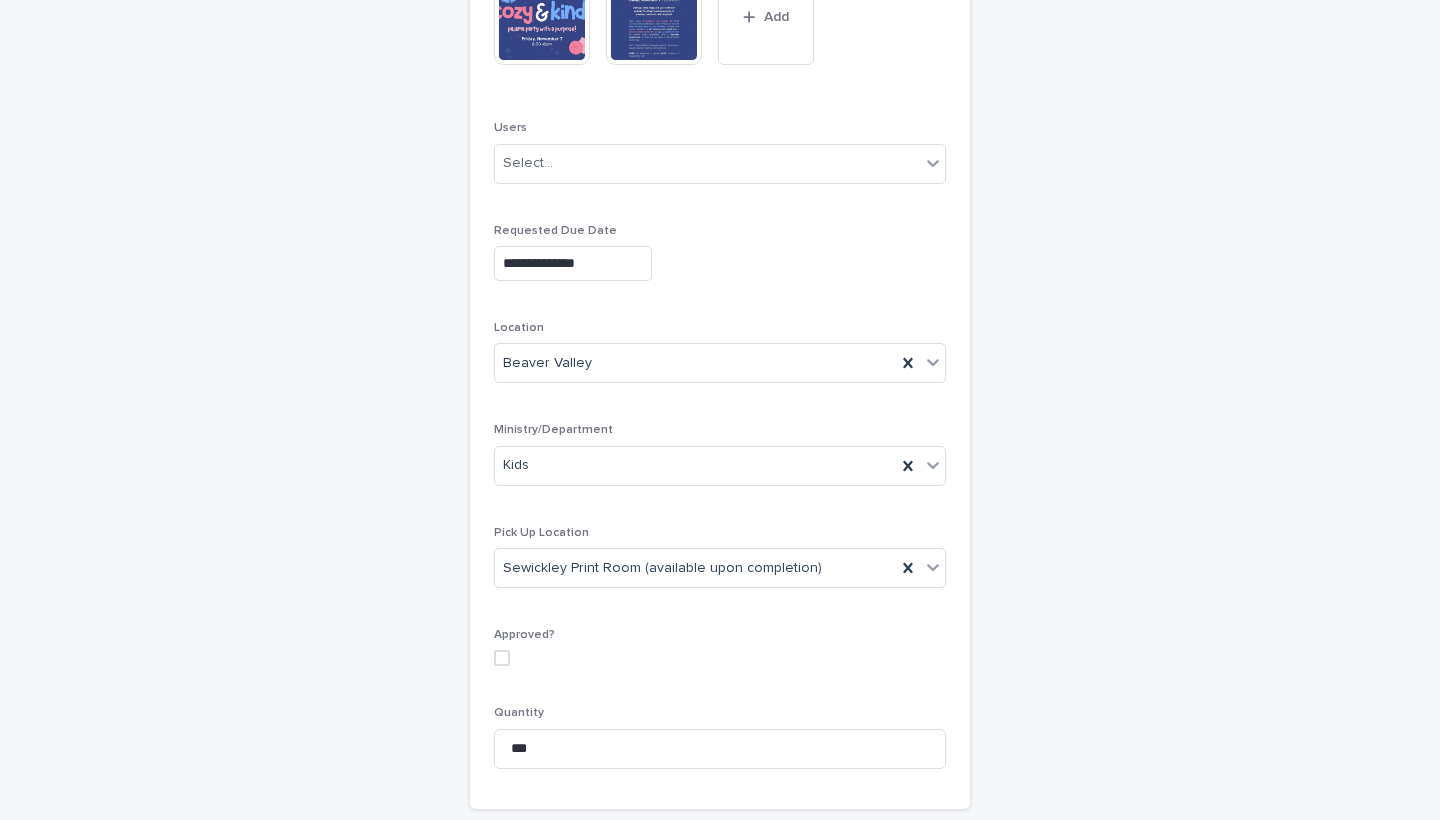 scroll, scrollTop: 2156, scrollLeft: 0, axis: vertical 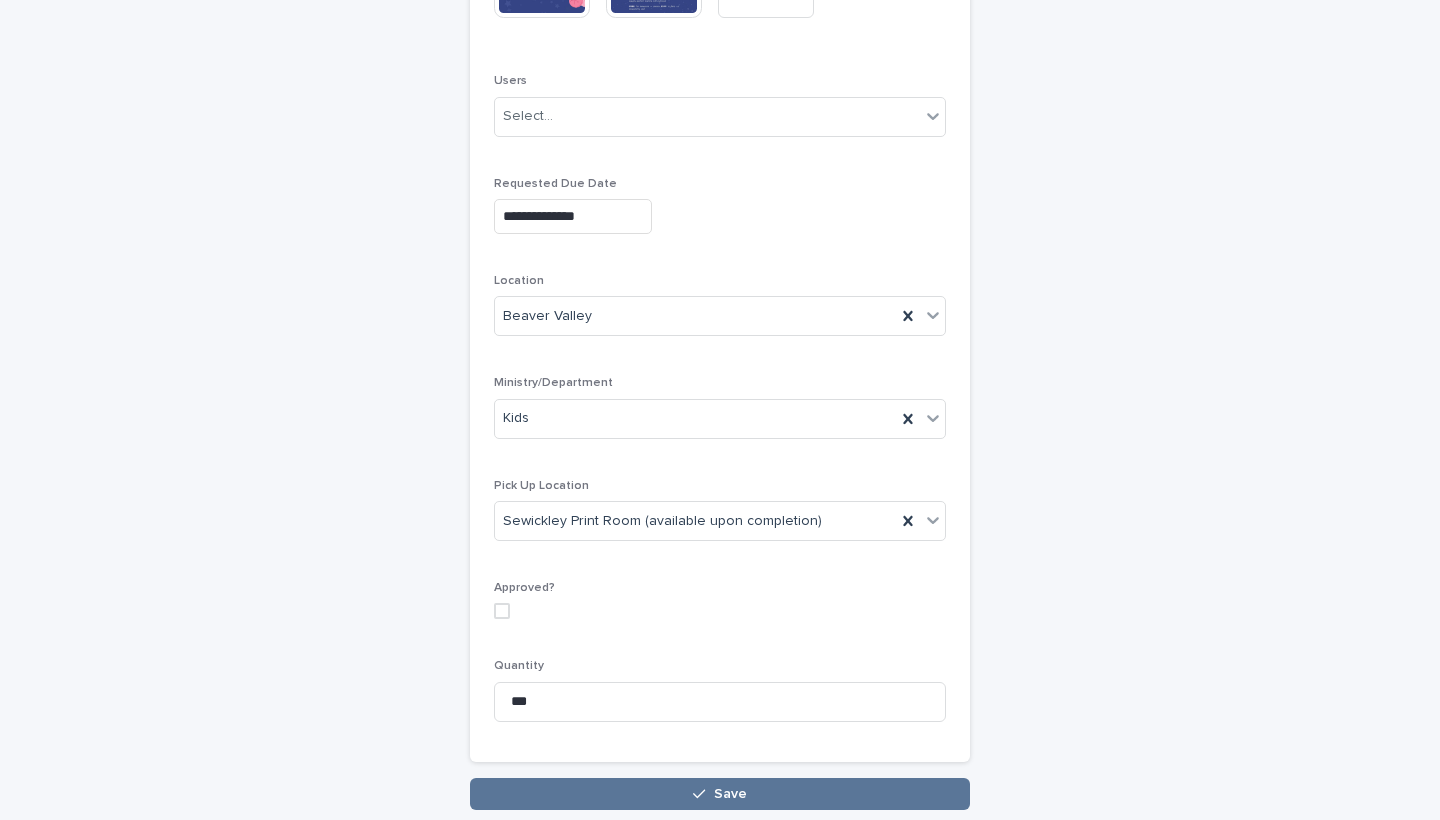 click at bounding box center (502, 611) 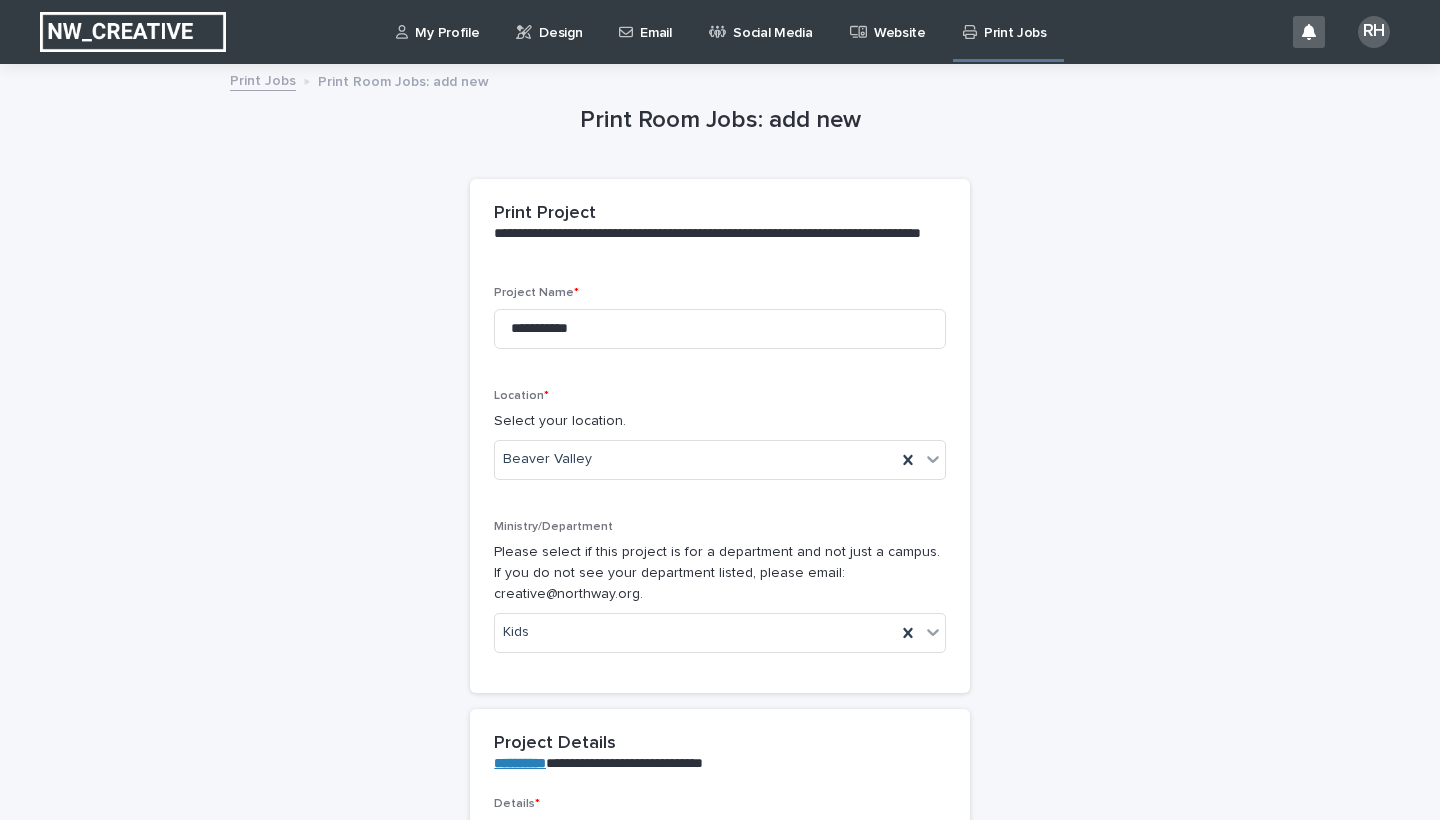 scroll, scrollTop: 0, scrollLeft: 0, axis: both 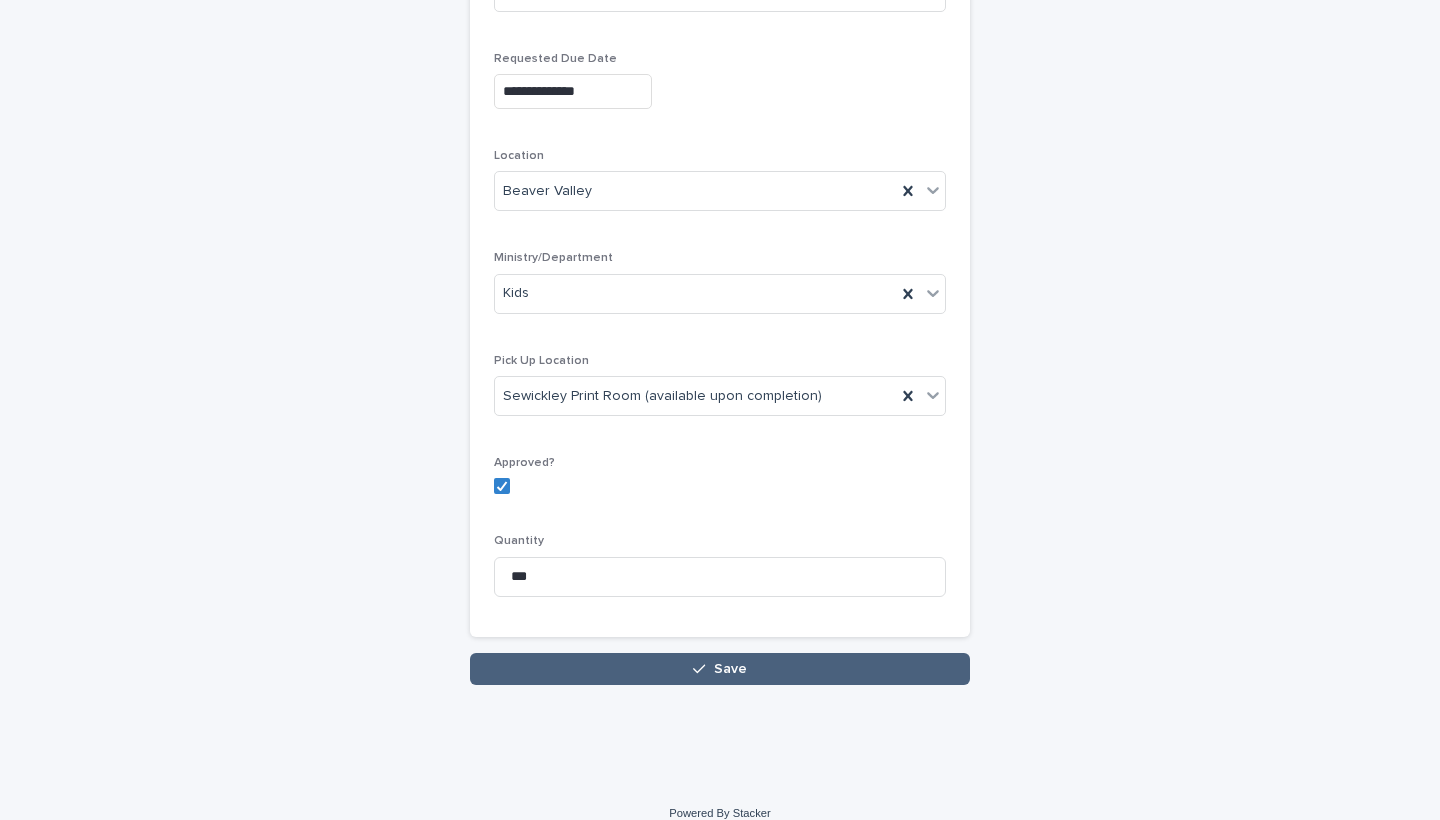 click on "Save" at bounding box center [720, 669] 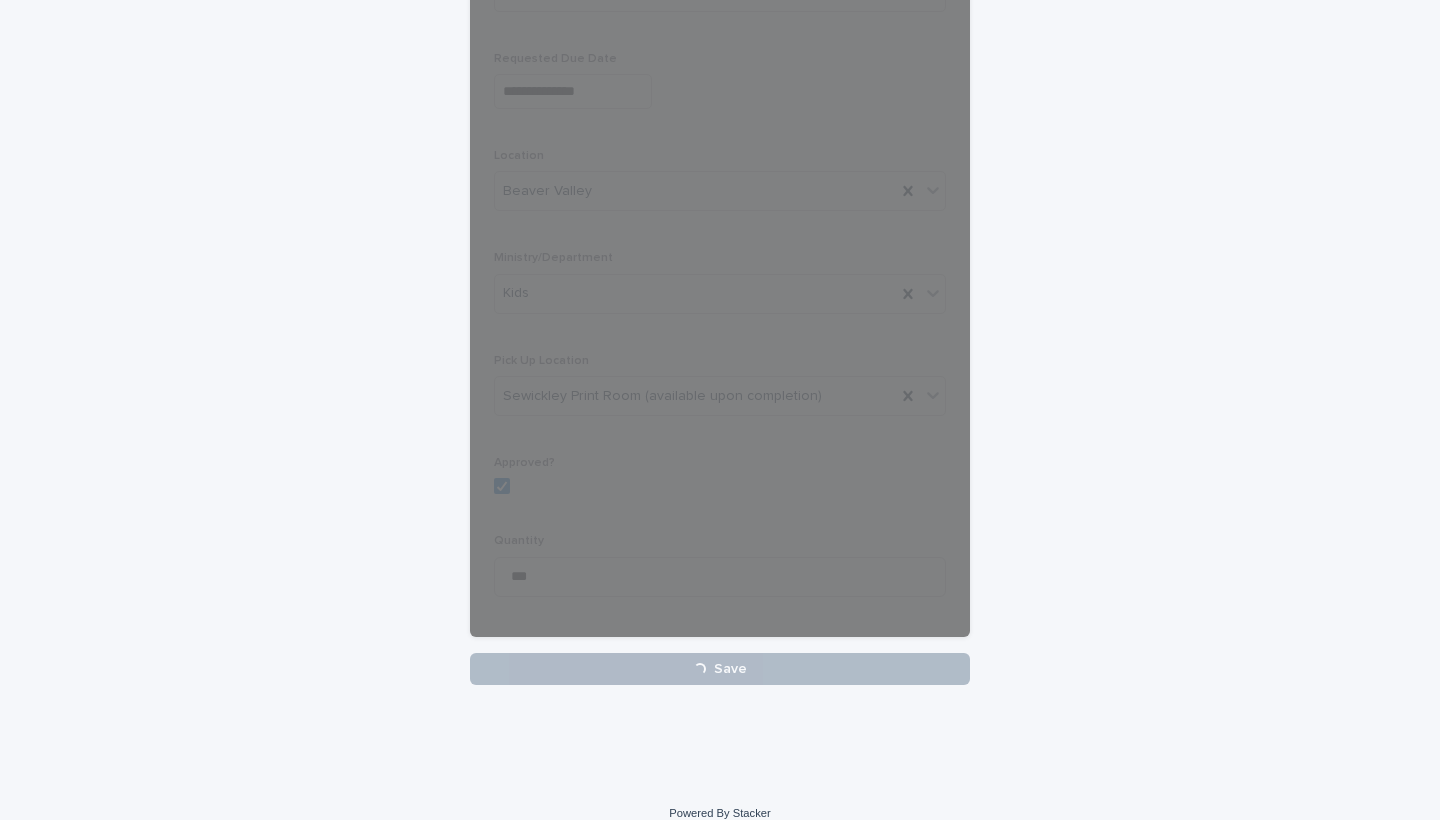 scroll, scrollTop: 2281, scrollLeft: 0, axis: vertical 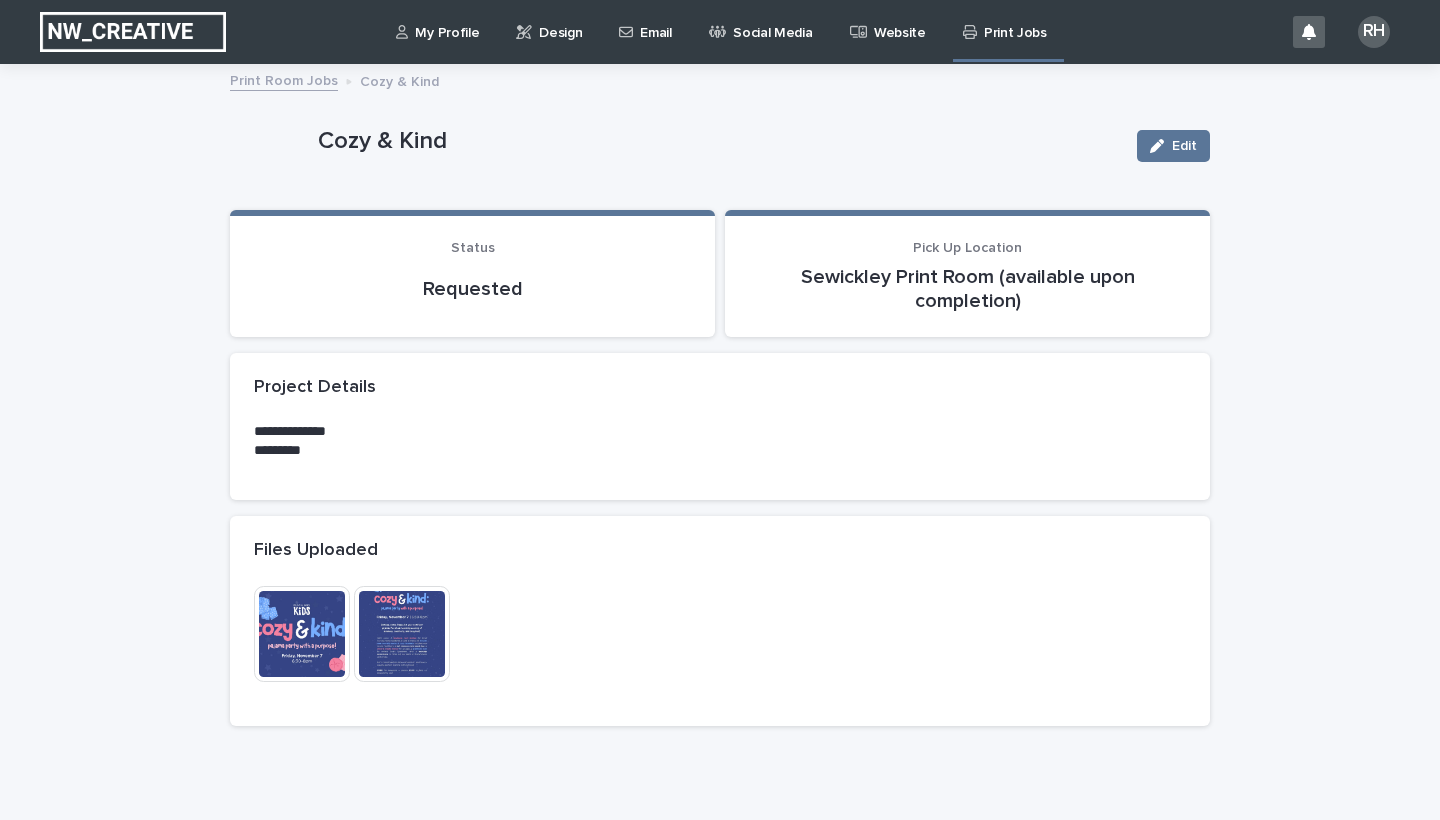 click on "Print Jobs" at bounding box center [1015, 21] 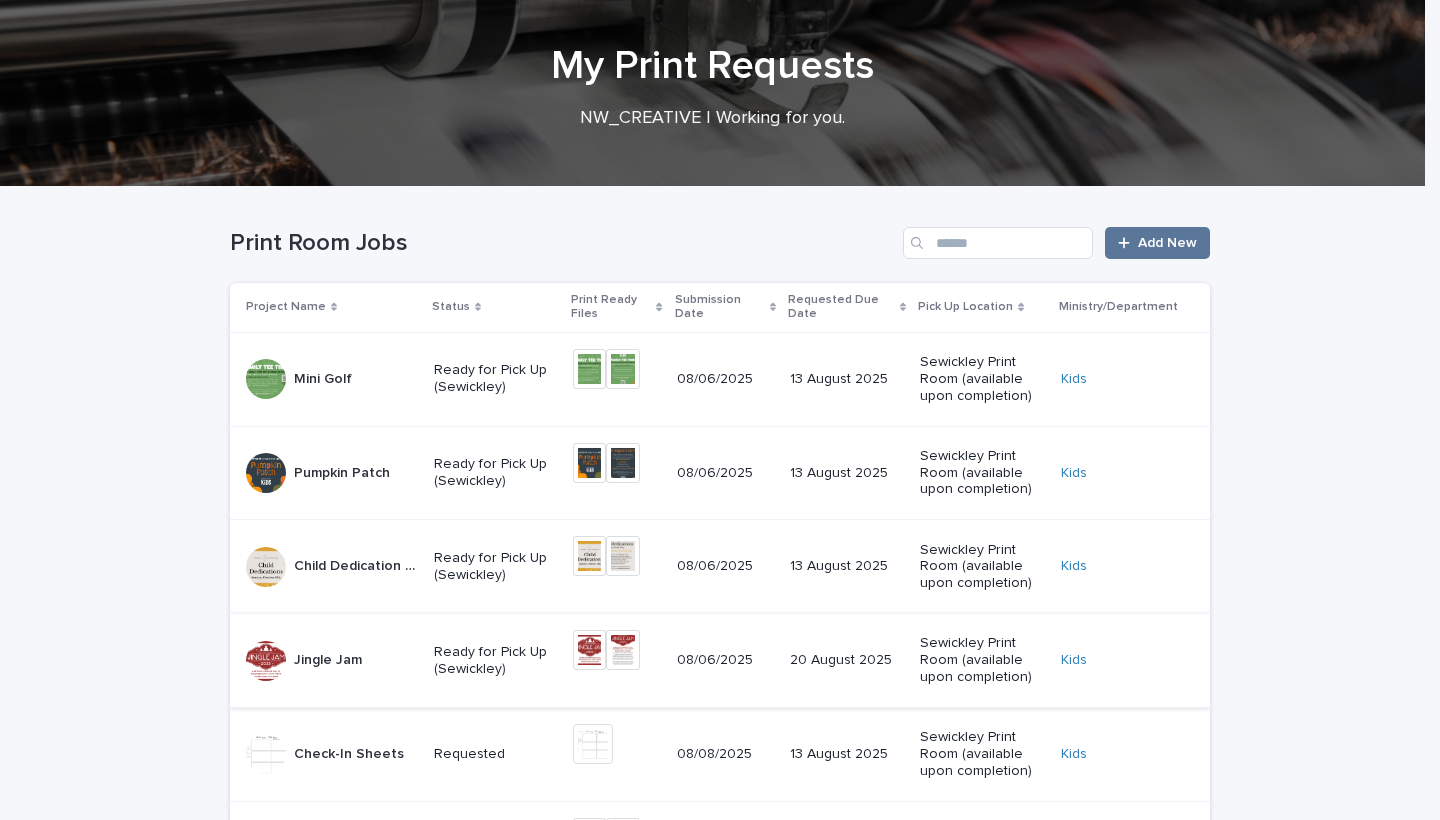 scroll, scrollTop: 52, scrollLeft: 0, axis: vertical 